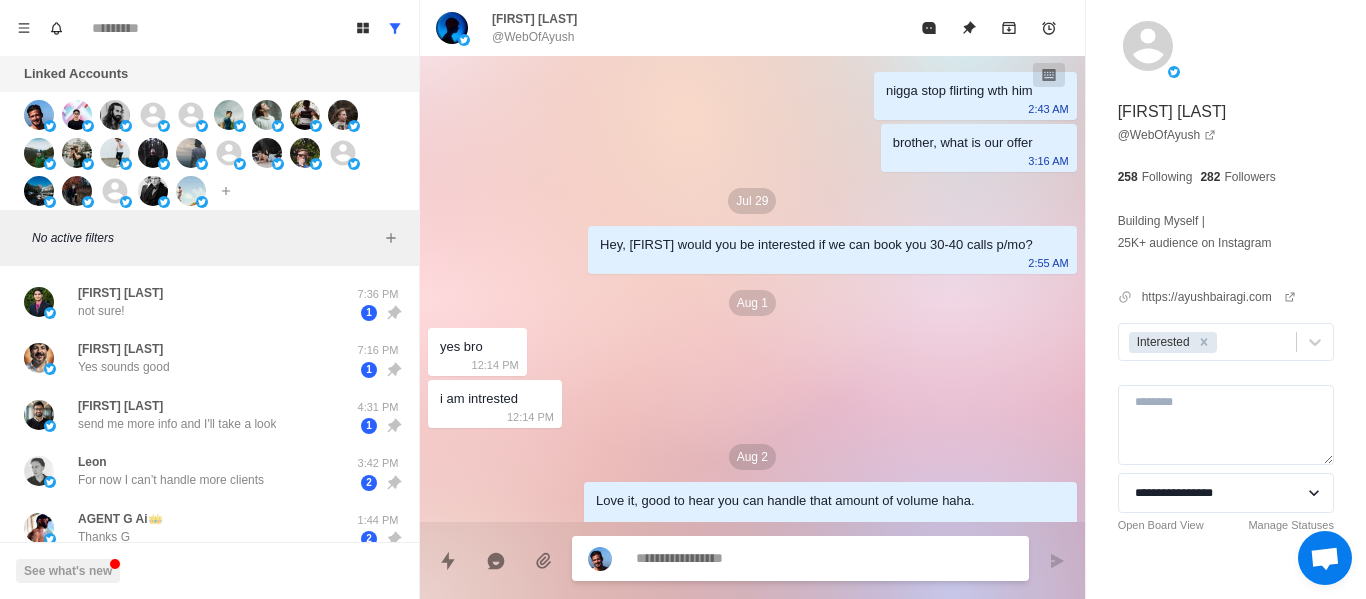 scroll, scrollTop: 0, scrollLeft: 0, axis: both 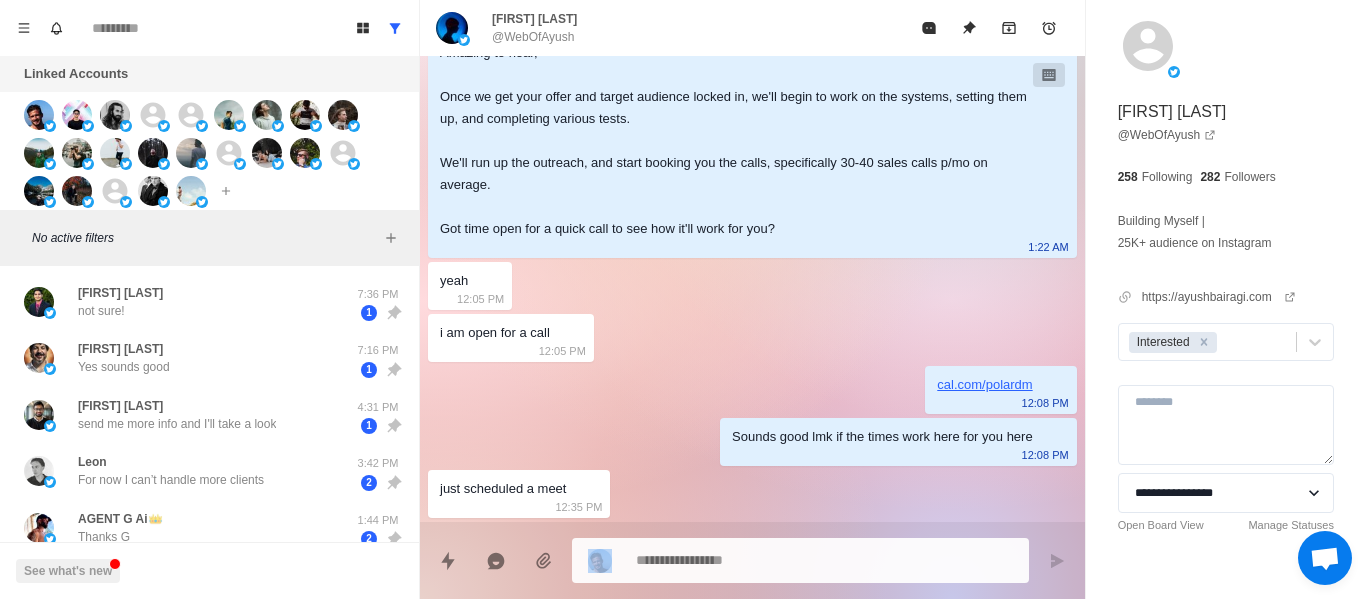 drag, startPoint x: 761, startPoint y: 614, endPoint x: 848, endPoint y: 620, distance: 87.20665 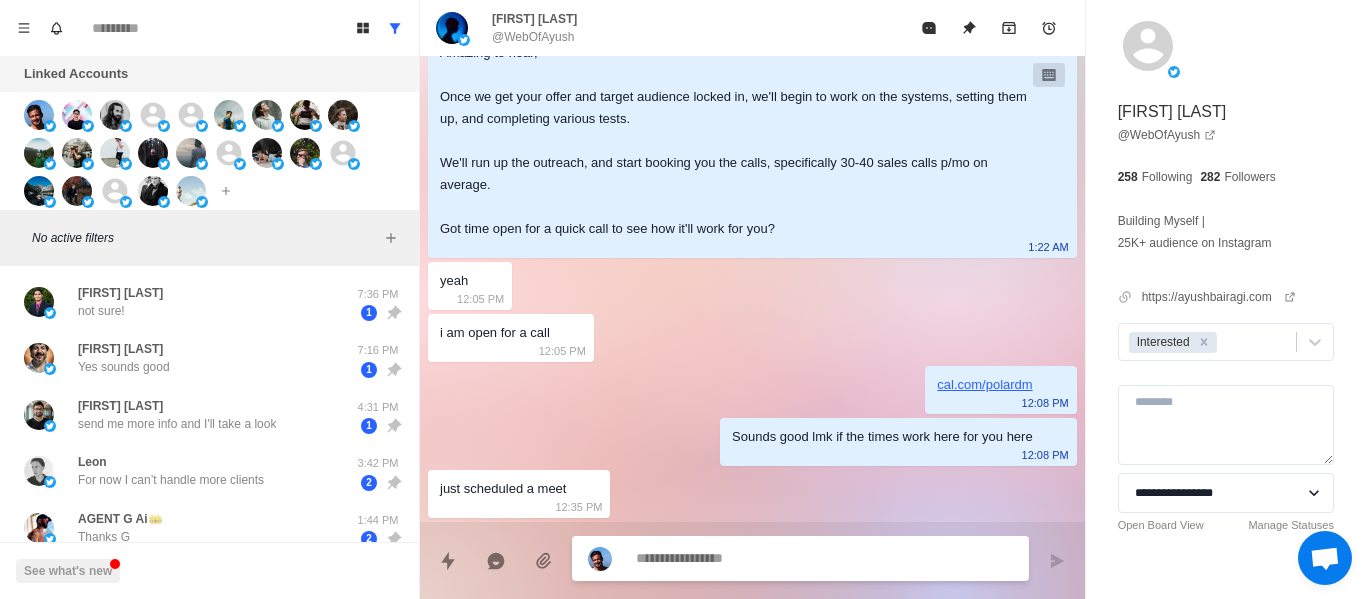 click at bounding box center (824, 558) 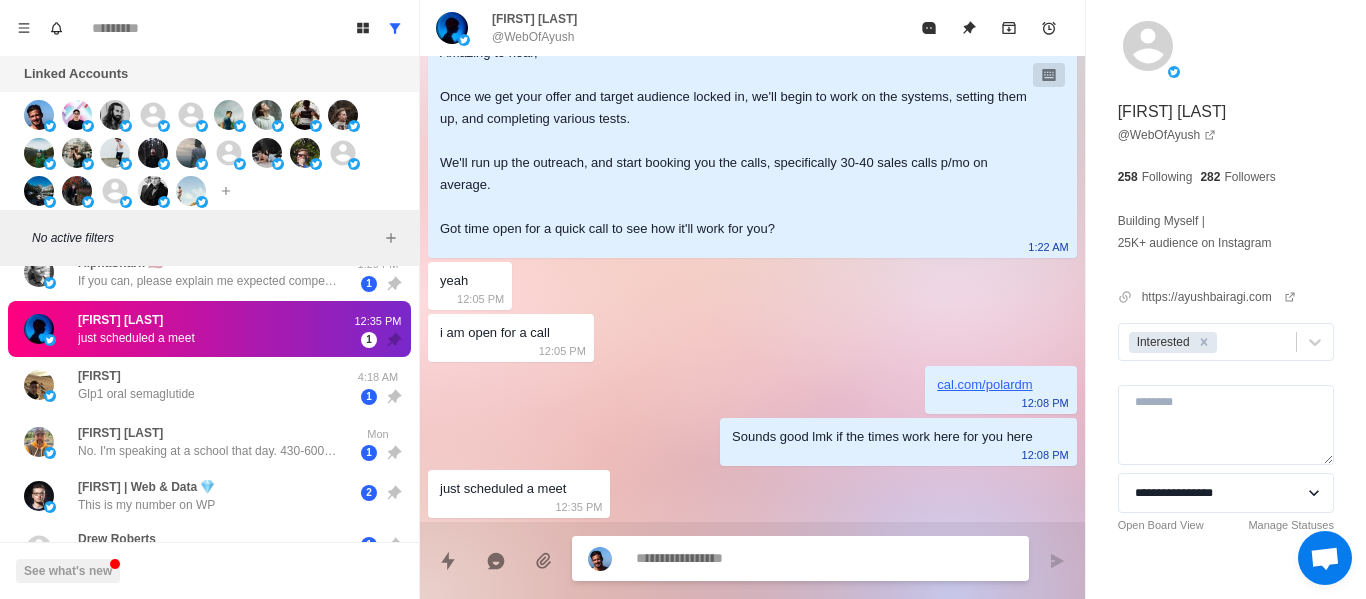 scroll, scrollTop: 0, scrollLeft: 0, axis: both 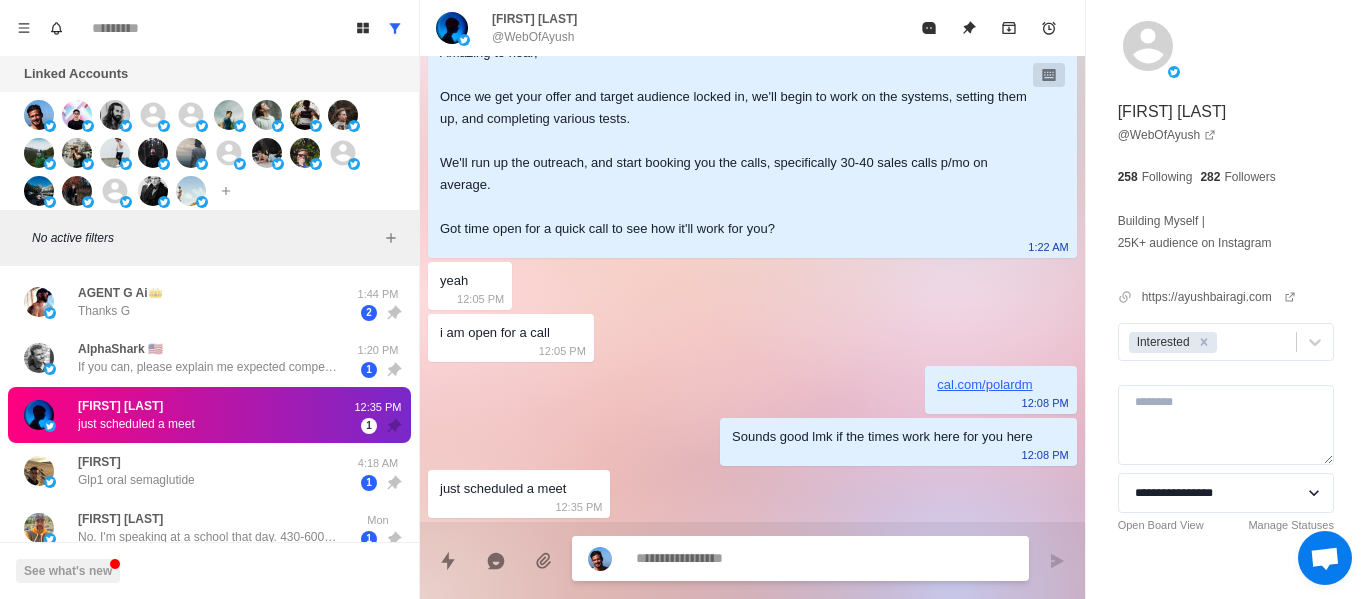 type on "*" 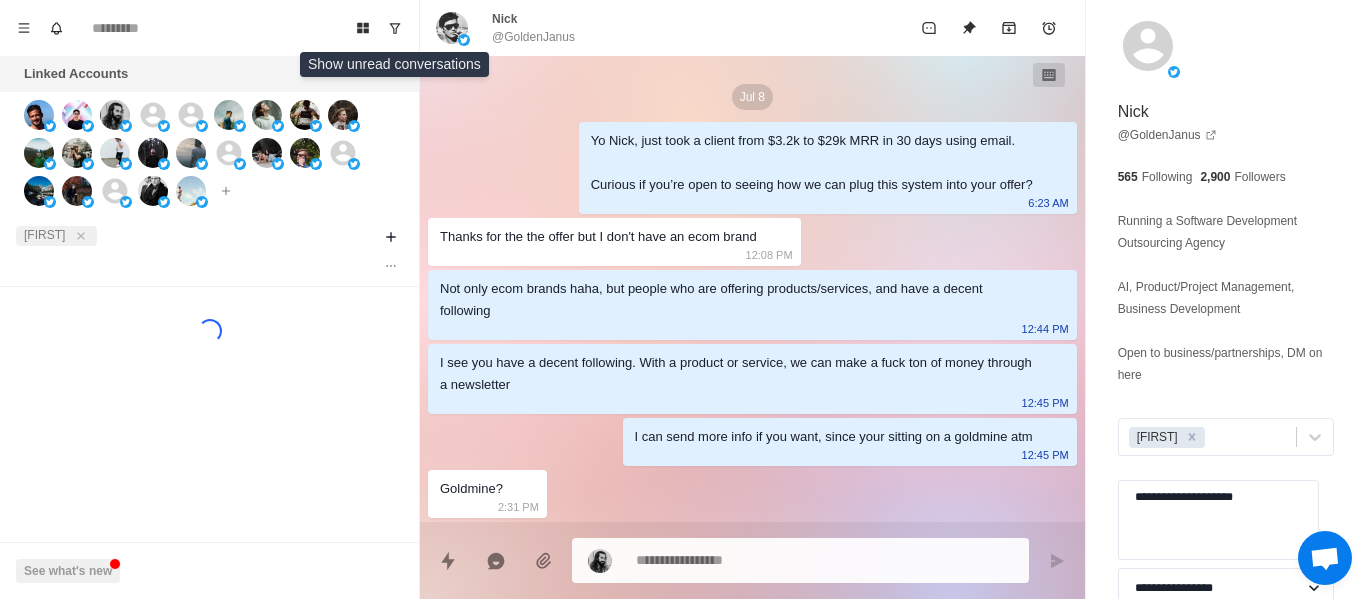 scroll, scrollTop: 0, scrollLeft: 0, axis: both 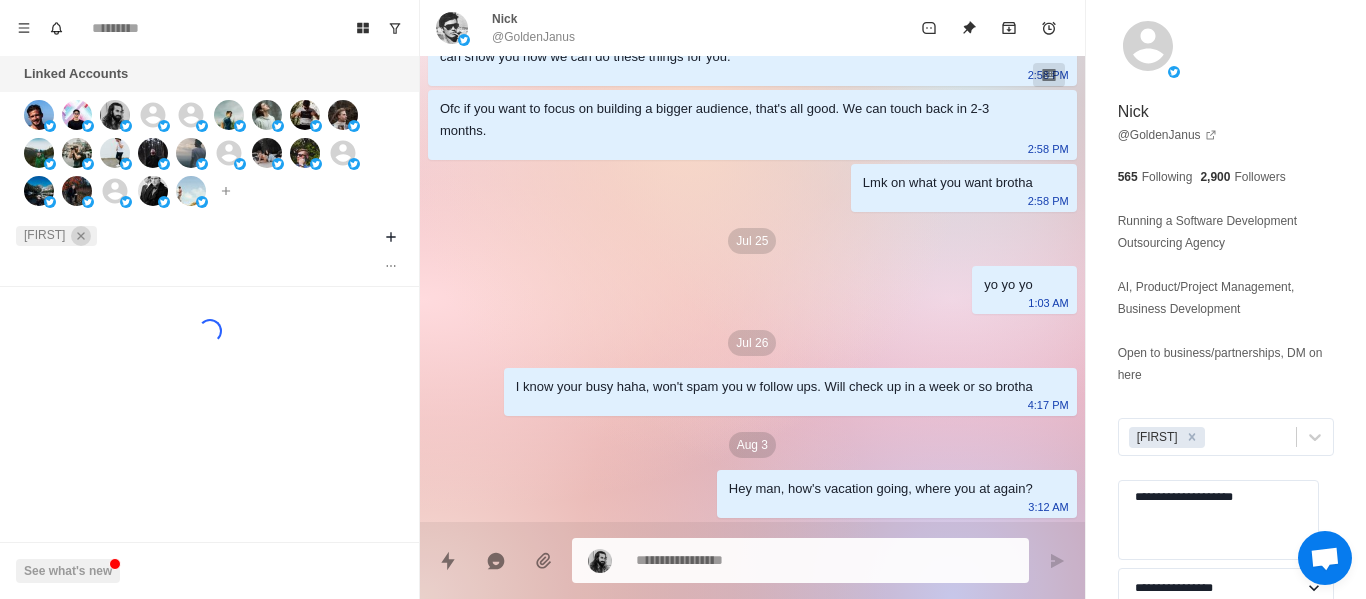click 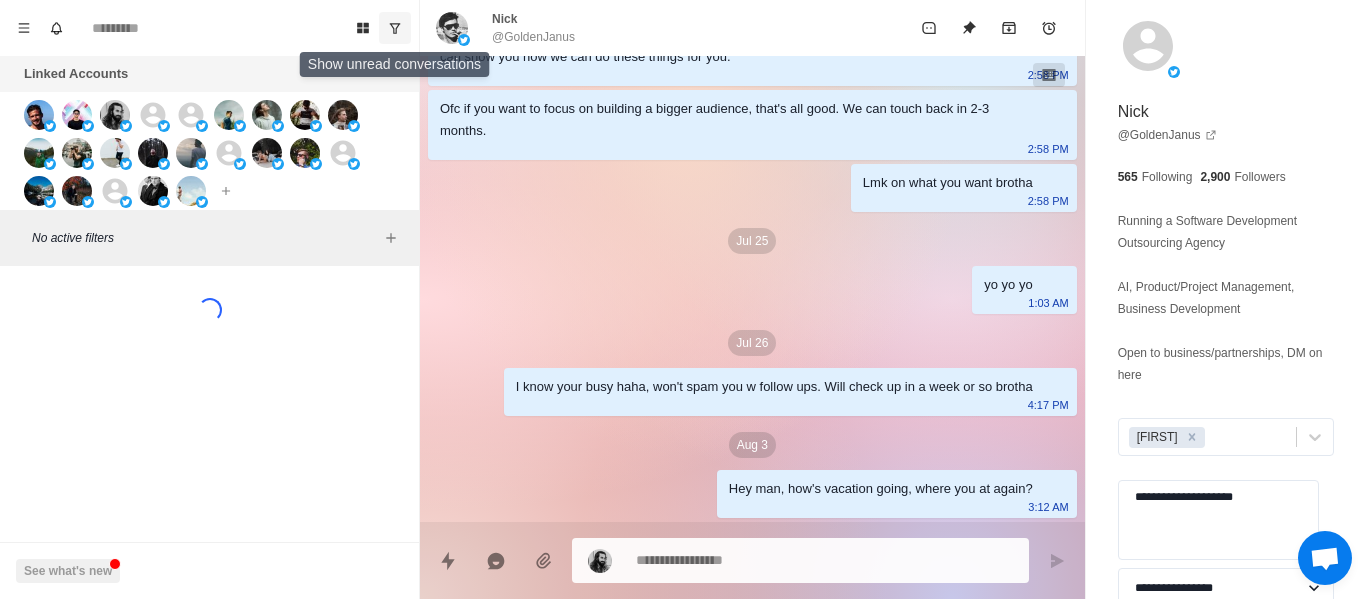 click at bounding box center (395, 28) 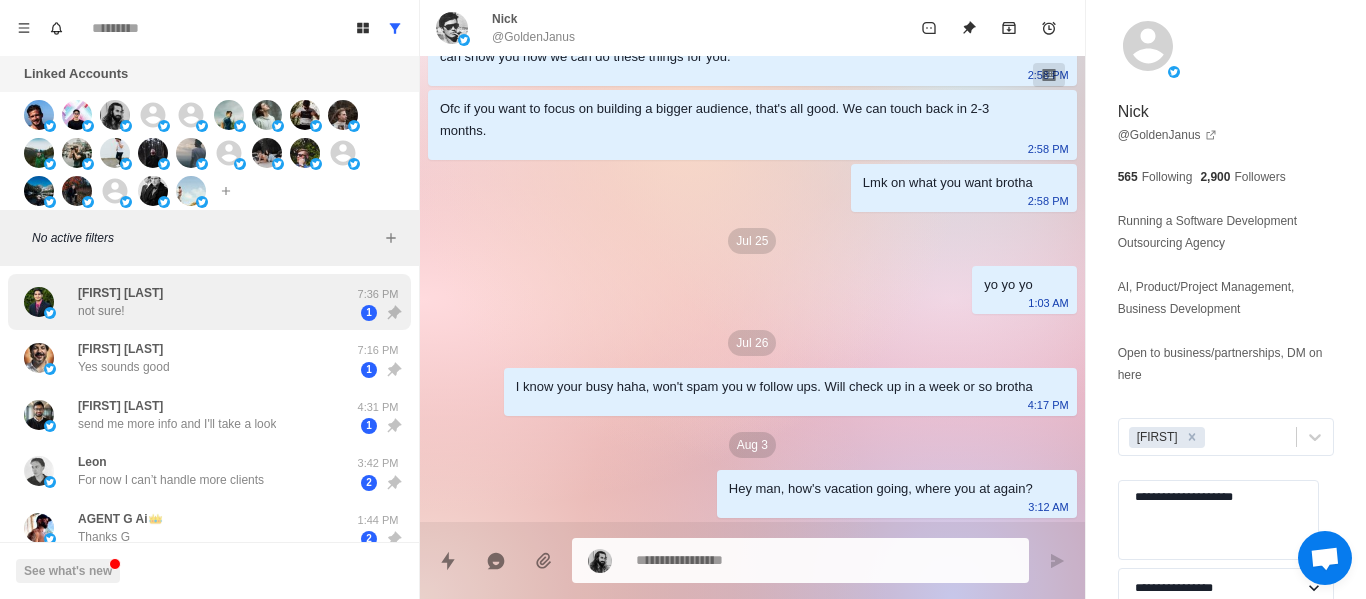 click on "[FIRST] [LAST] not sure!" at bounding box center [188, 302] 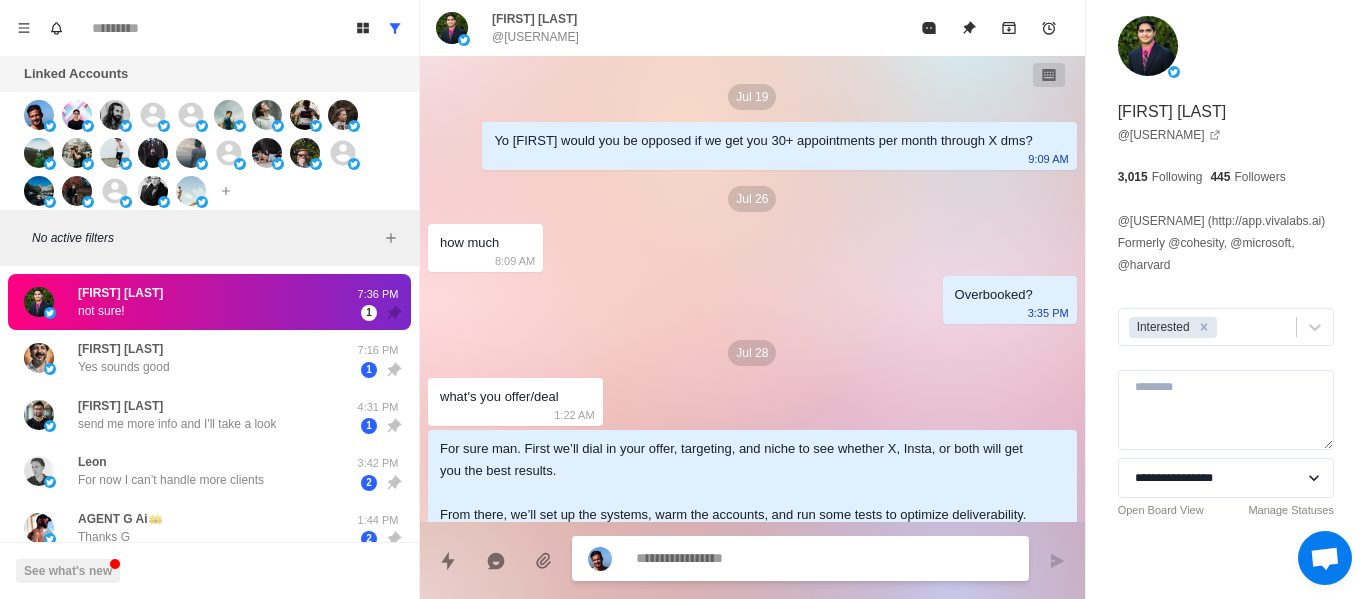 scroll, scrollTop: 702, scrollLeft: 0, axis: vertical 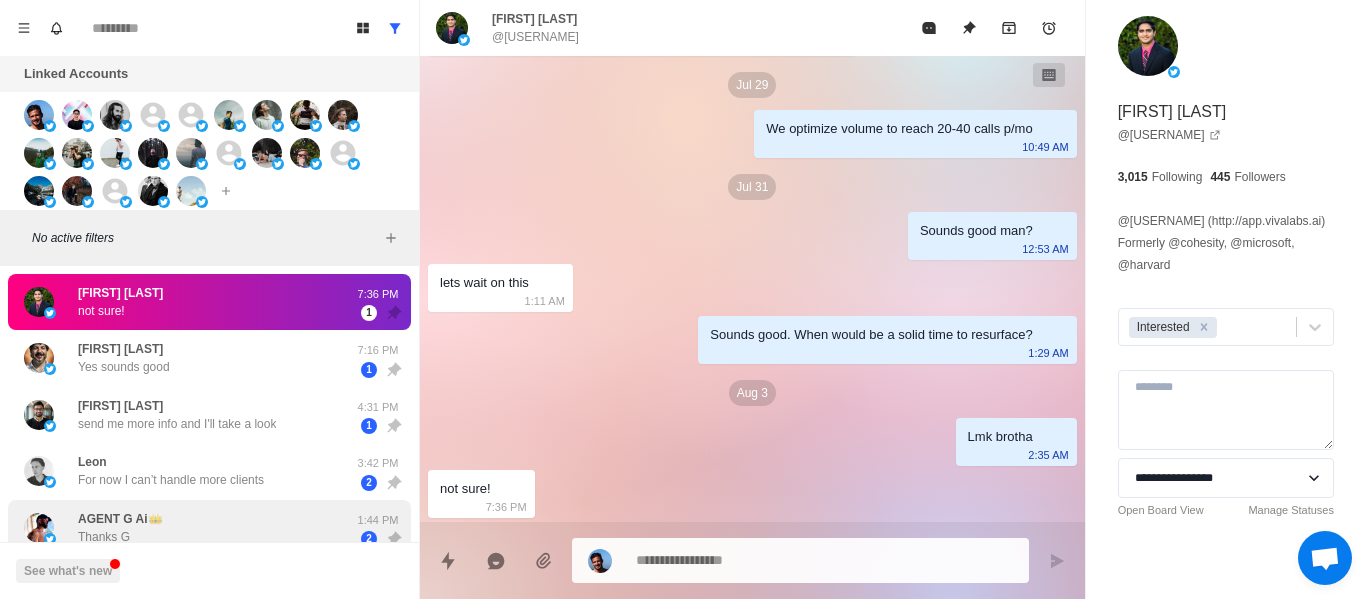 click on "[USERNAME] Thanks G" at bounding box center [188, 528] 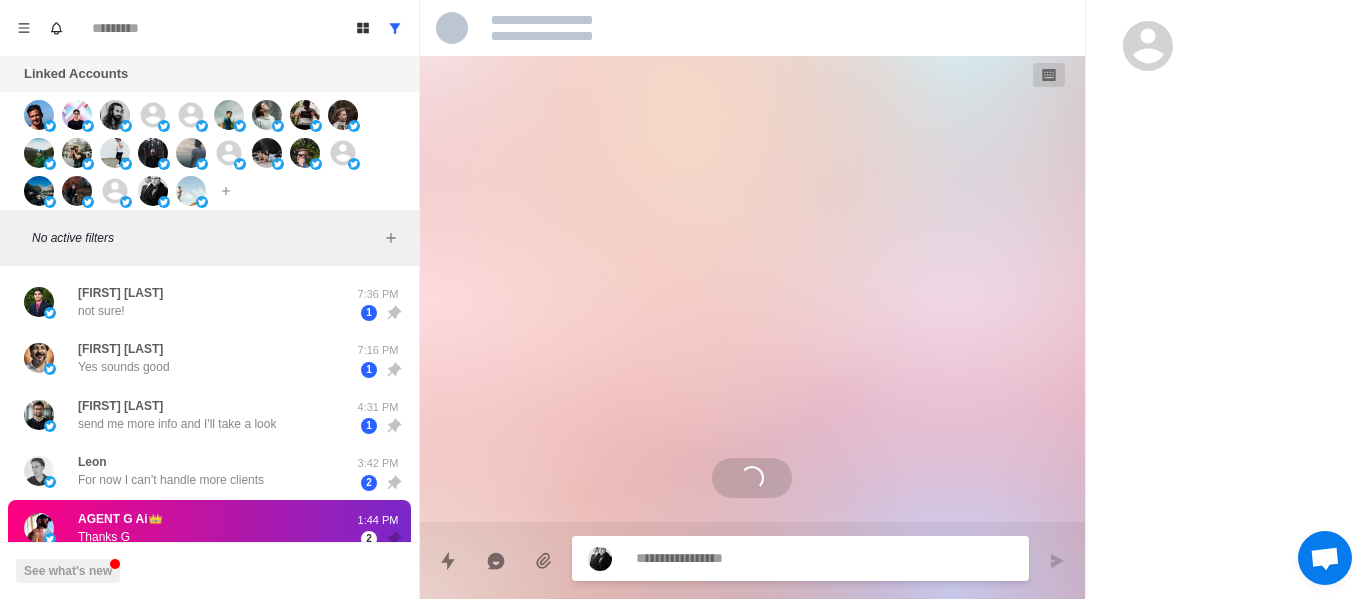 scroll, scrollTop: 3046, scrollLeft: 0, axis: vertical 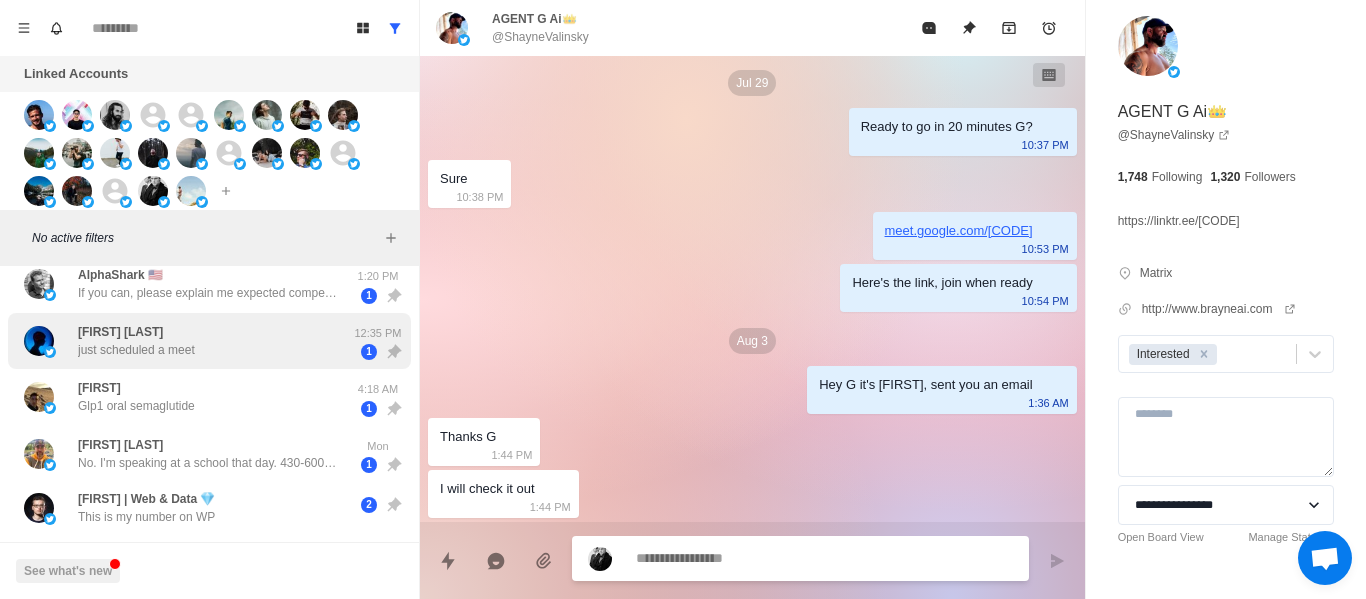 click on "[FIRST] [LAST] just scheduled a meet" at bounding box center (188, 341) 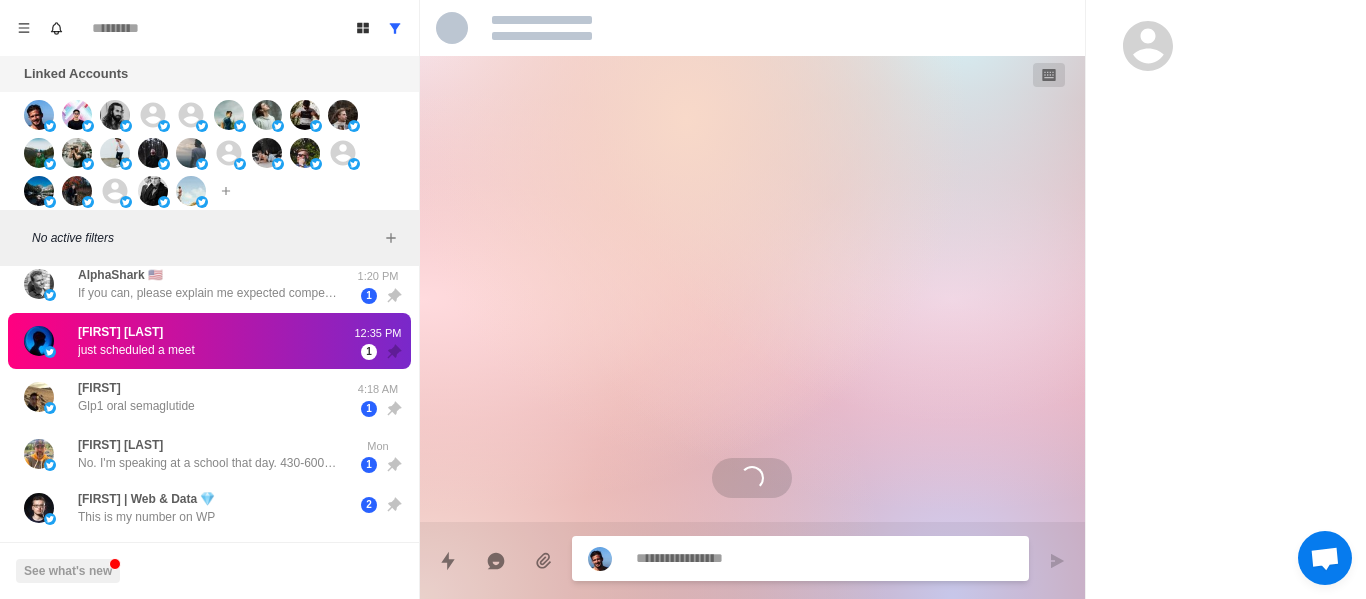 scroll, scrollTop: 0, scrollLeft: 0, axis: both 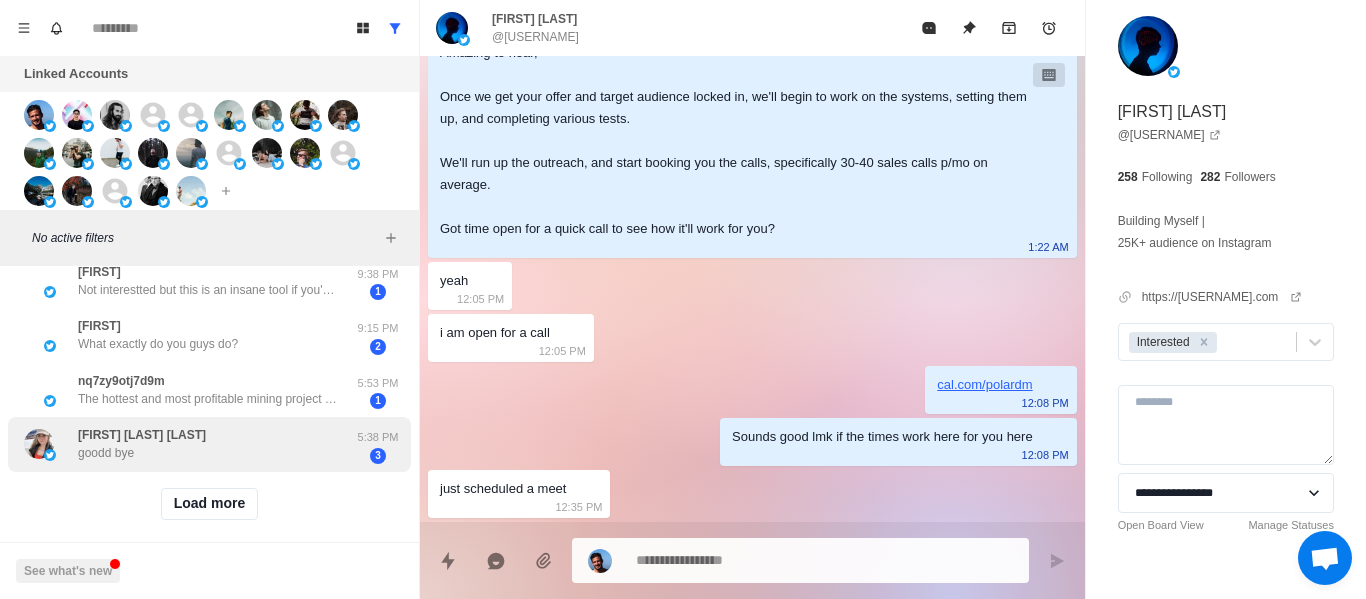 drag, startPoint x: 211, startPoint y: 457, endPoint x: 299, endPoint y: 457, distance: 88 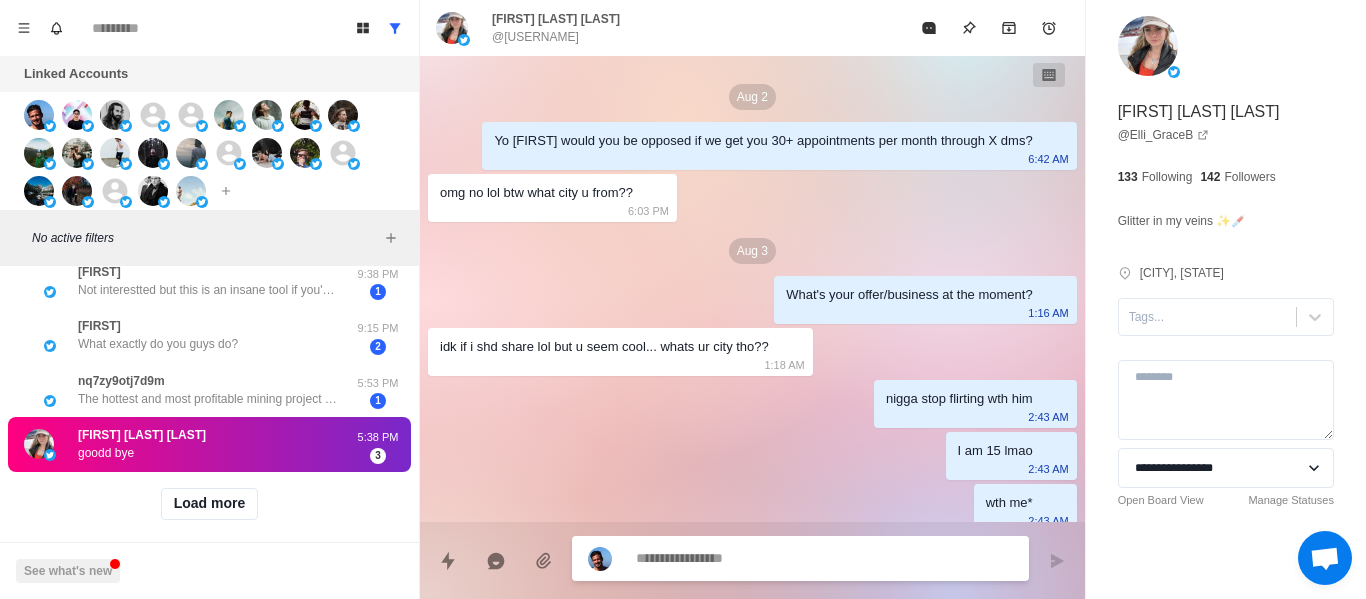 scroll, scrollTop: 118, scrollLeft: 0, axis: vertical 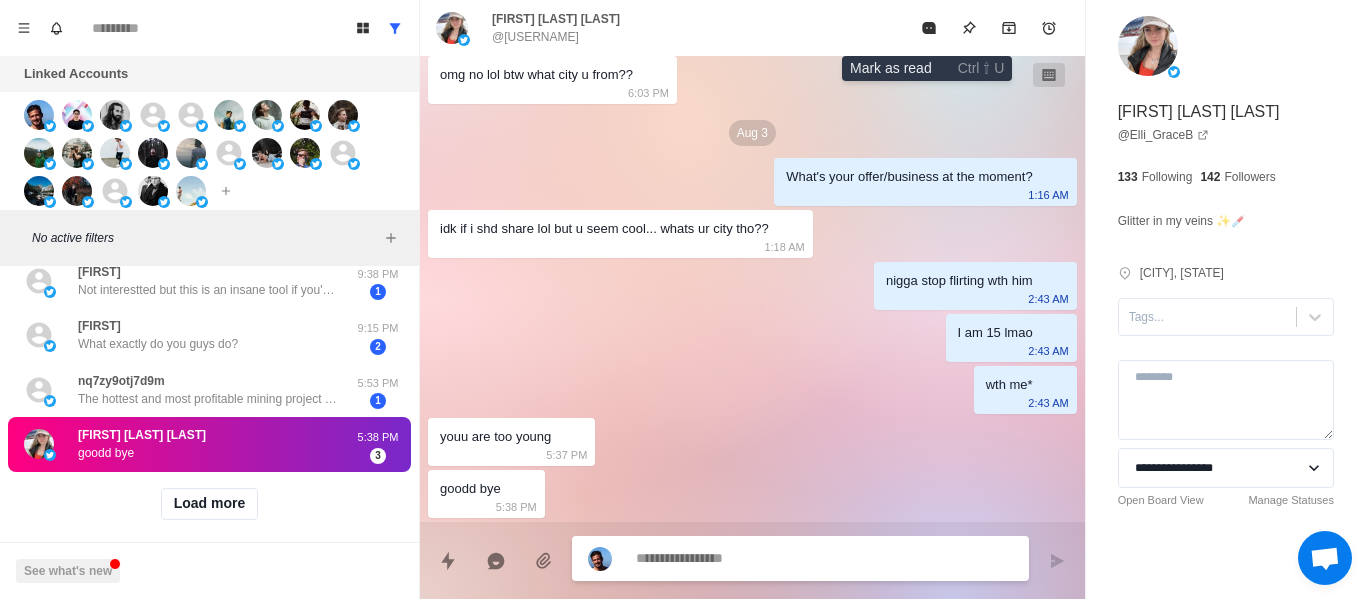drag, startPoint x: 917, startPoint y: 14, endPoint x: 391, endPoint y: 432, distance: 671.8631 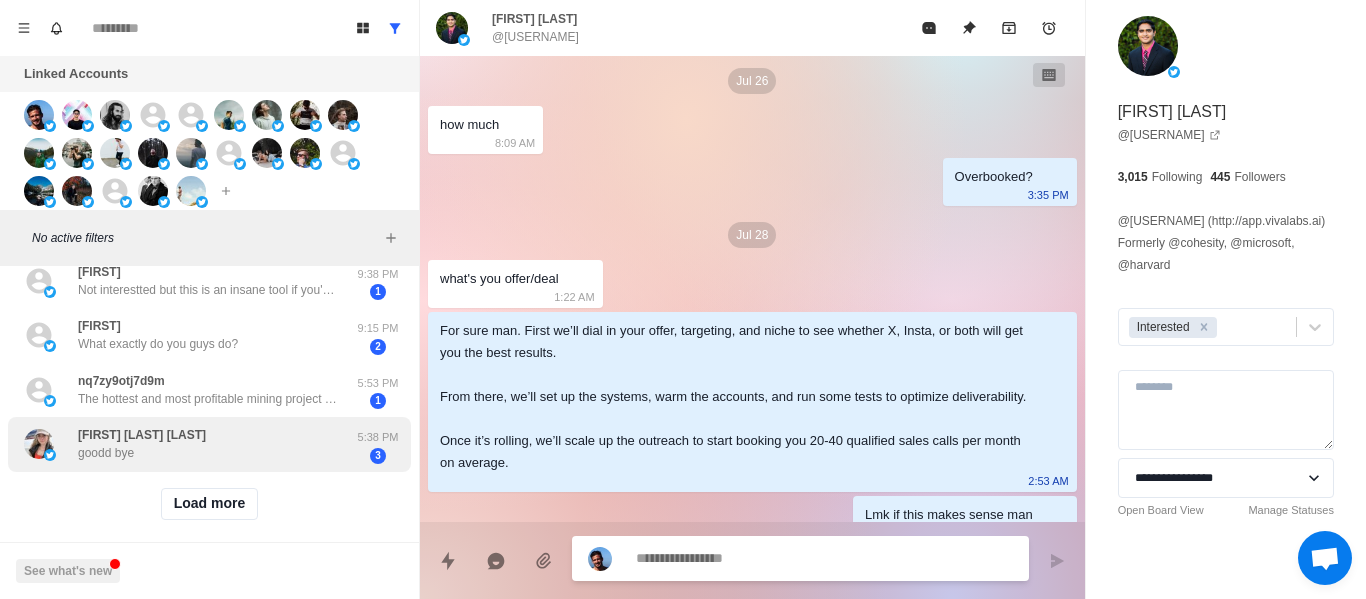 scroll, scrollTop: 702, scrollLeft: 0, axis: vertical 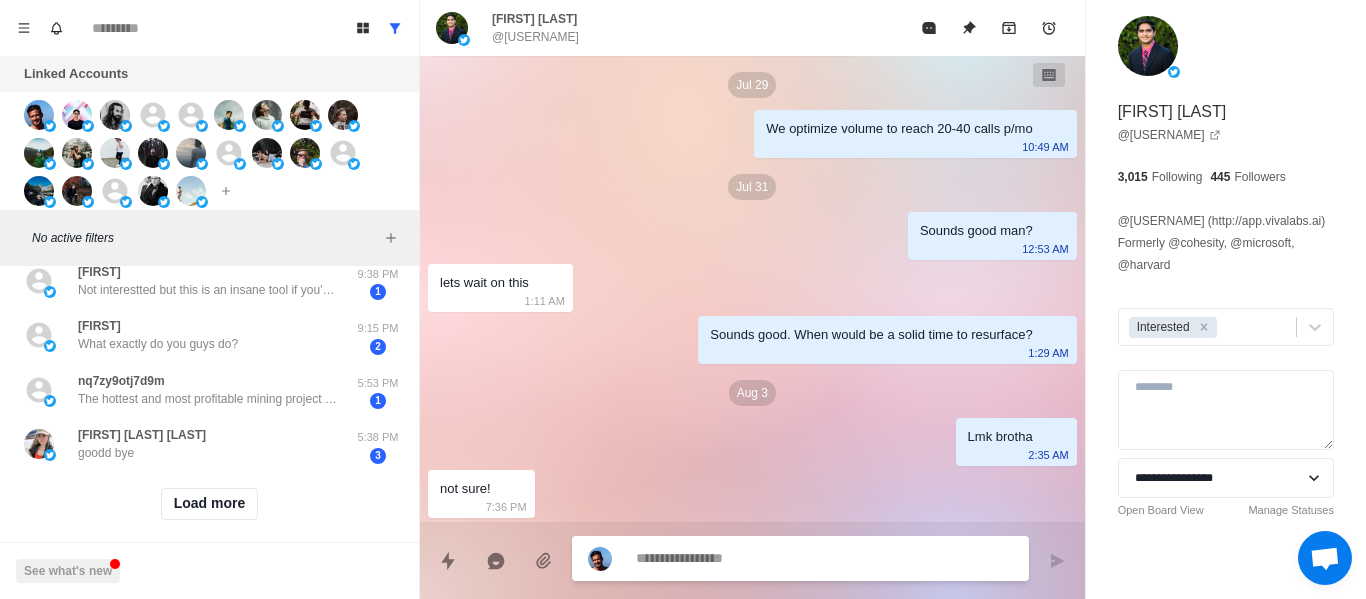 click on "Load more" at bounding box center [209, 504] 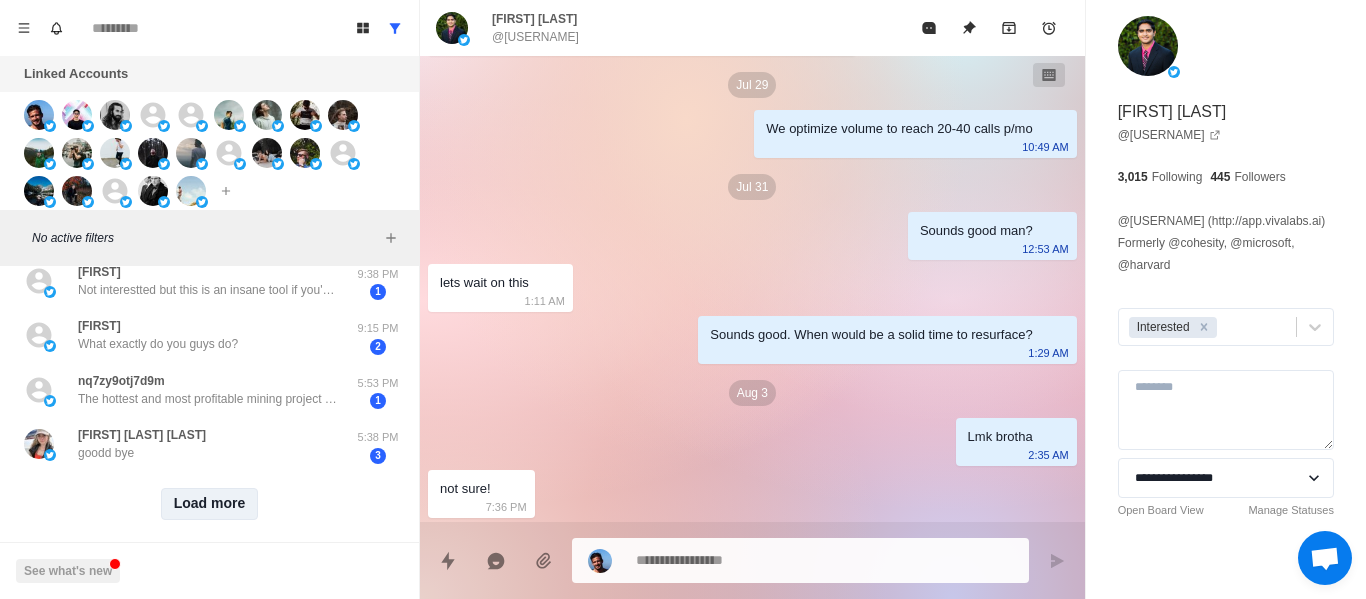 click on "Load more" at bounding box center [210, 504] 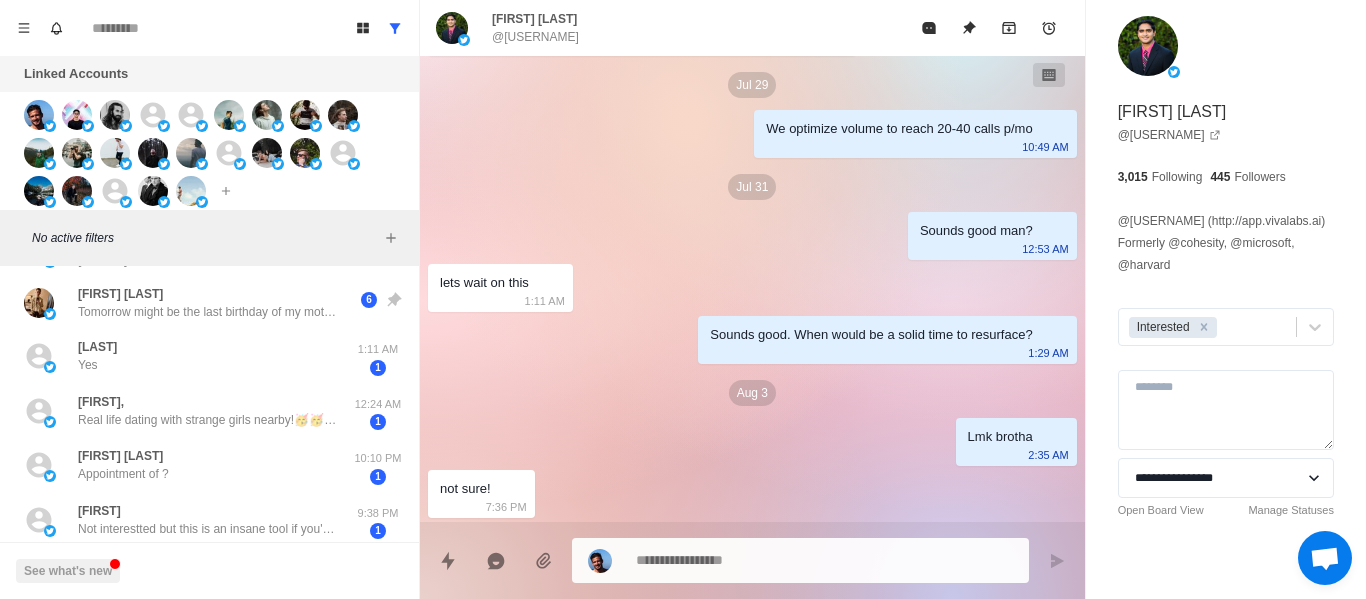 scroll, scrollTop: 1061, scrollLeft: 0, axis: vertical 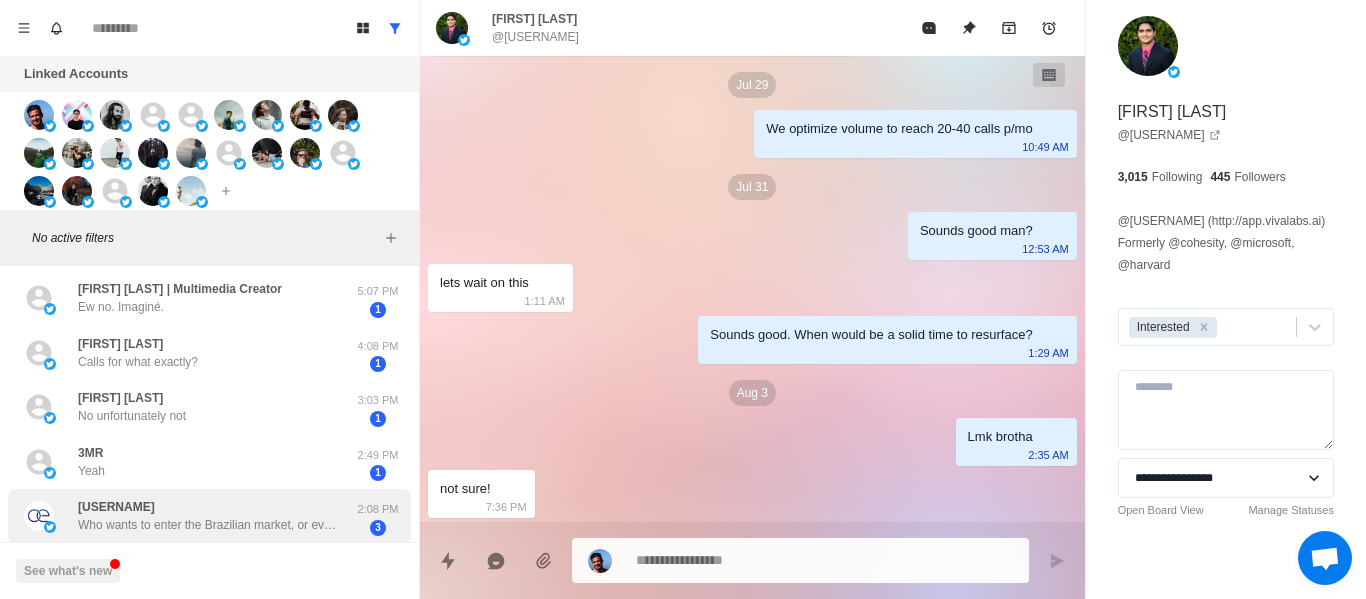 click on "Olympic Esporte Who wants to enter the Brazilian market, or even the world market [TIME] 3" at bounding box center [209, 516] 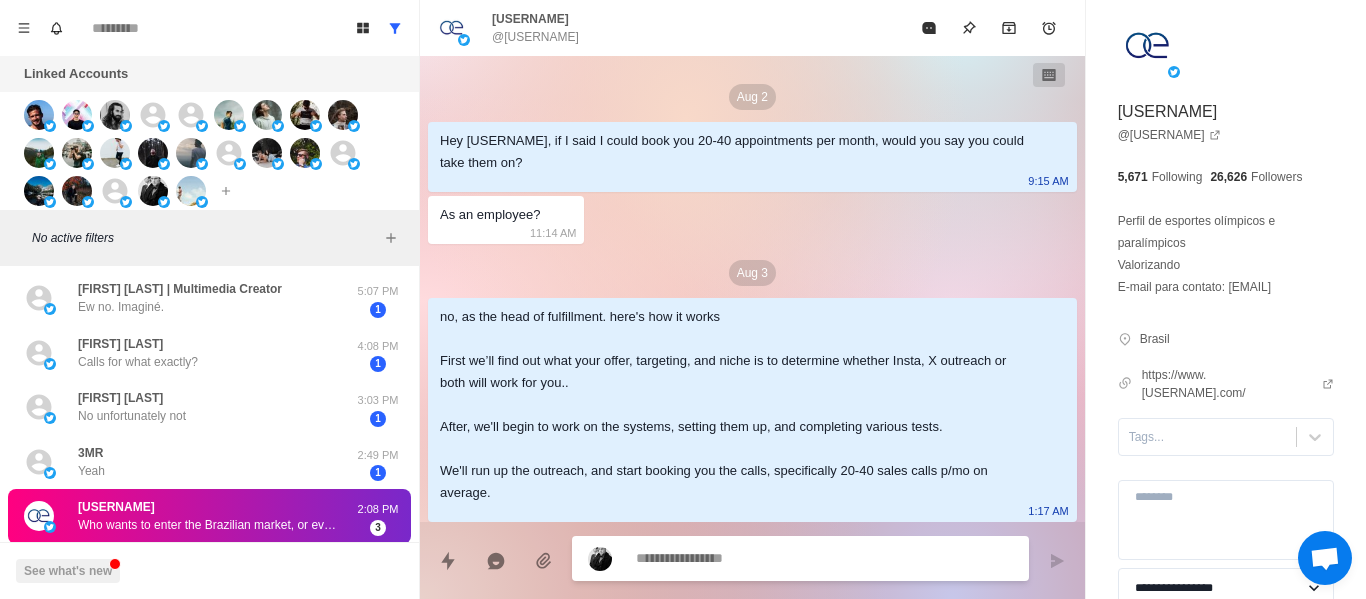 scroll, scrollTop: 784, scrollLeft: 0, axis: vertical 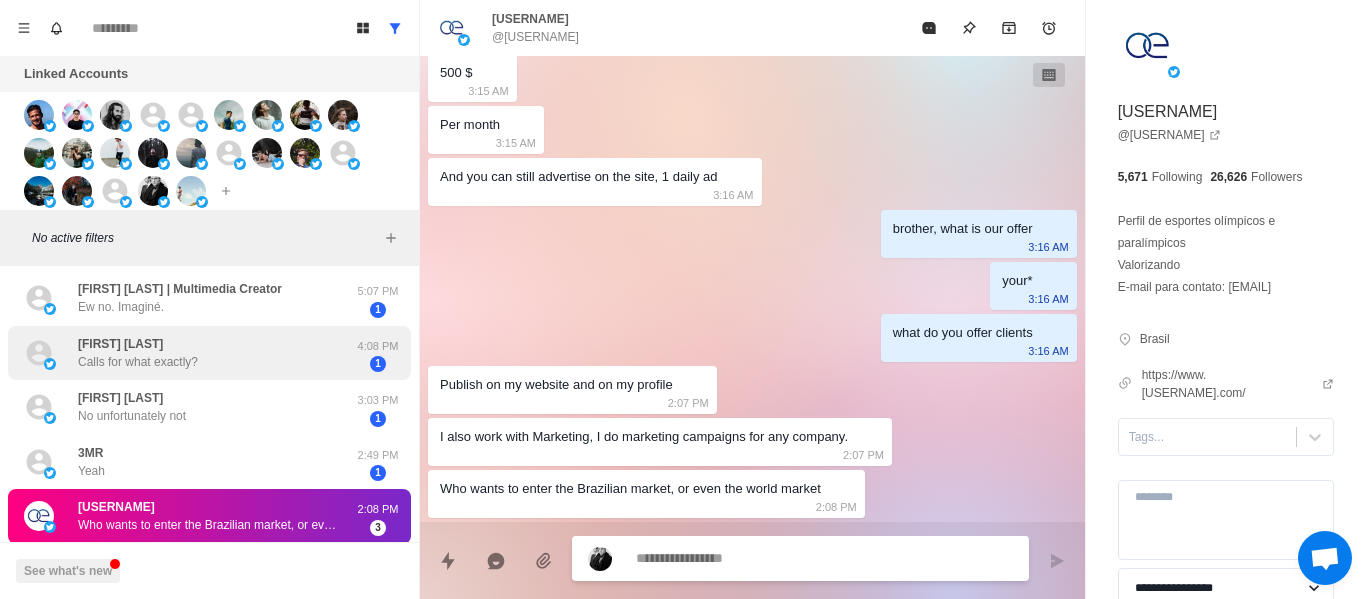 click on "[FIRST] [LAST] Calls for what exactly?" at bounding box center (188, 353) 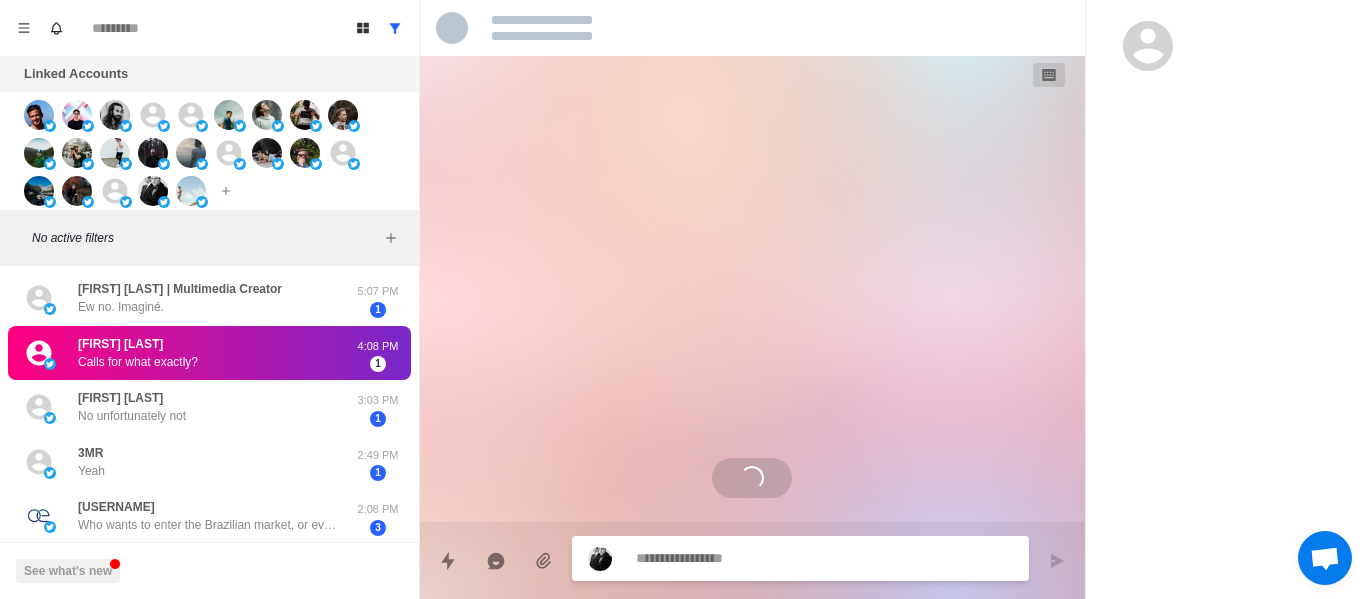 scroll, scrollTop: 0, scrollLeft: 0, axis: both 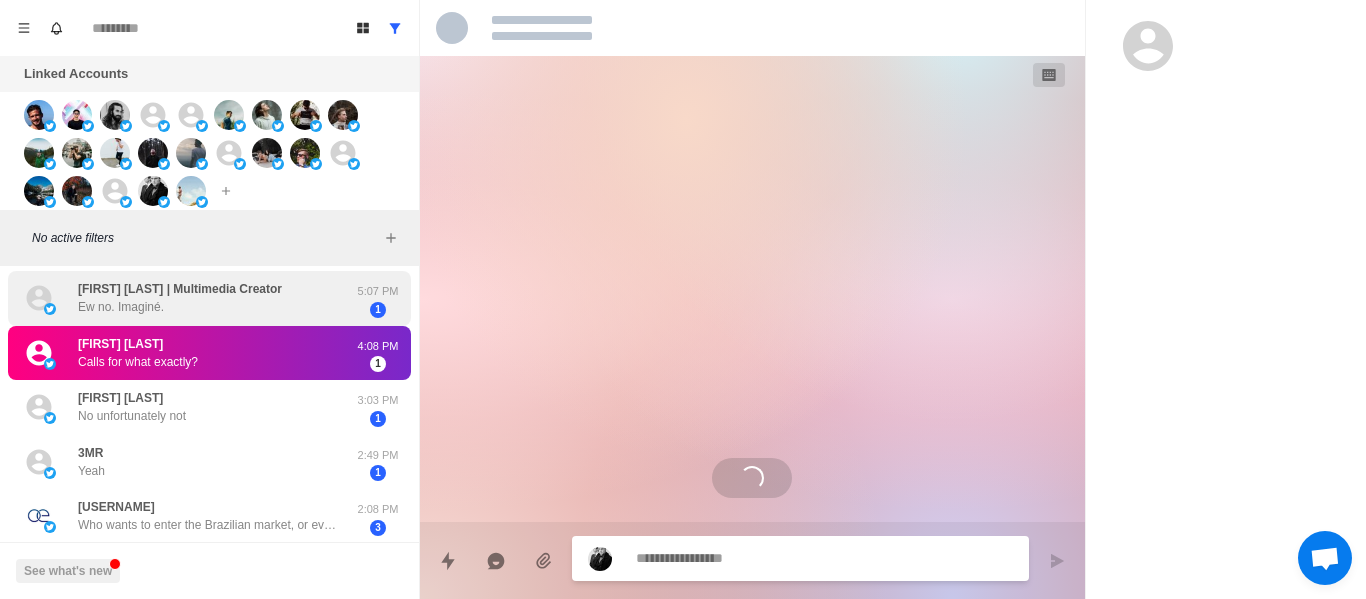 click on "[FIRST] [LAST] | Multimedia Creator" at bounding box center [180, 289] 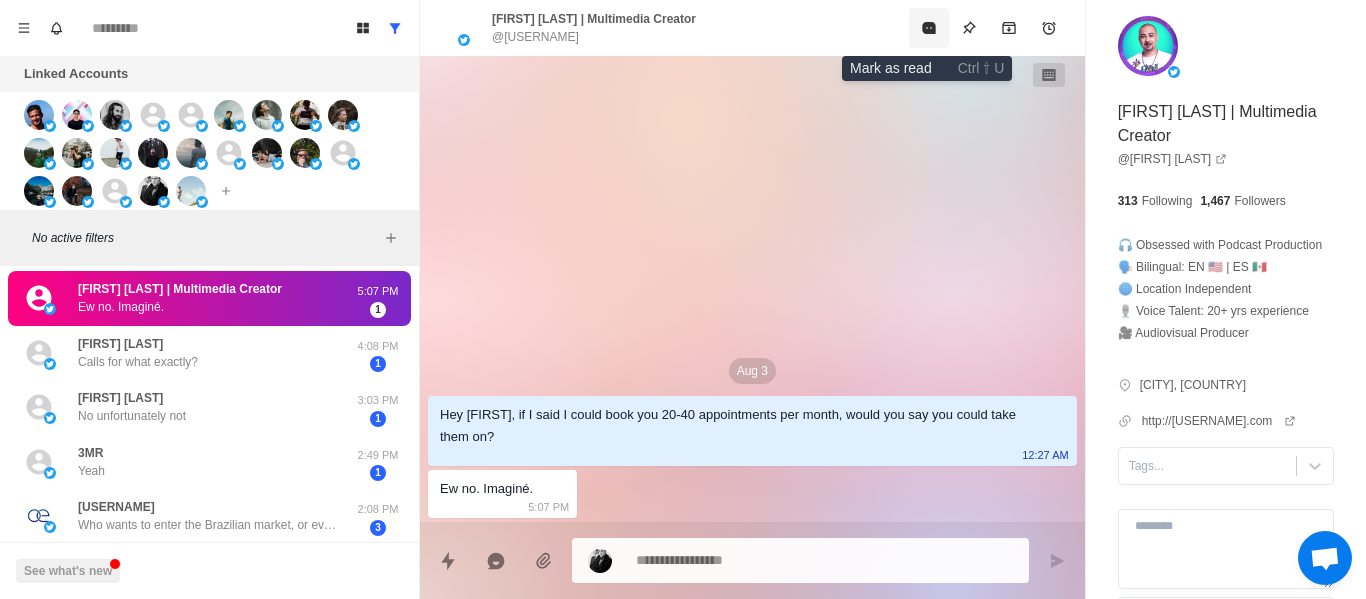 click at bounding box center [929, 28] 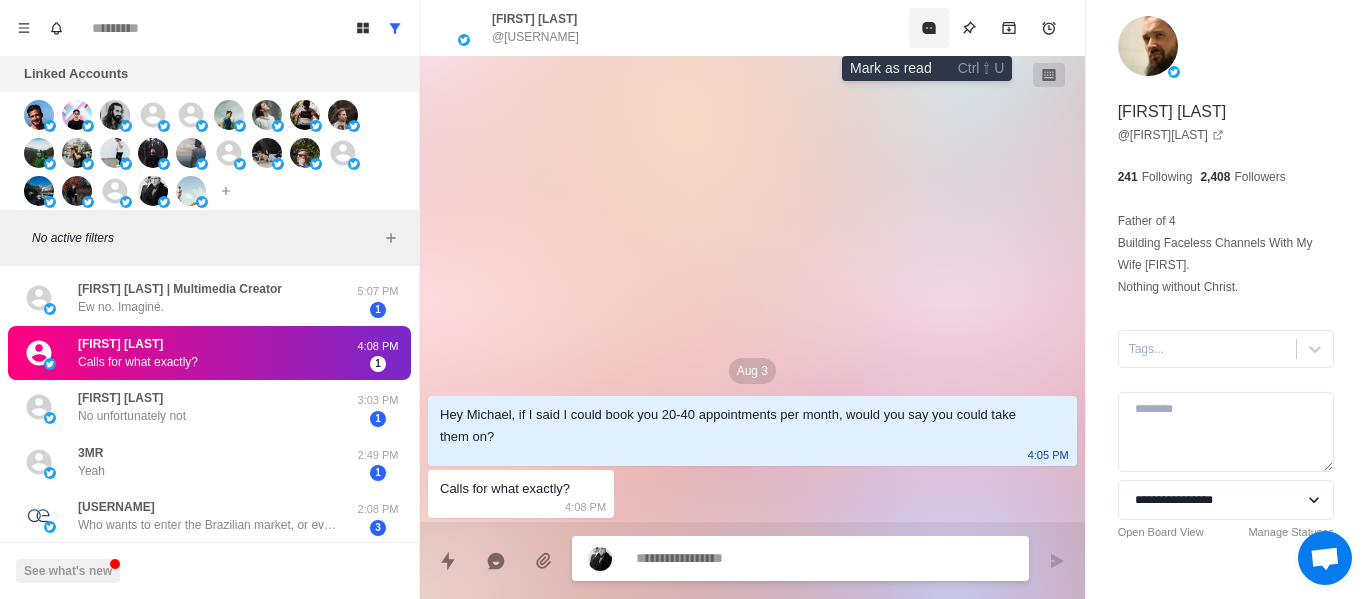 type on "*" 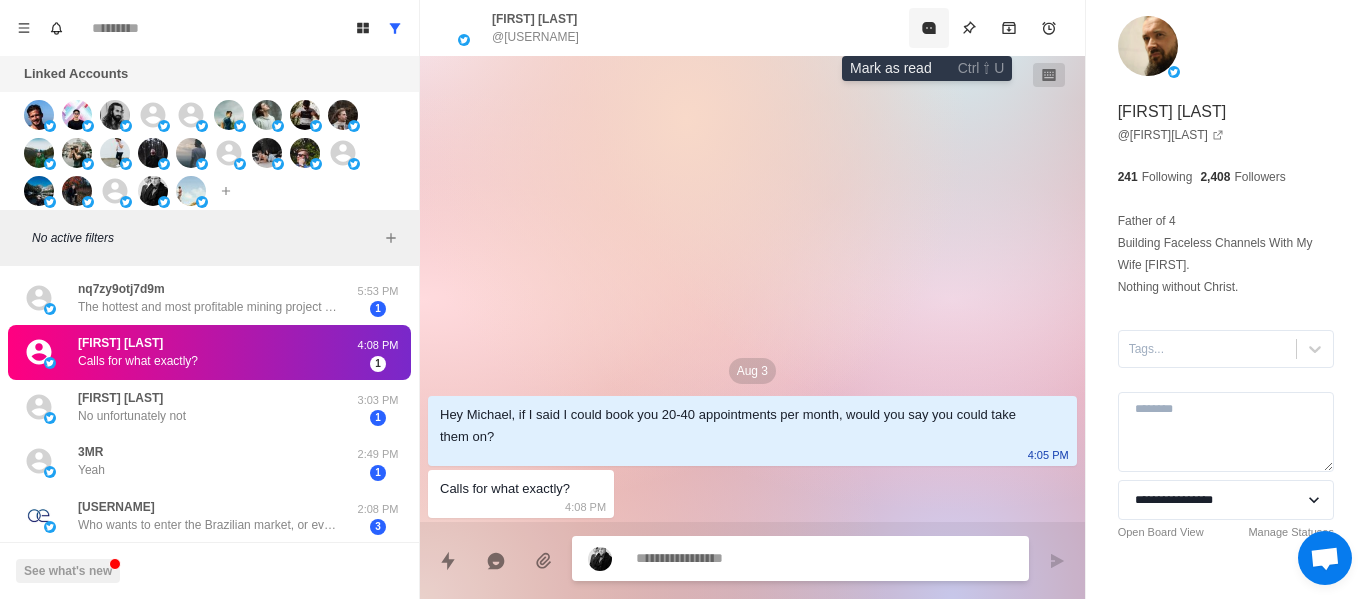 scroll, scrollTop: 1007, scrollLeft: 0, axis: vertical 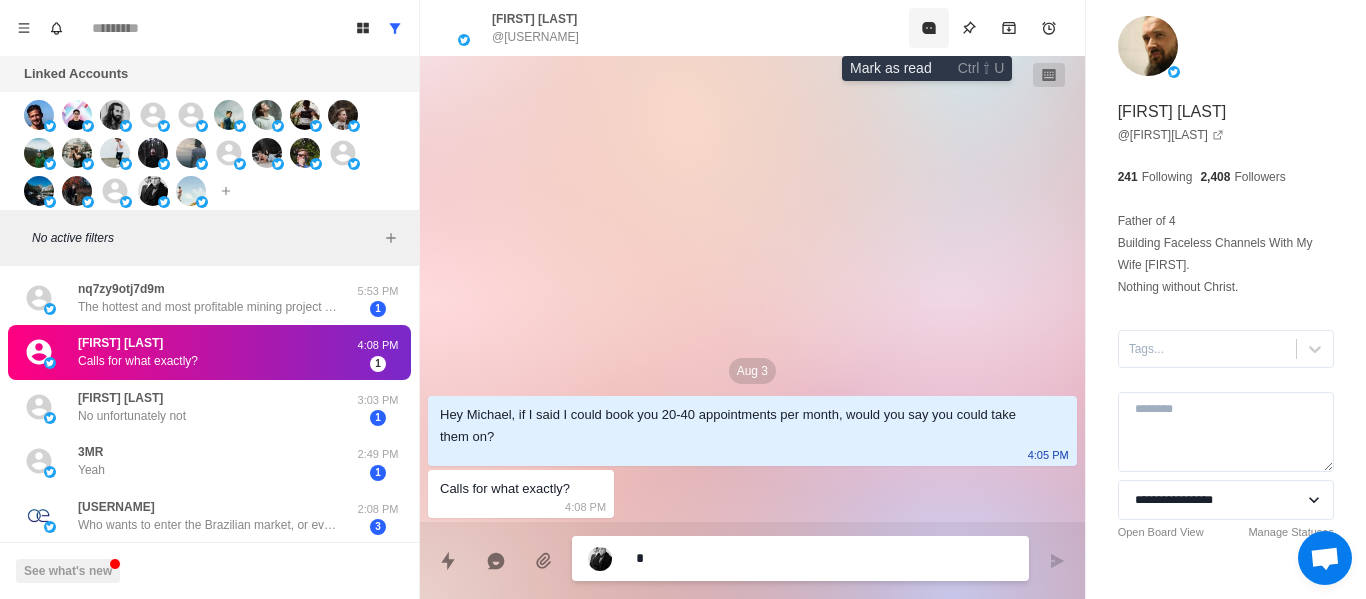 type on "**" 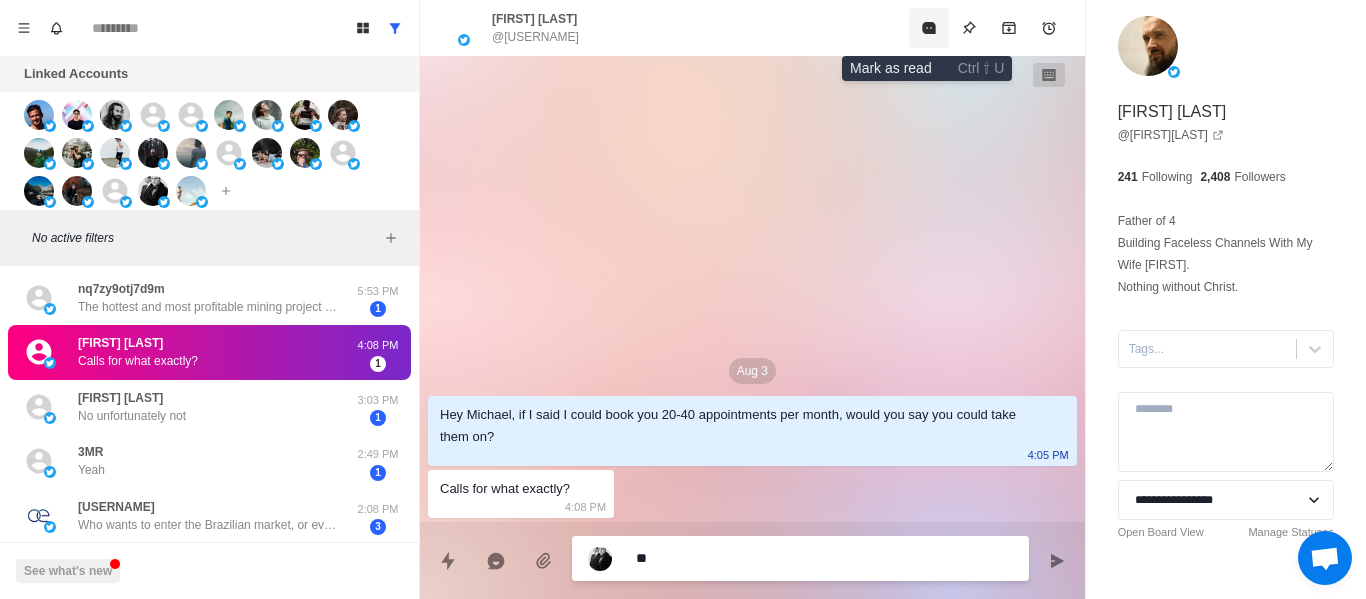 type on "***" 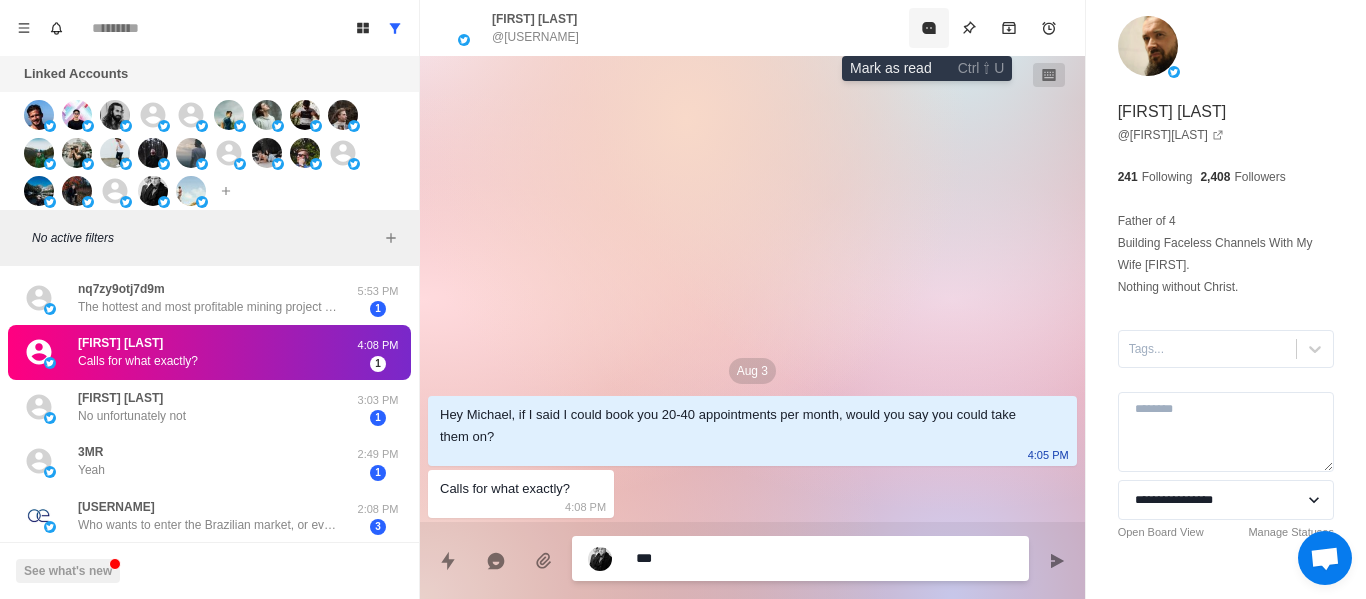 type on "****" 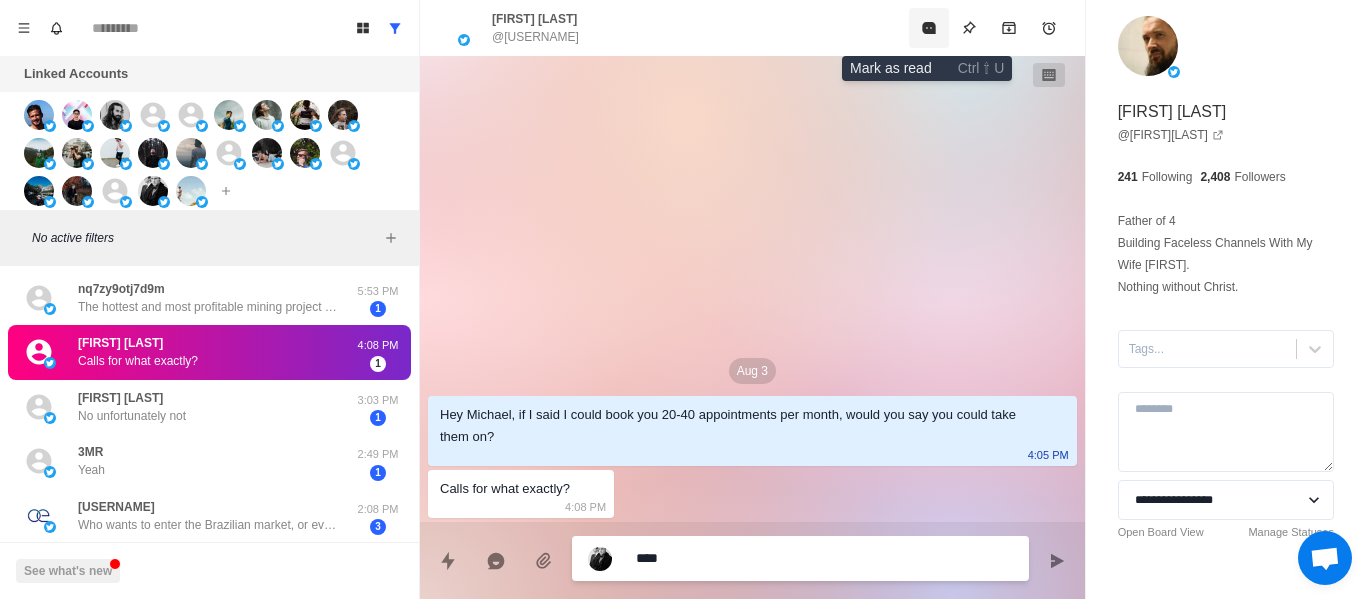 type on "*****" 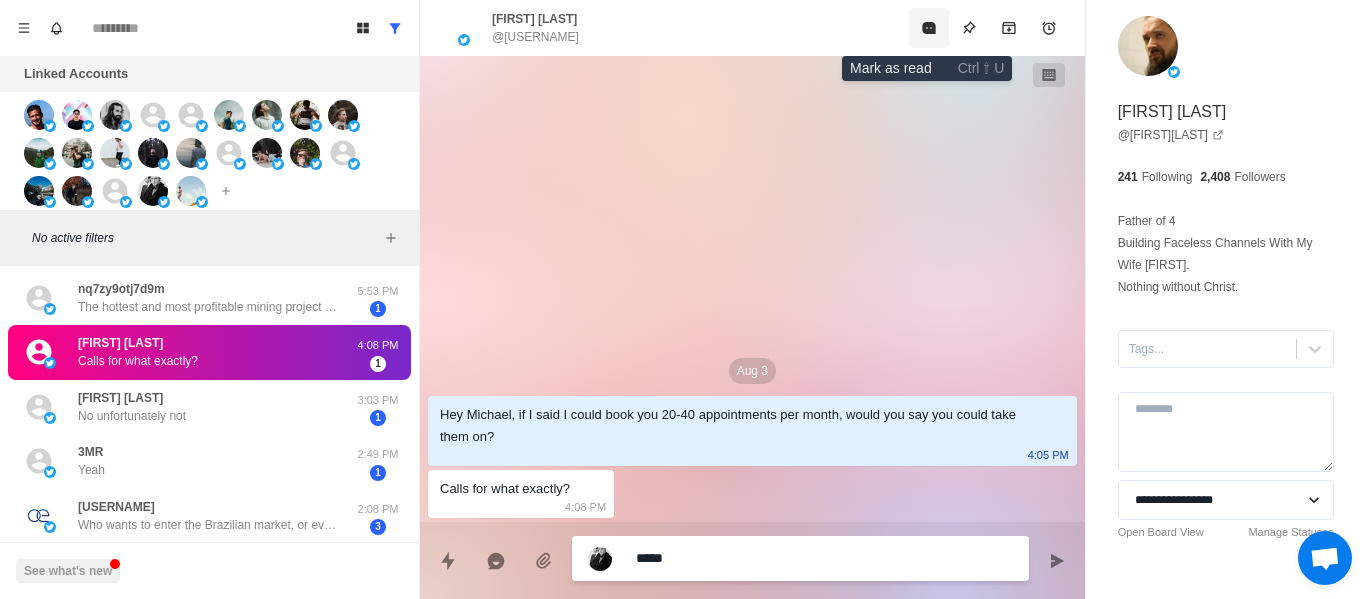 type on "*****" 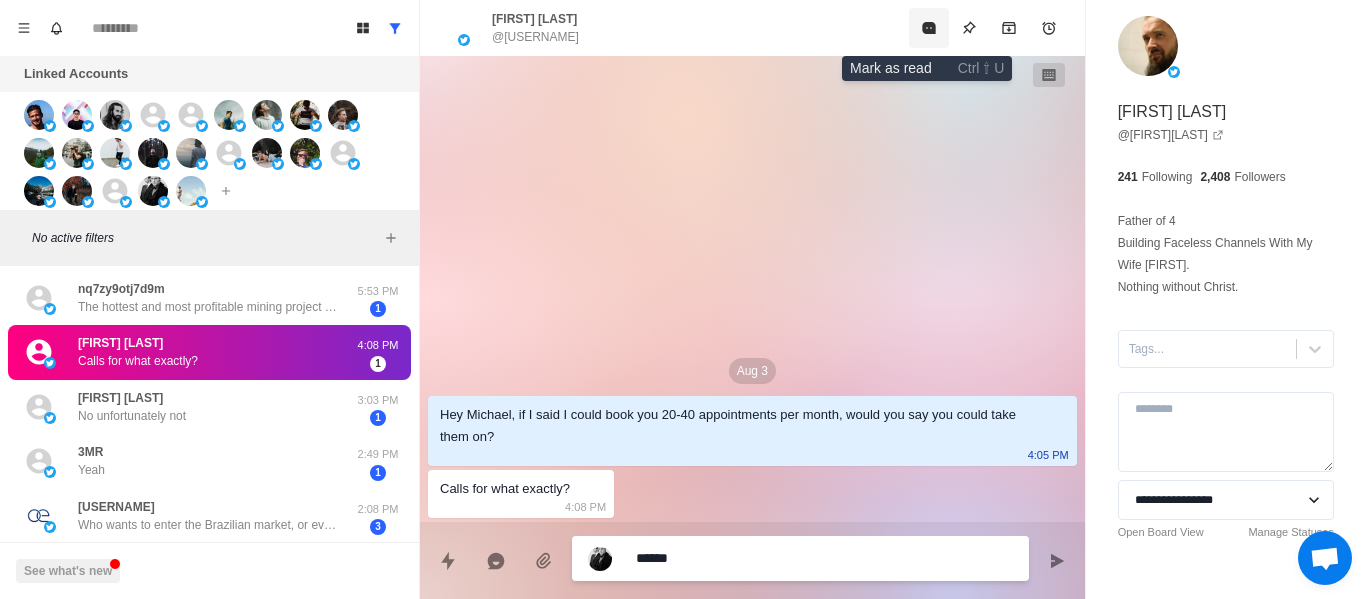 type on "*******" 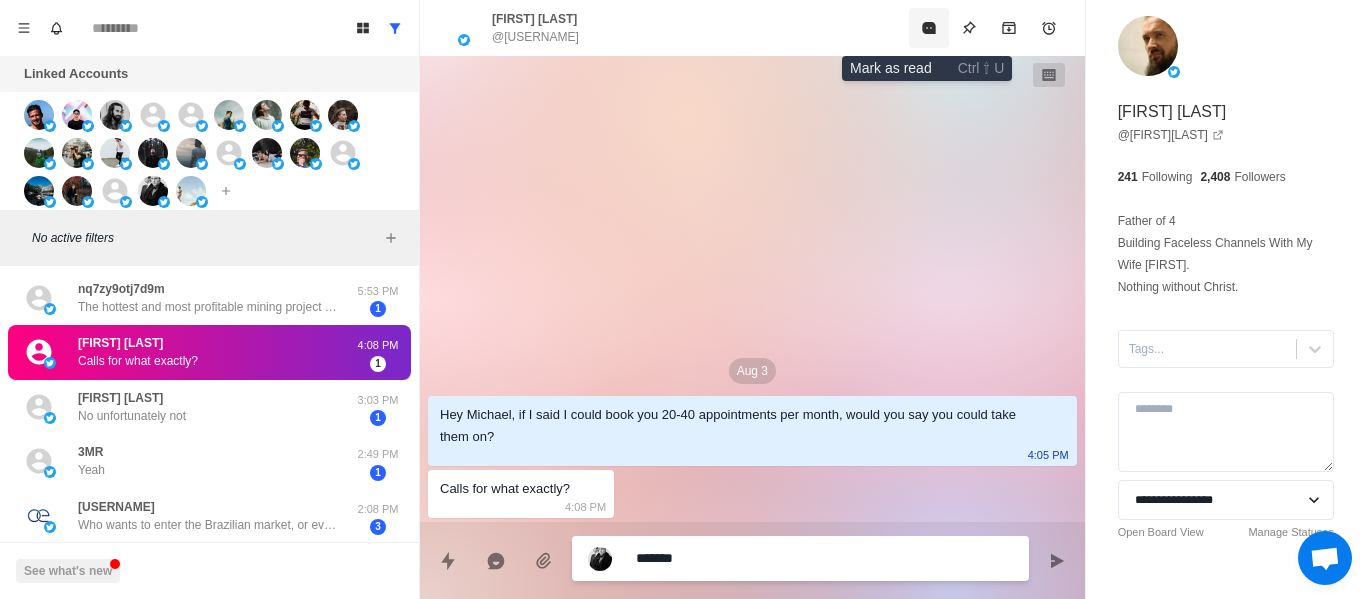 type on "********" 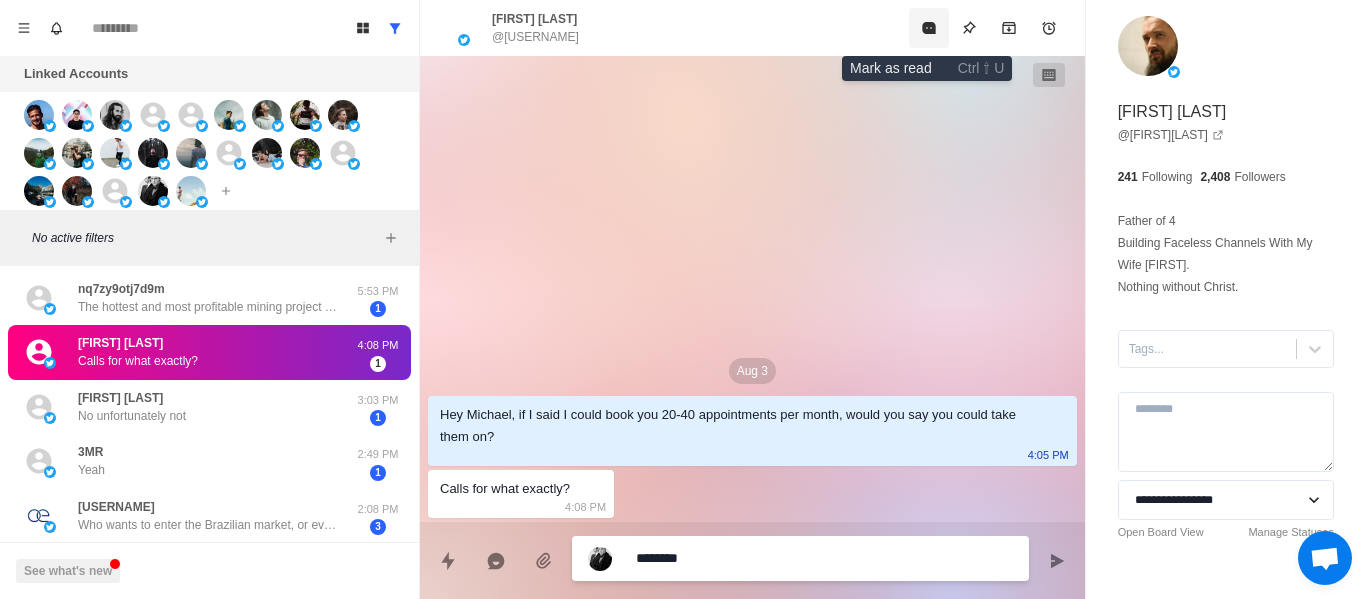 type on "*********" 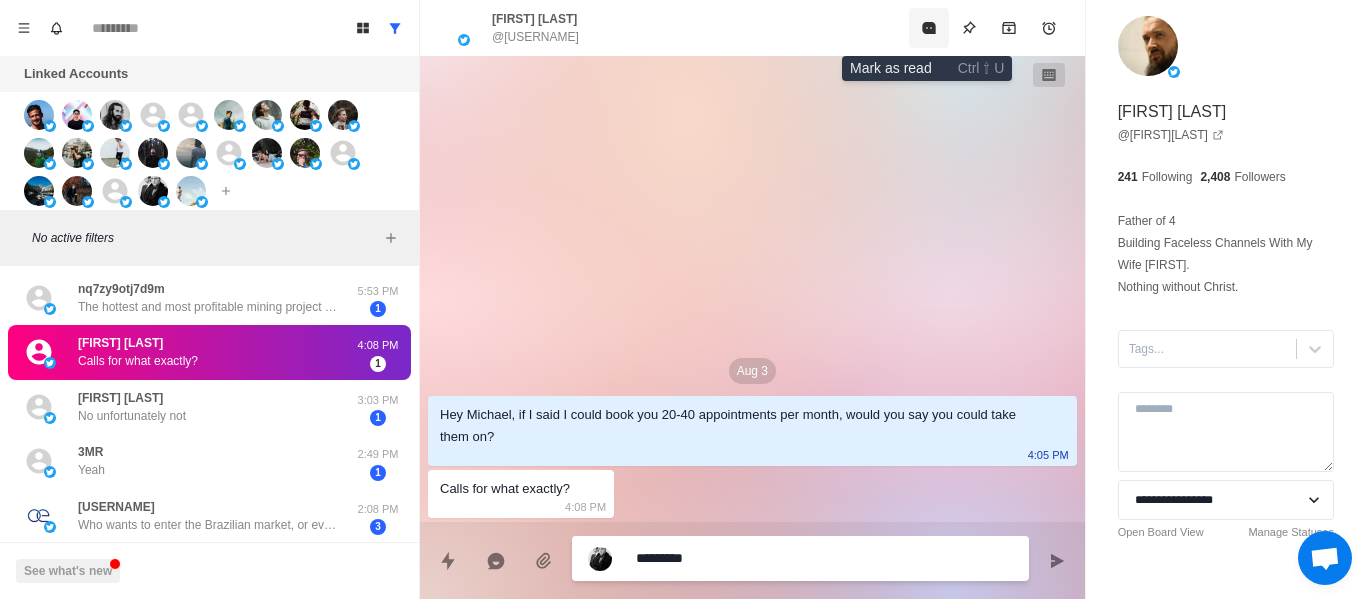 type on "**********" 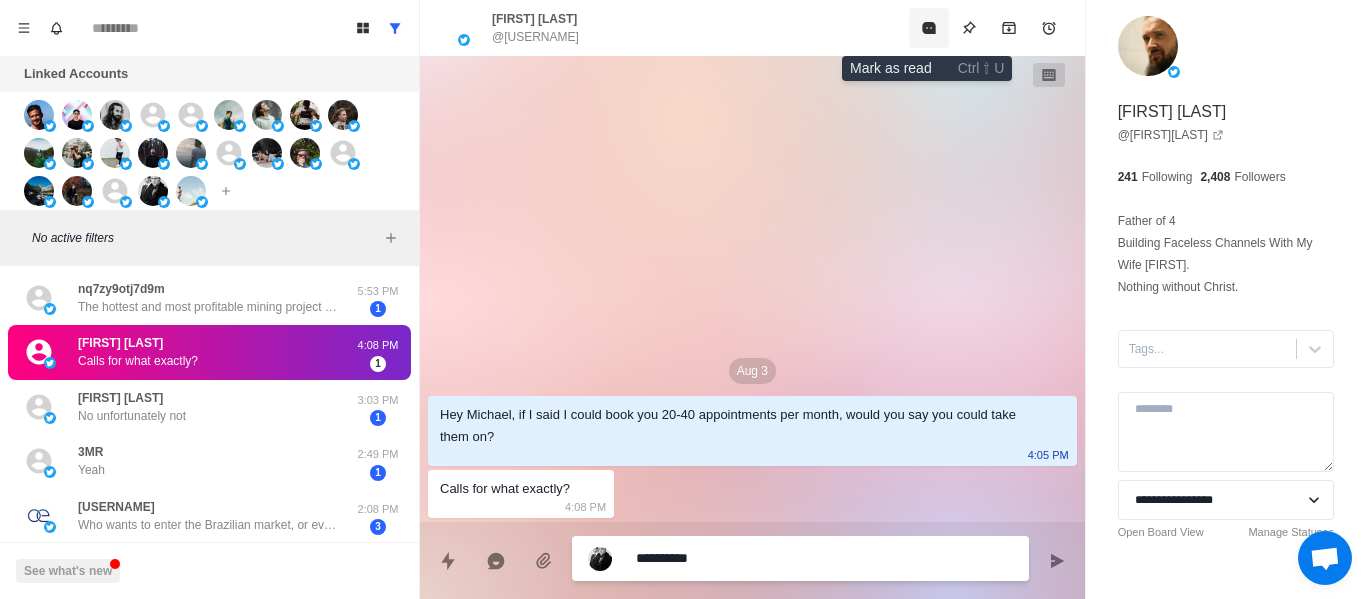 type on "*********" 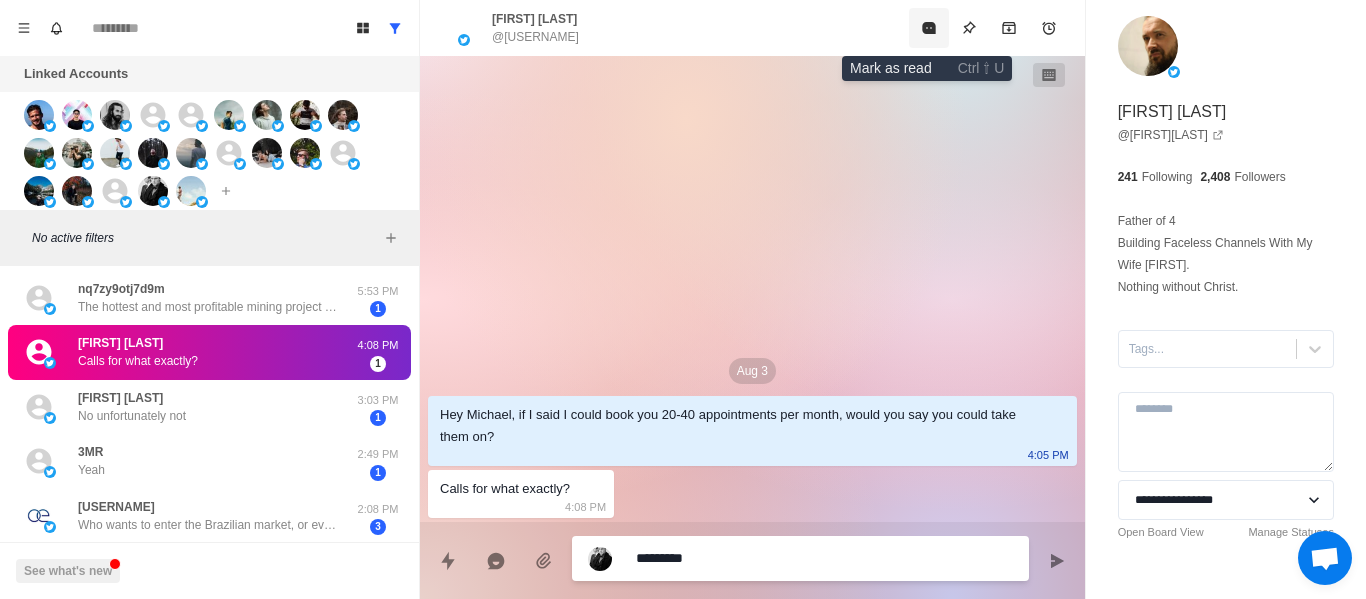 type on "**********" 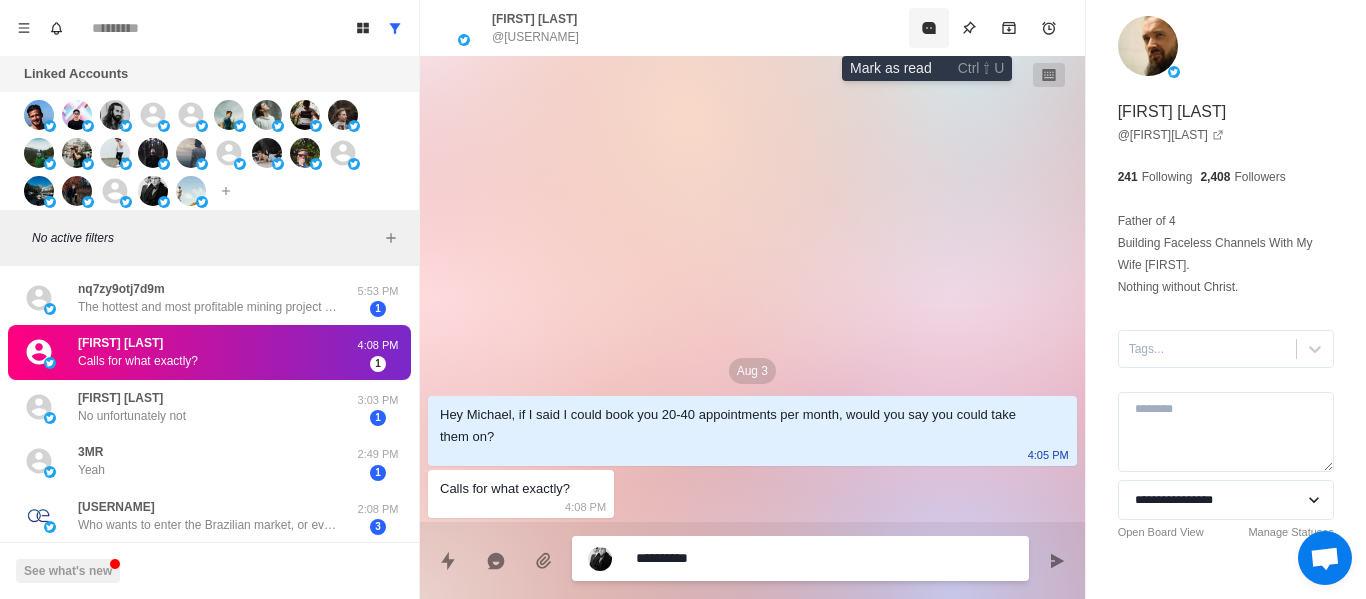 type on "*" 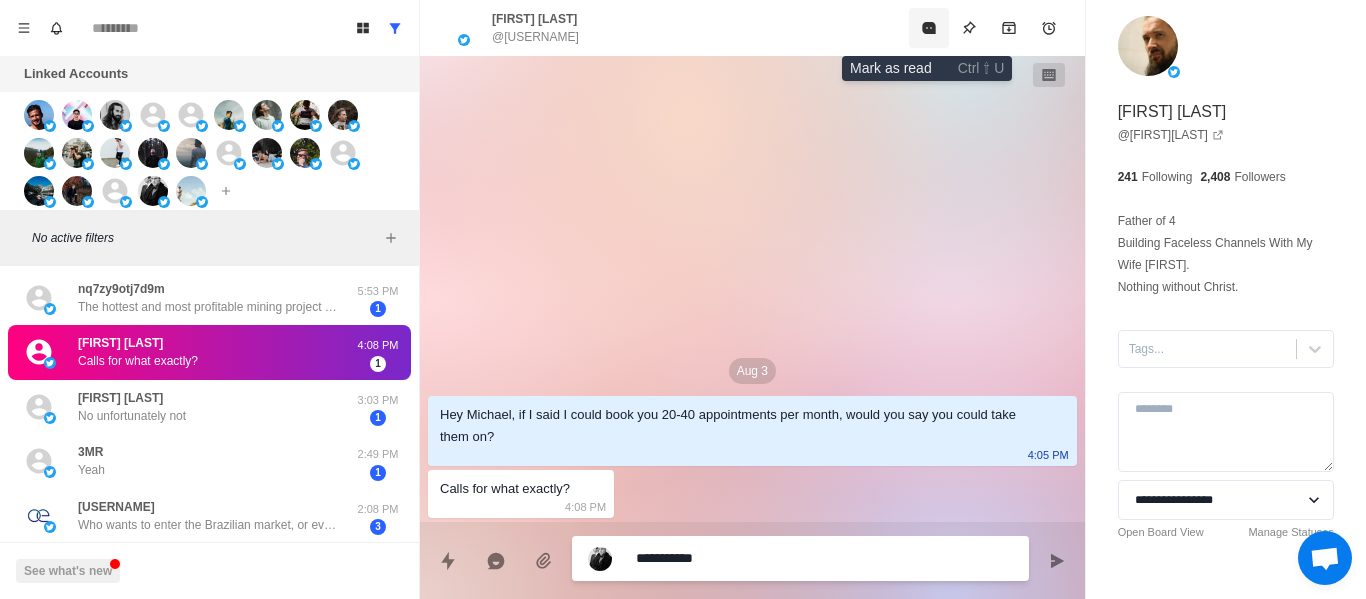 type on "*" 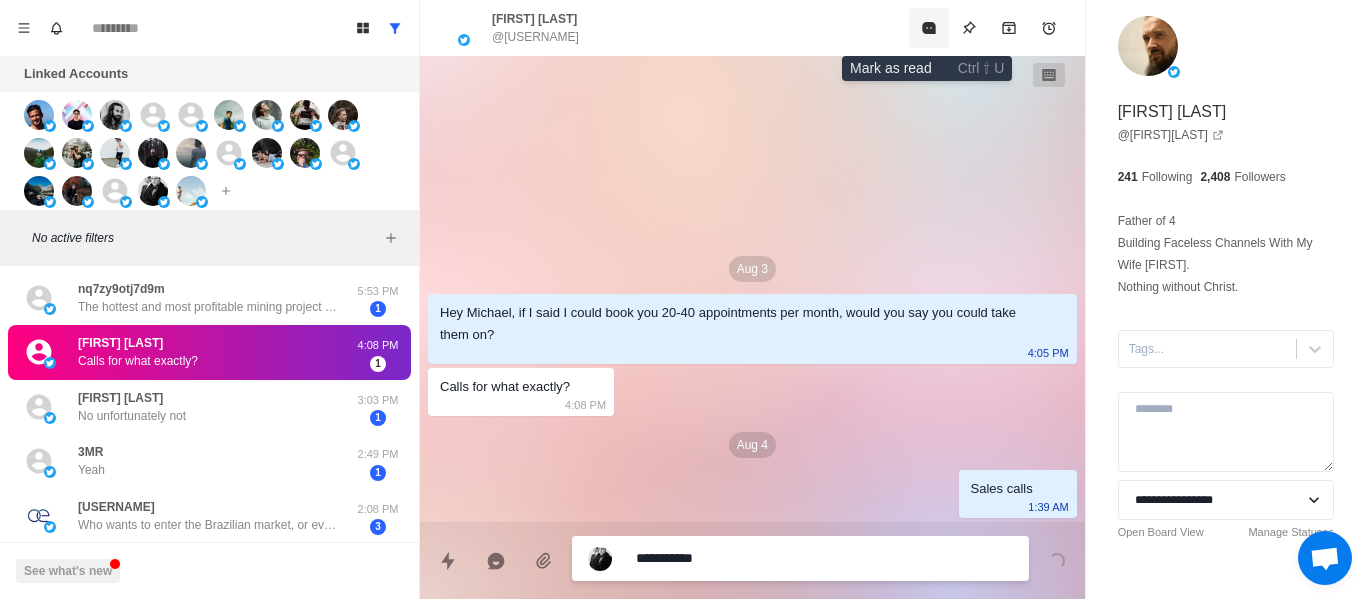 type 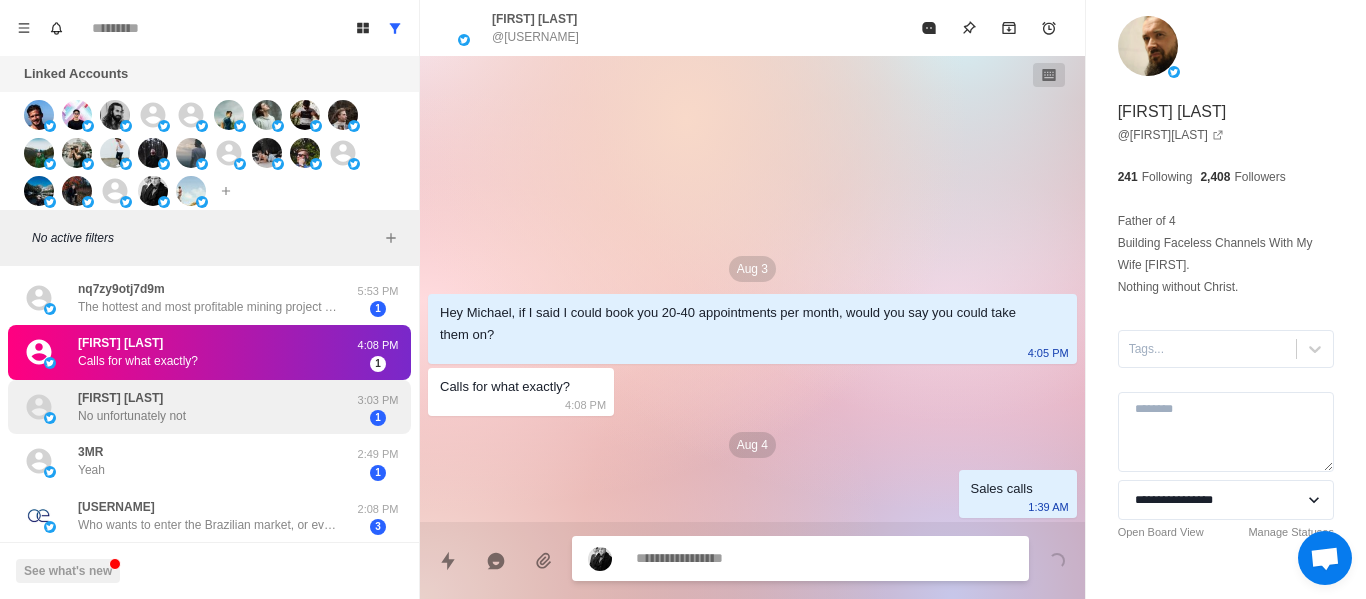 click on "[FIRST] [LAST] No unfortunately not" at bounding box center [188, 407] 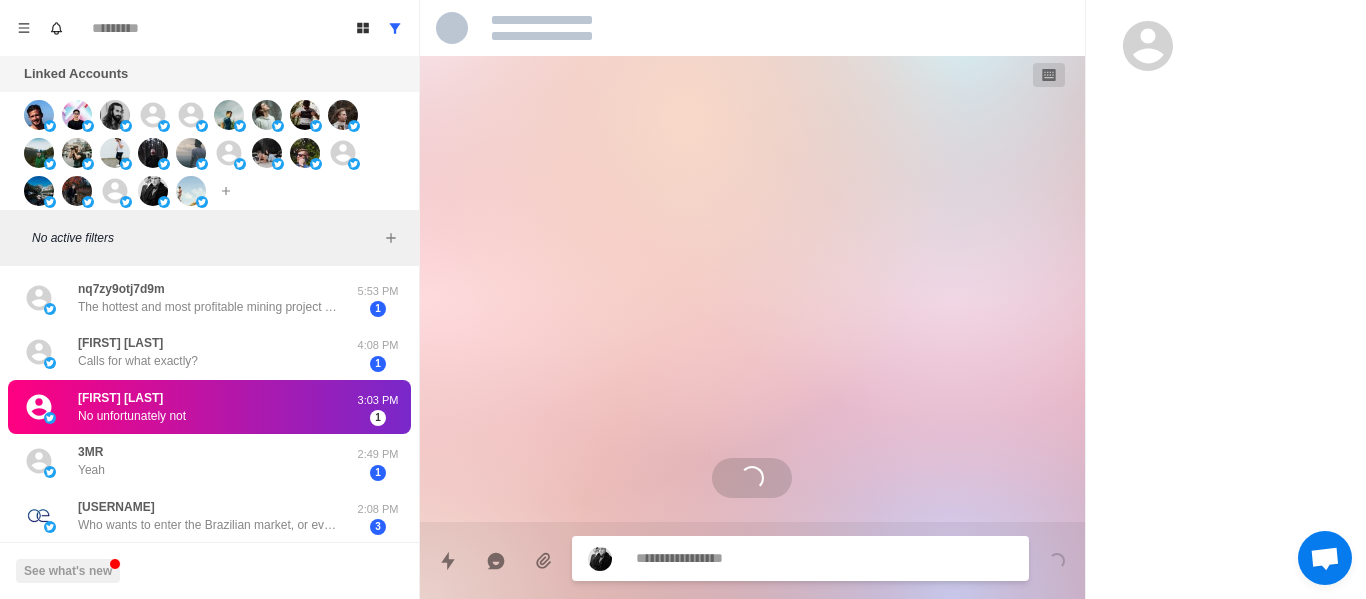type on "*" 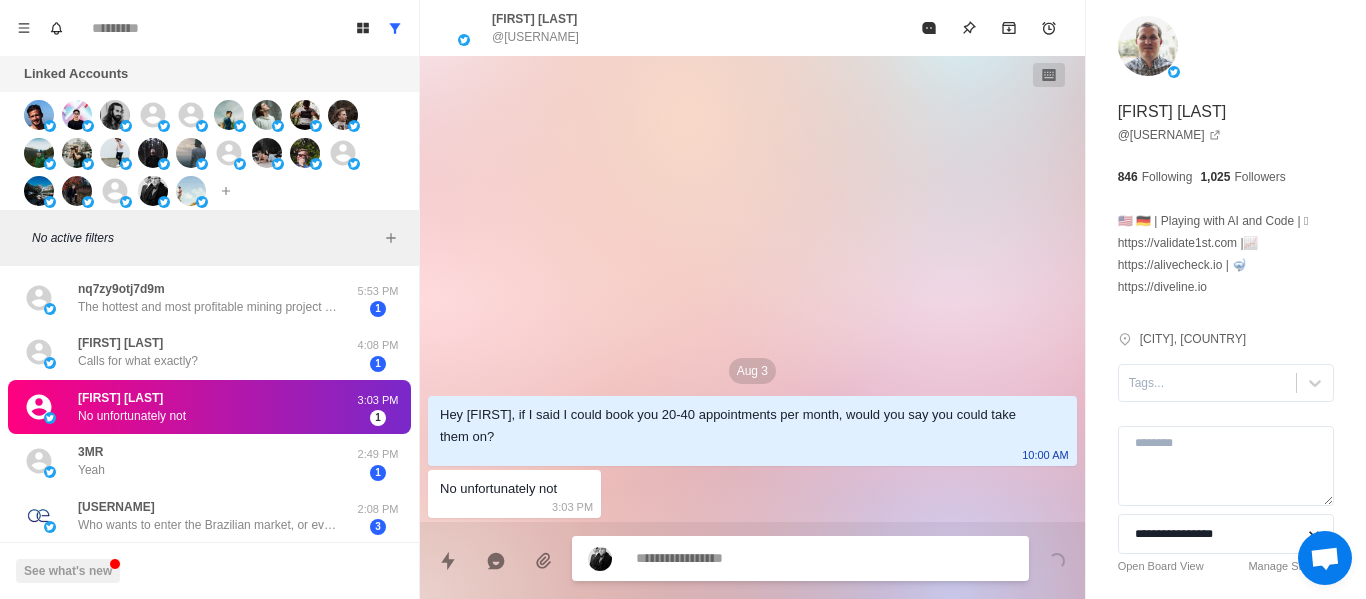 type on "*" 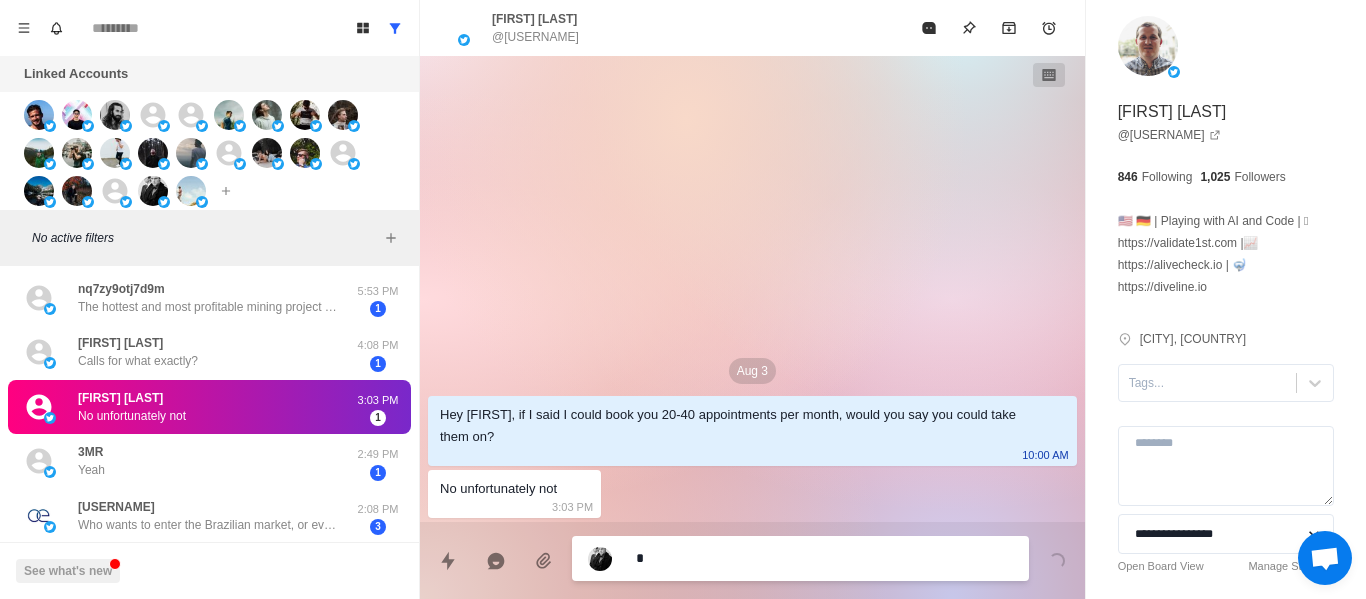 type on "**" 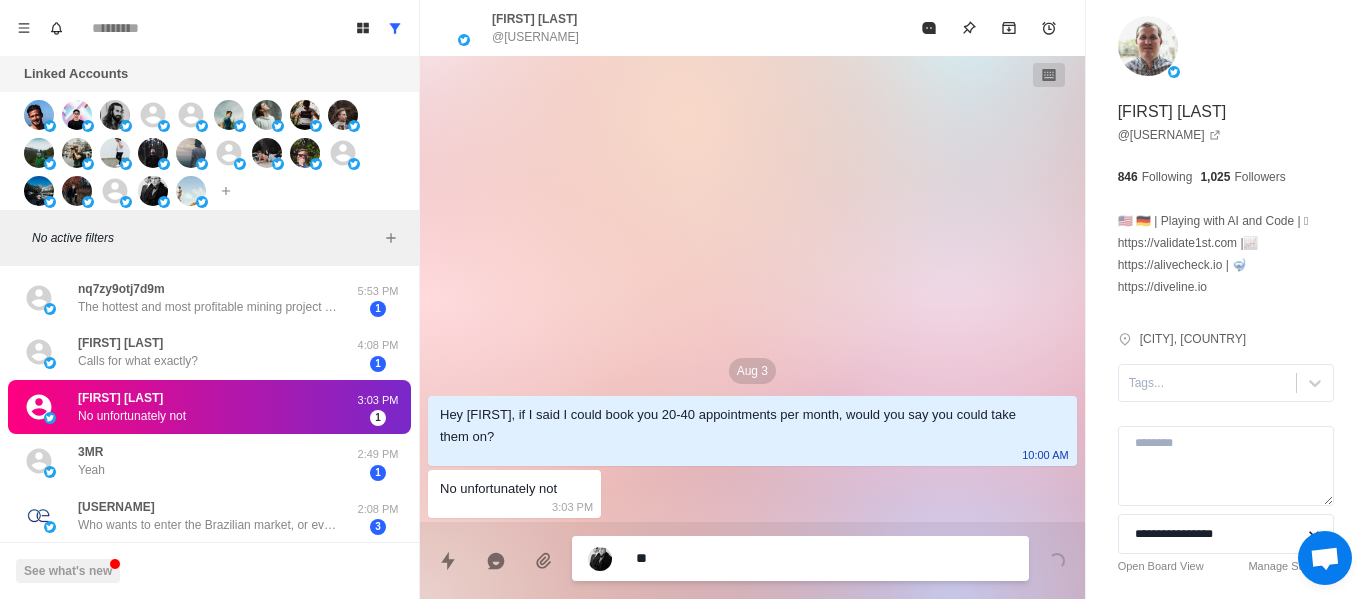 type on "***" 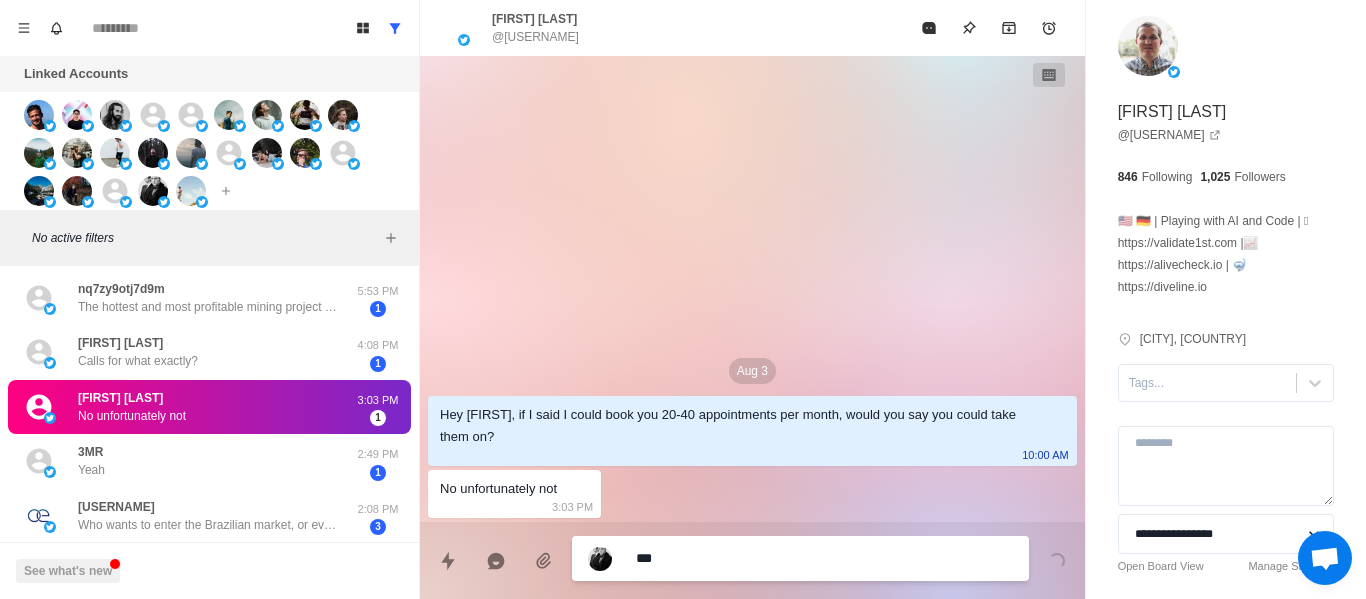 type on "****" 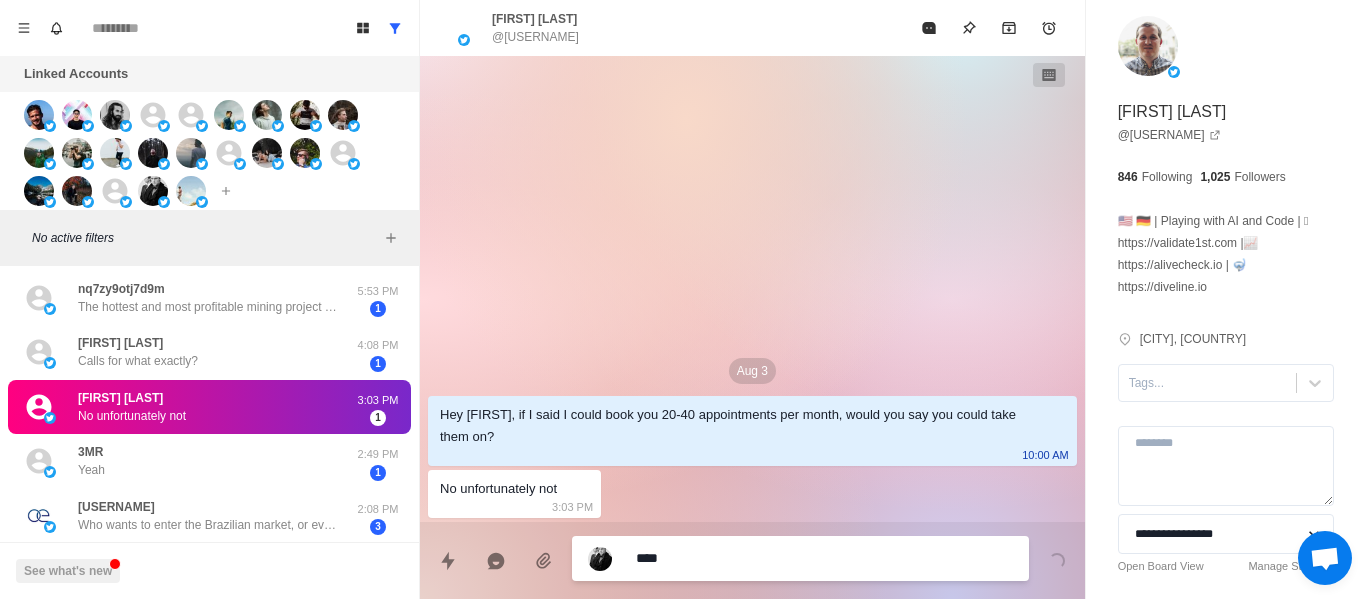 type on "*****" 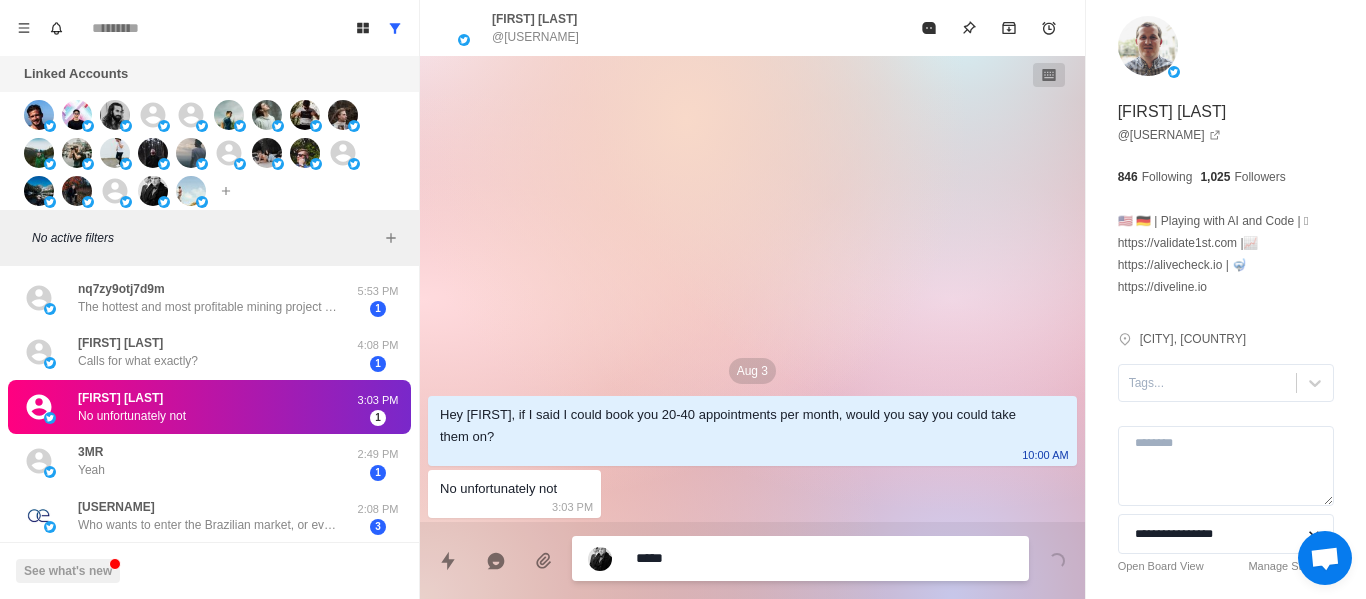 type on "******" 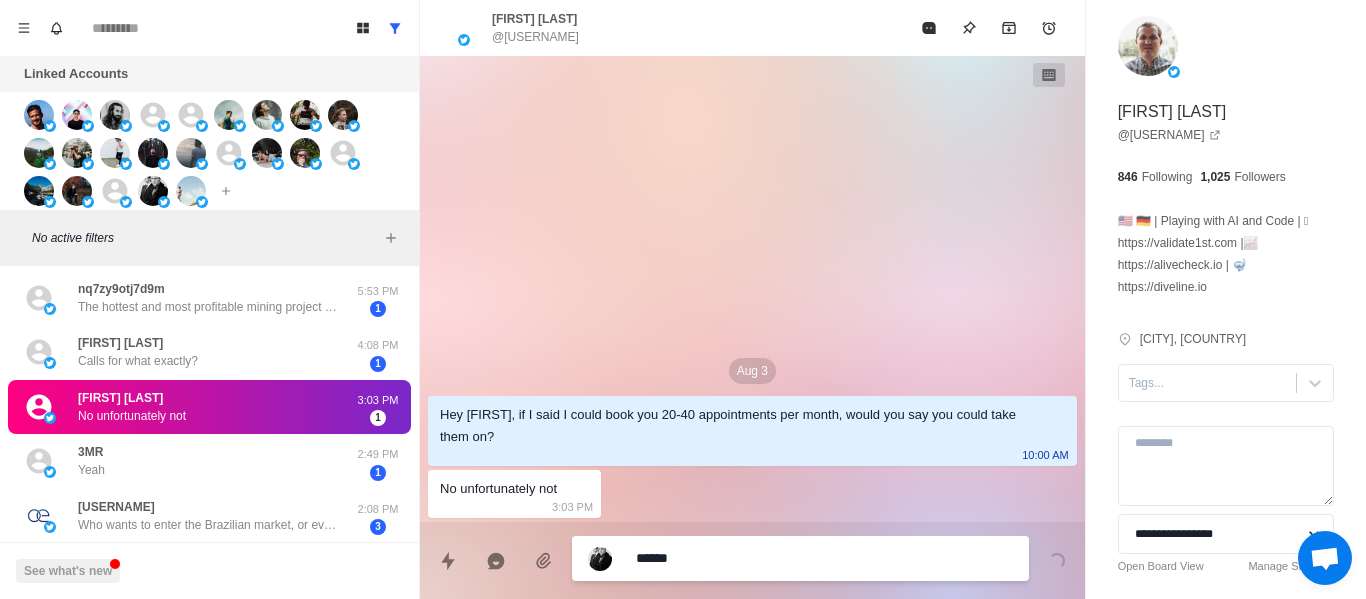 type on "*******" 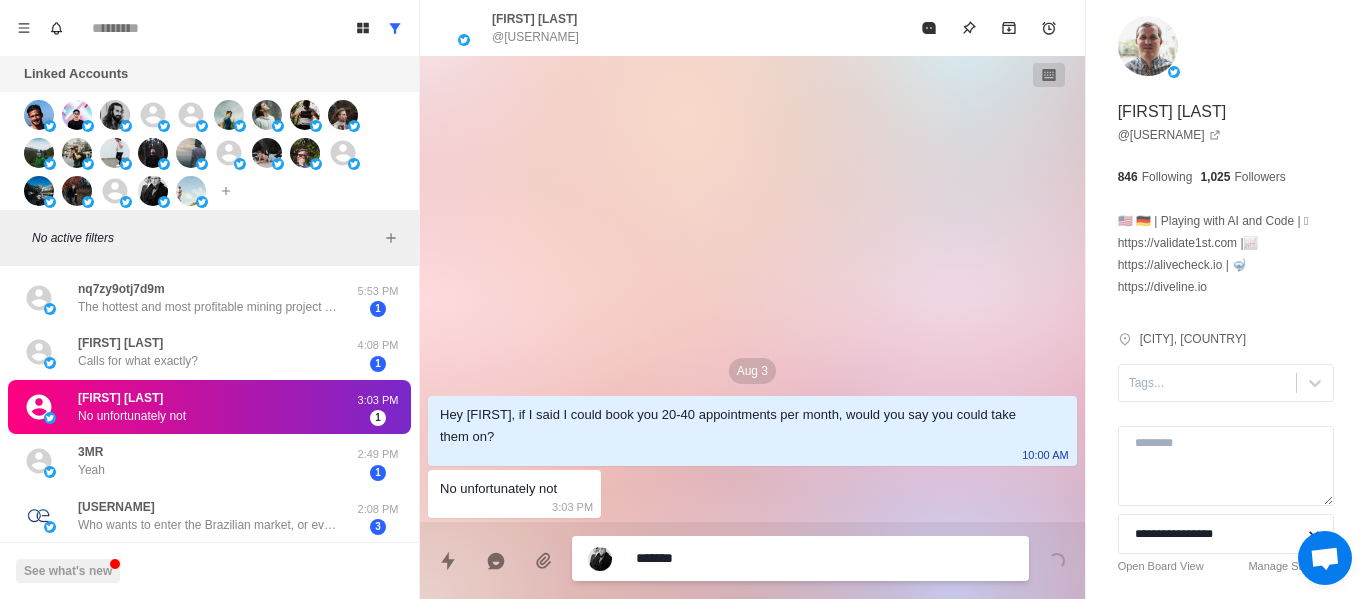 type on "********" 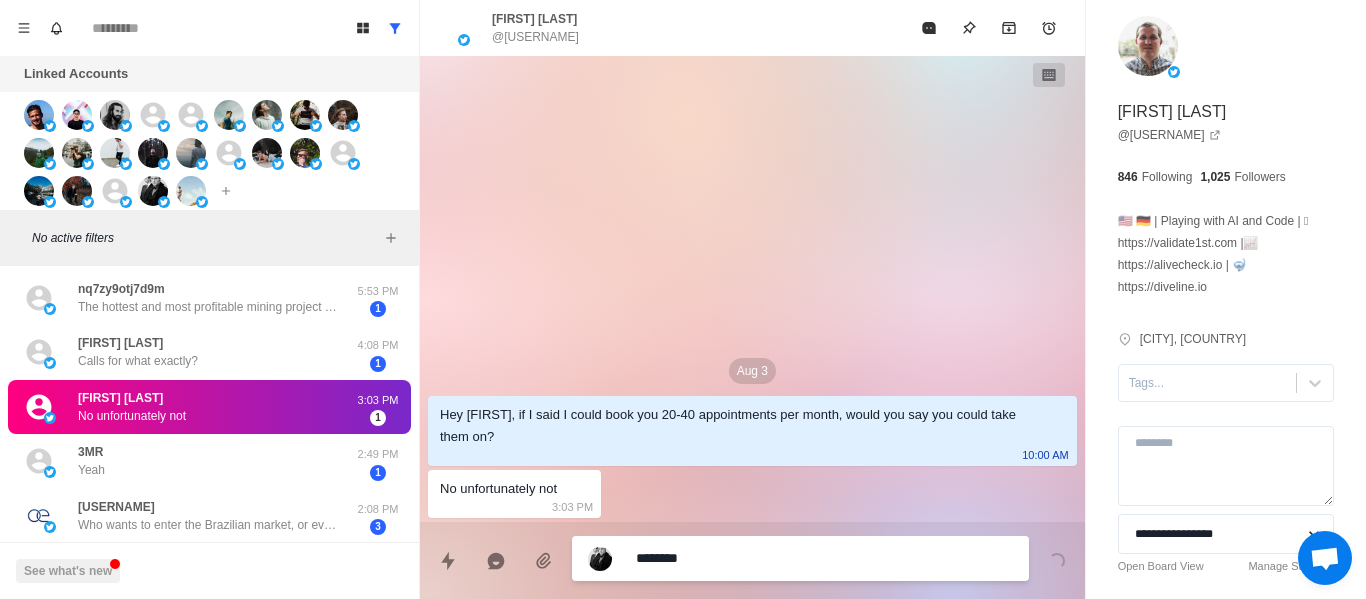 type on "*********" 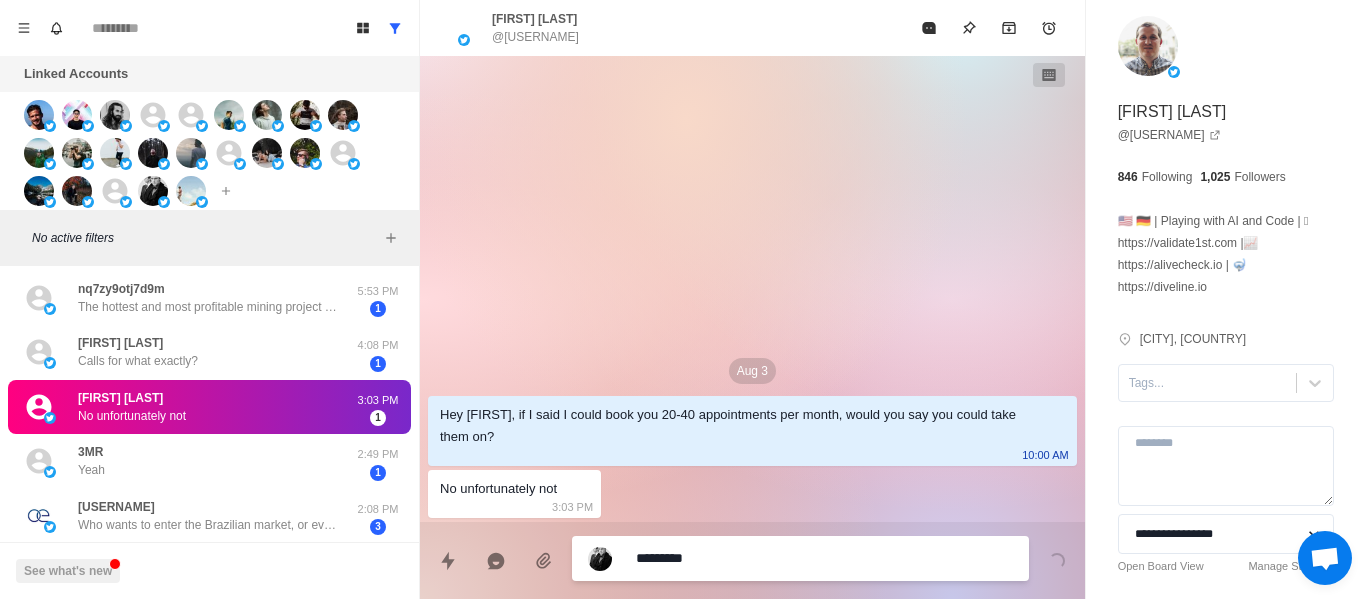 type on "**********" 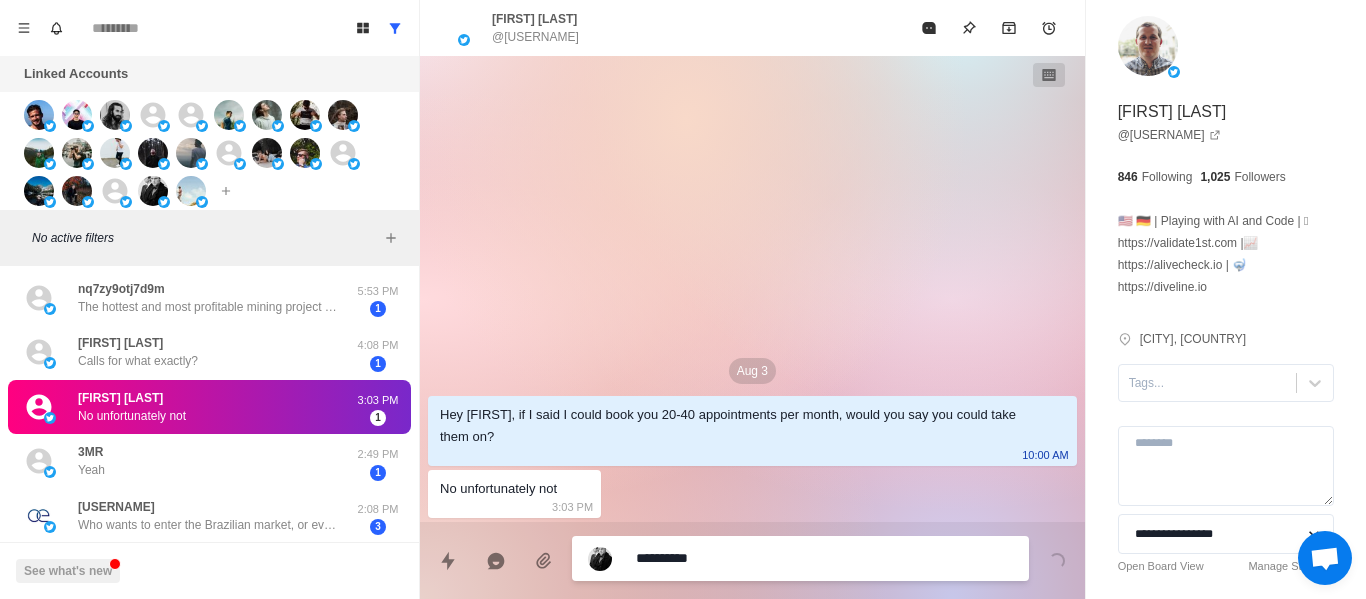 type on "**********" 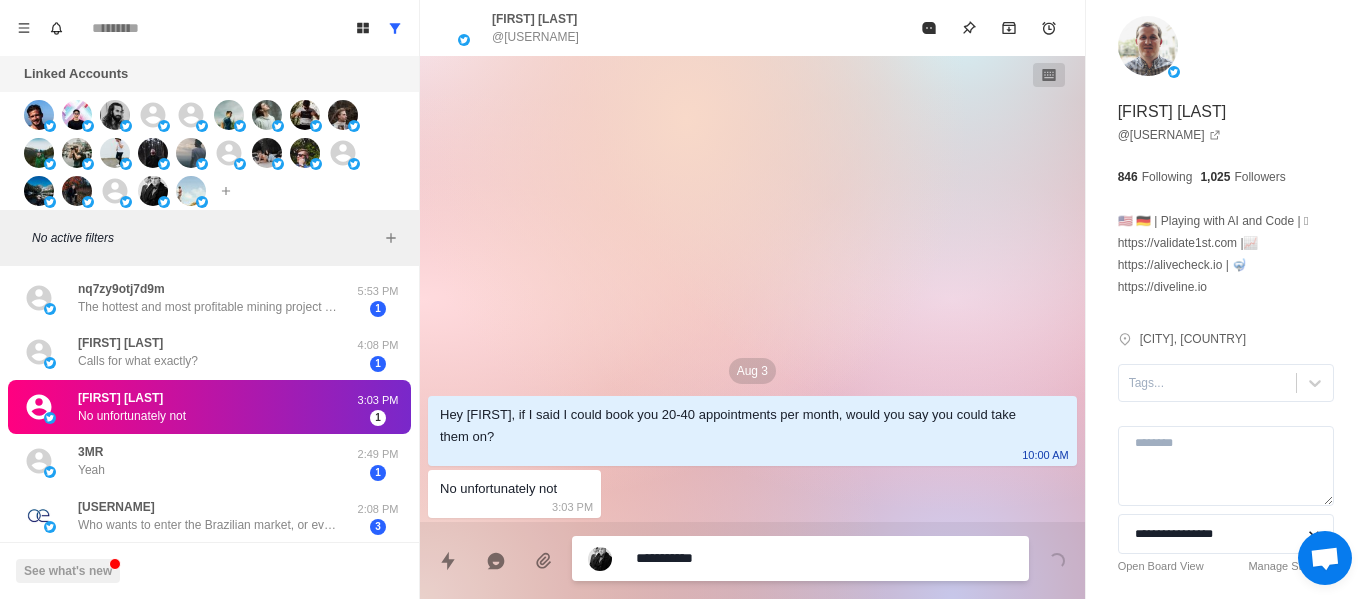 type on "*" 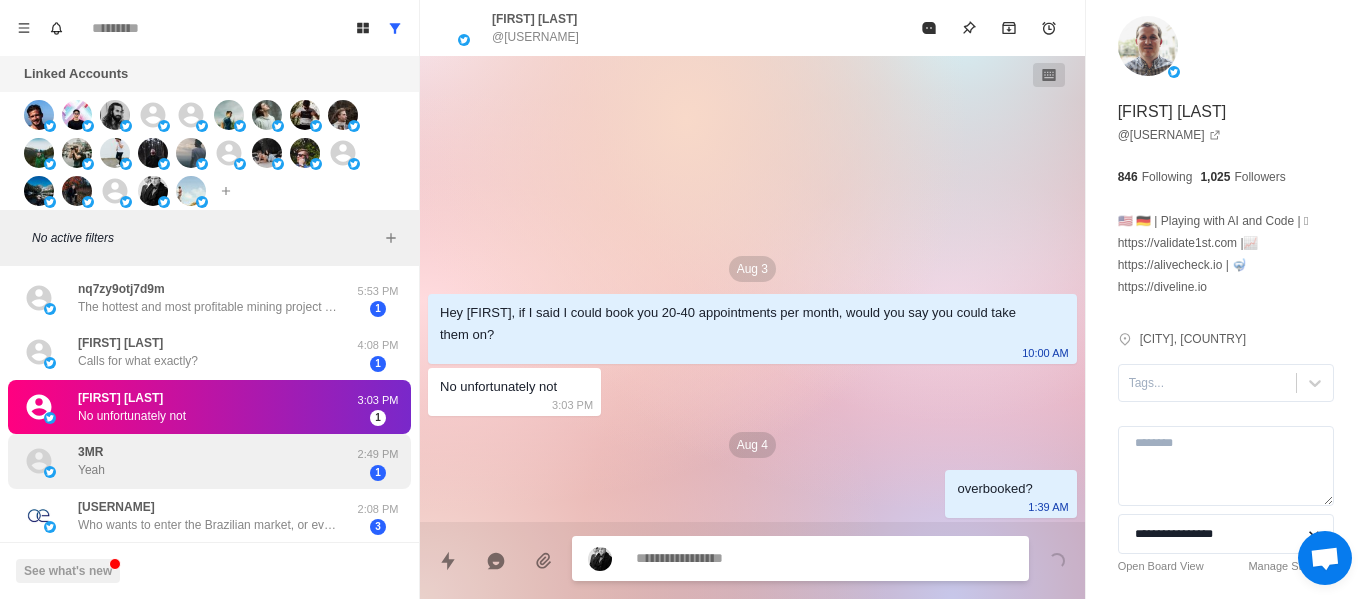click on "3MR Yeah" at bounding box center [188, 461] 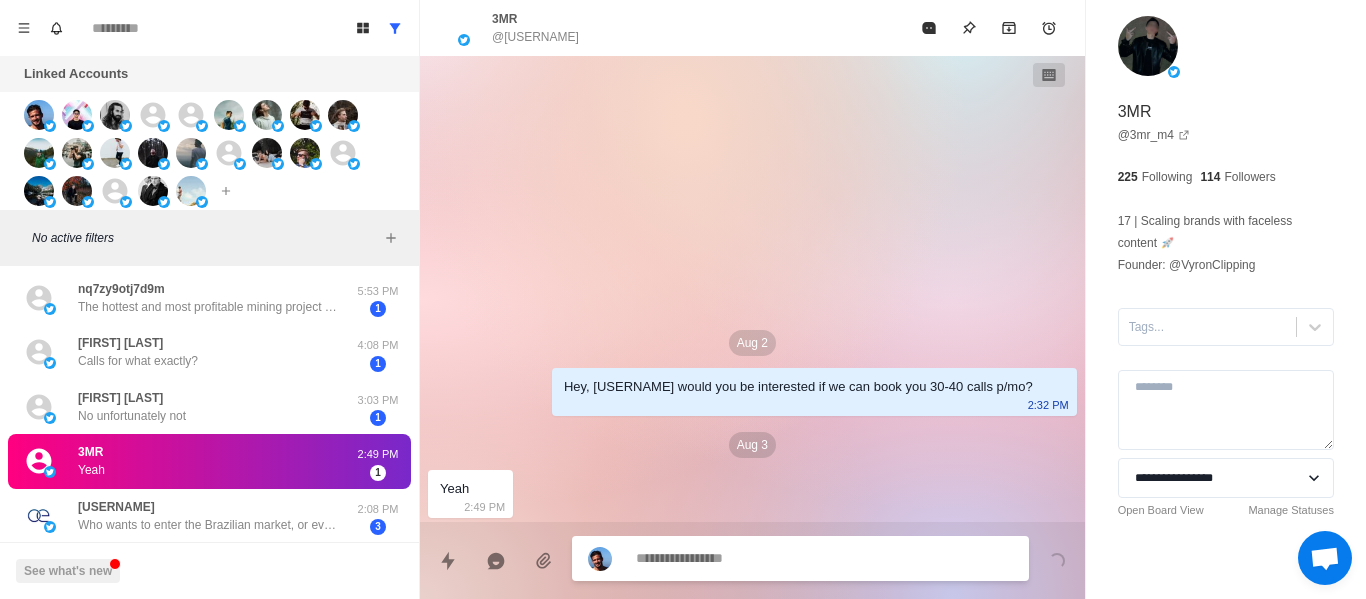type on "*" 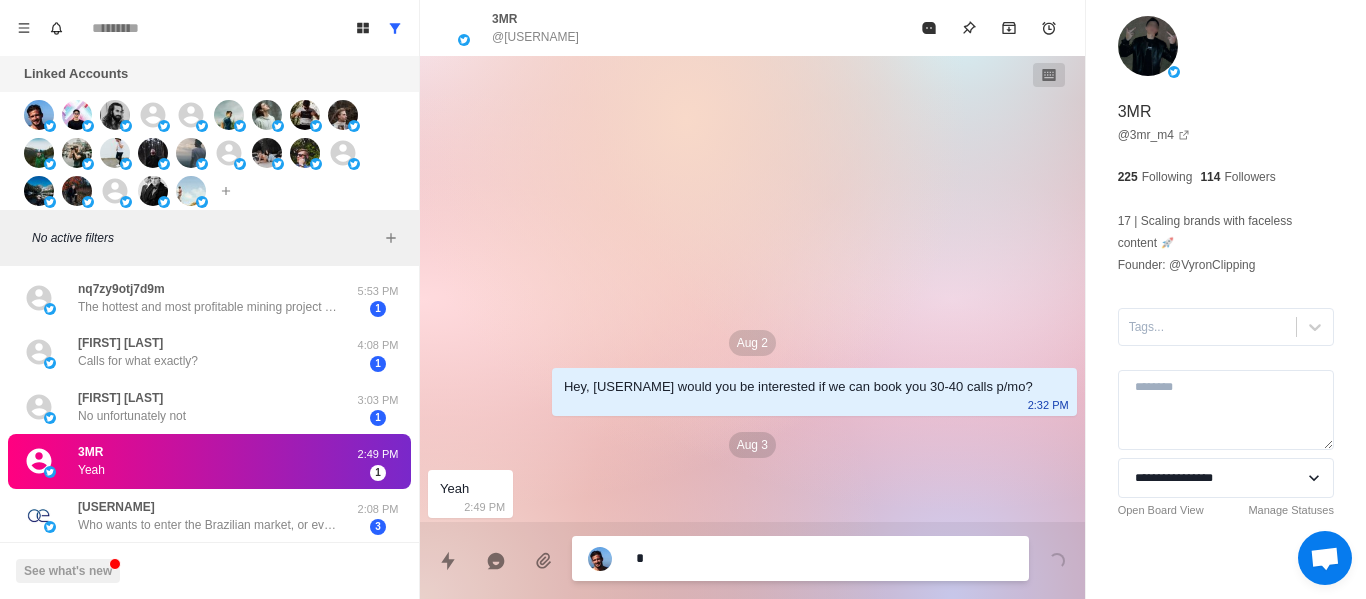 type on "**" 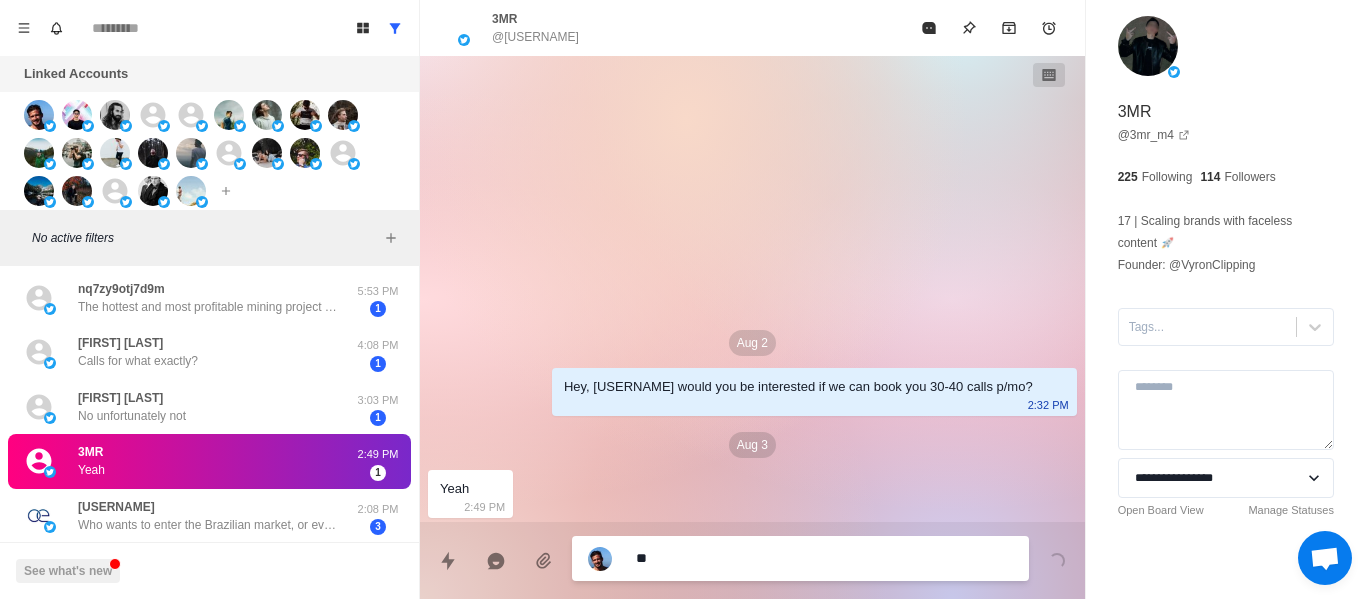 type on "*" 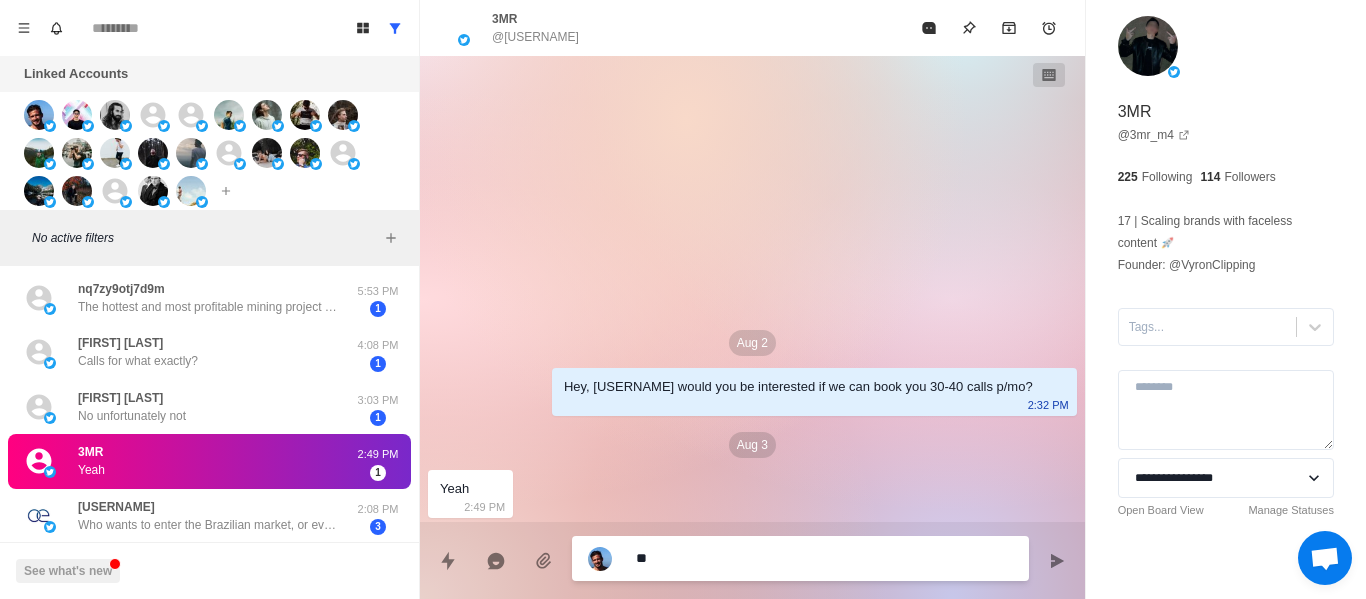 type on "***" 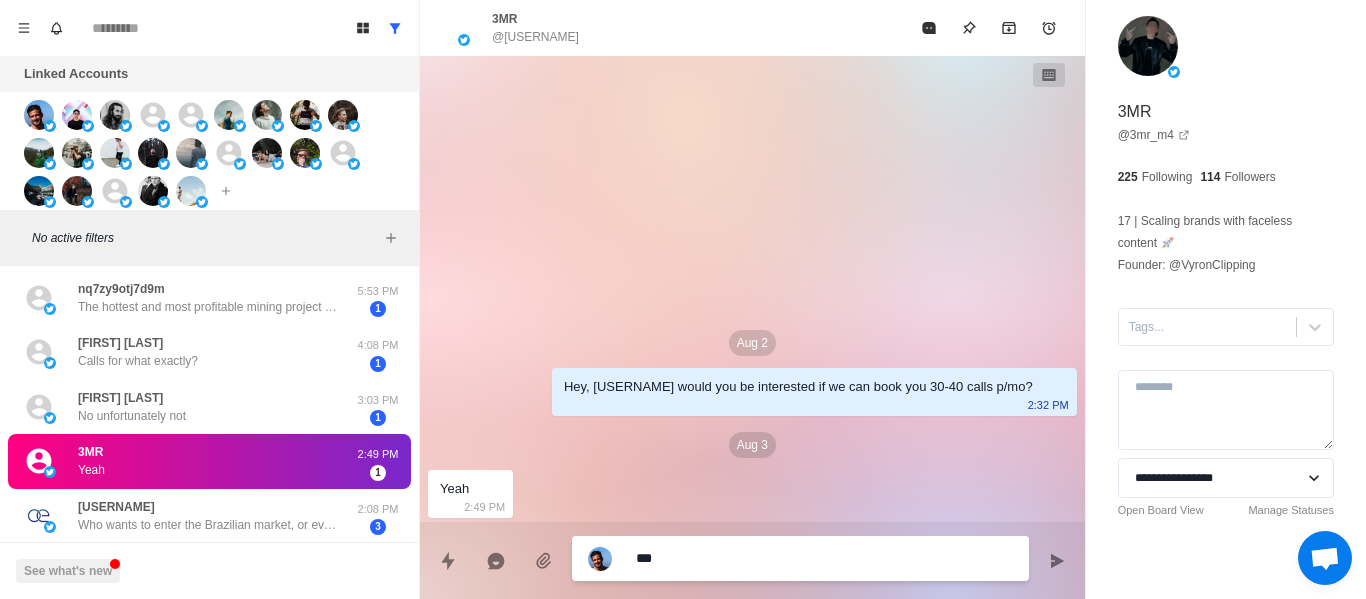 type on "*" 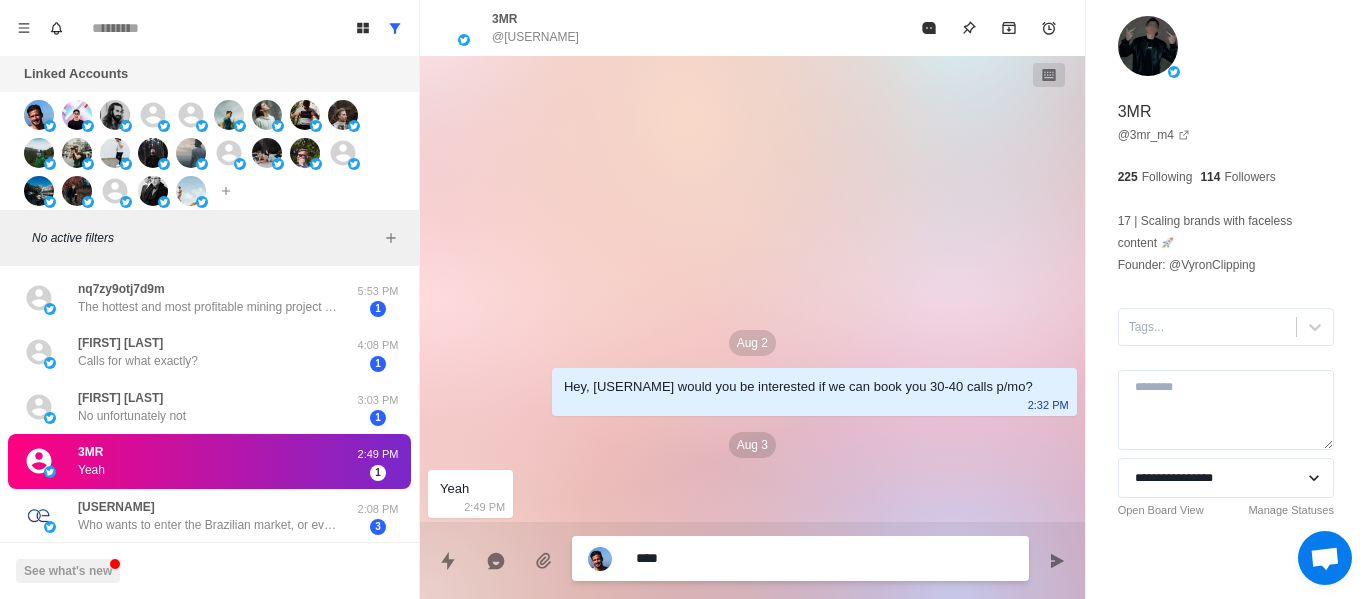 type on "****" 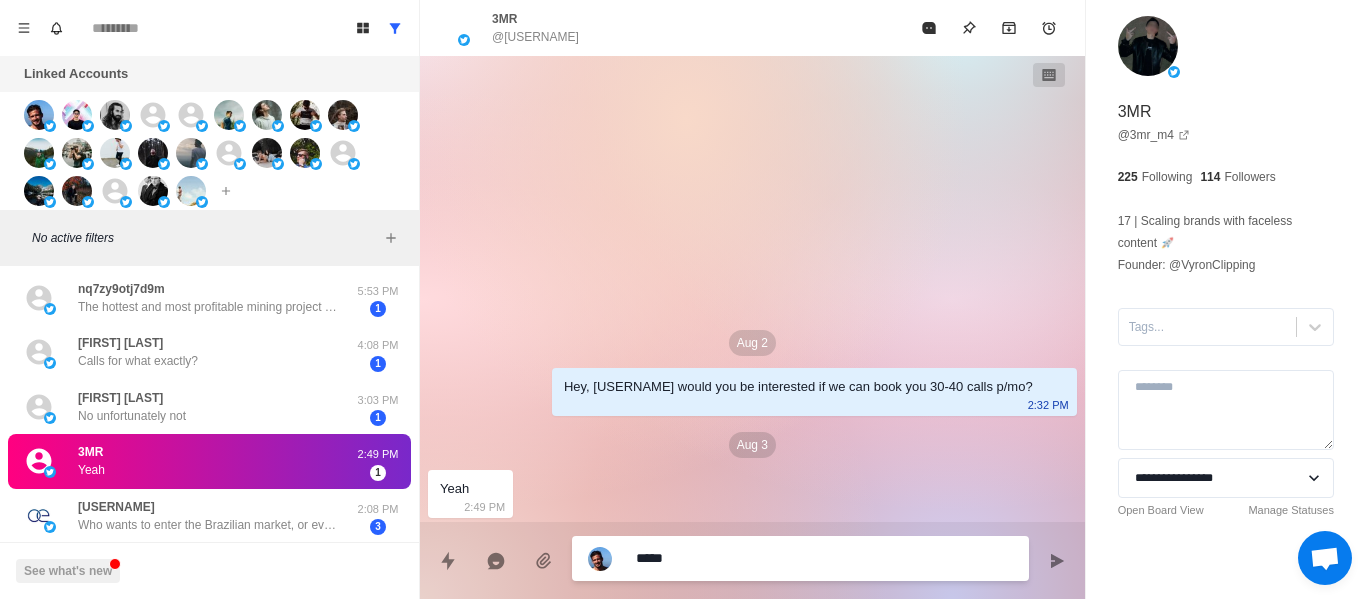 type on "****" 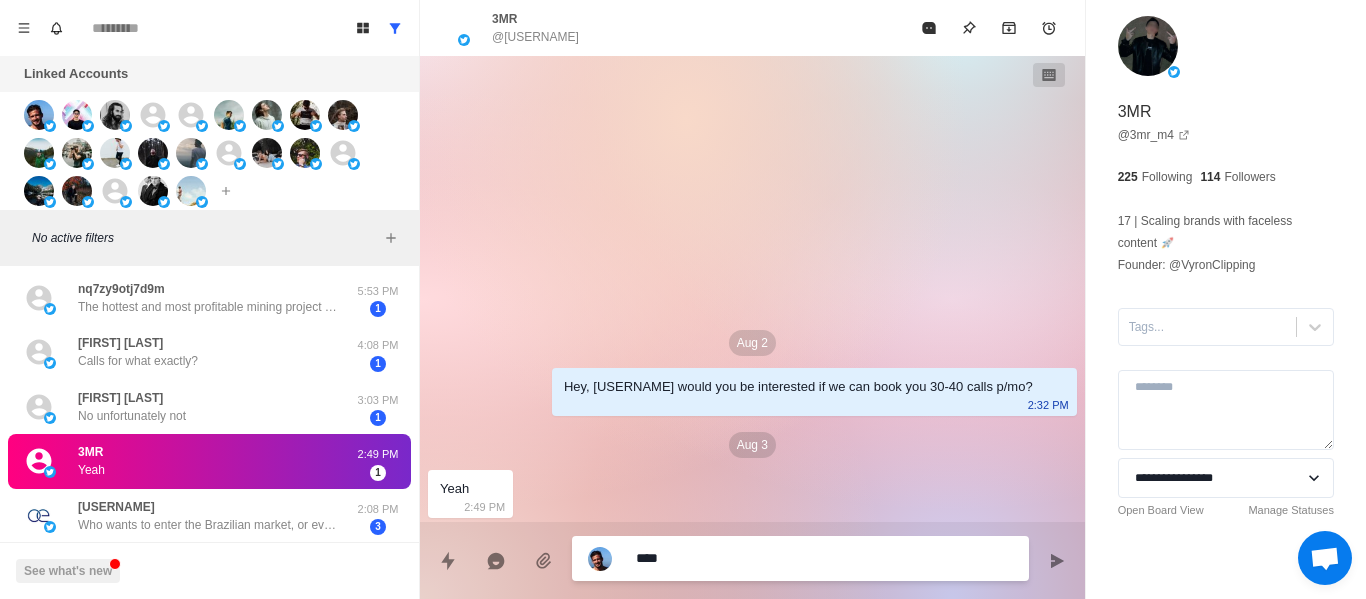 type on "*" 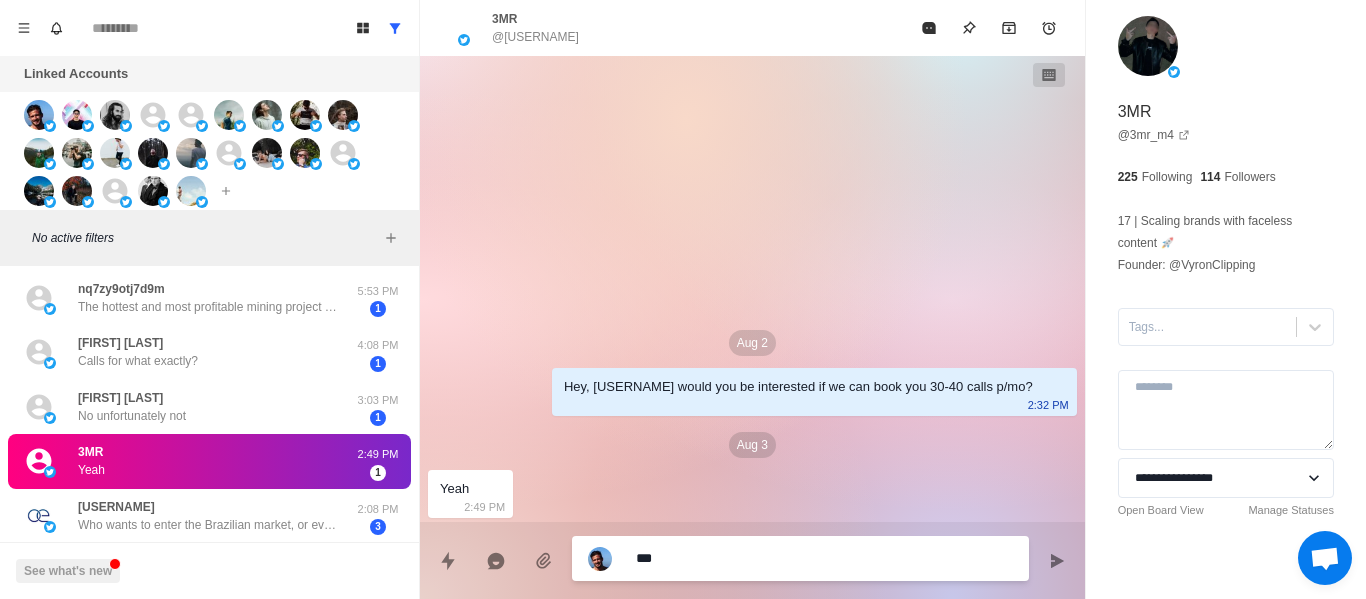 type on "****" 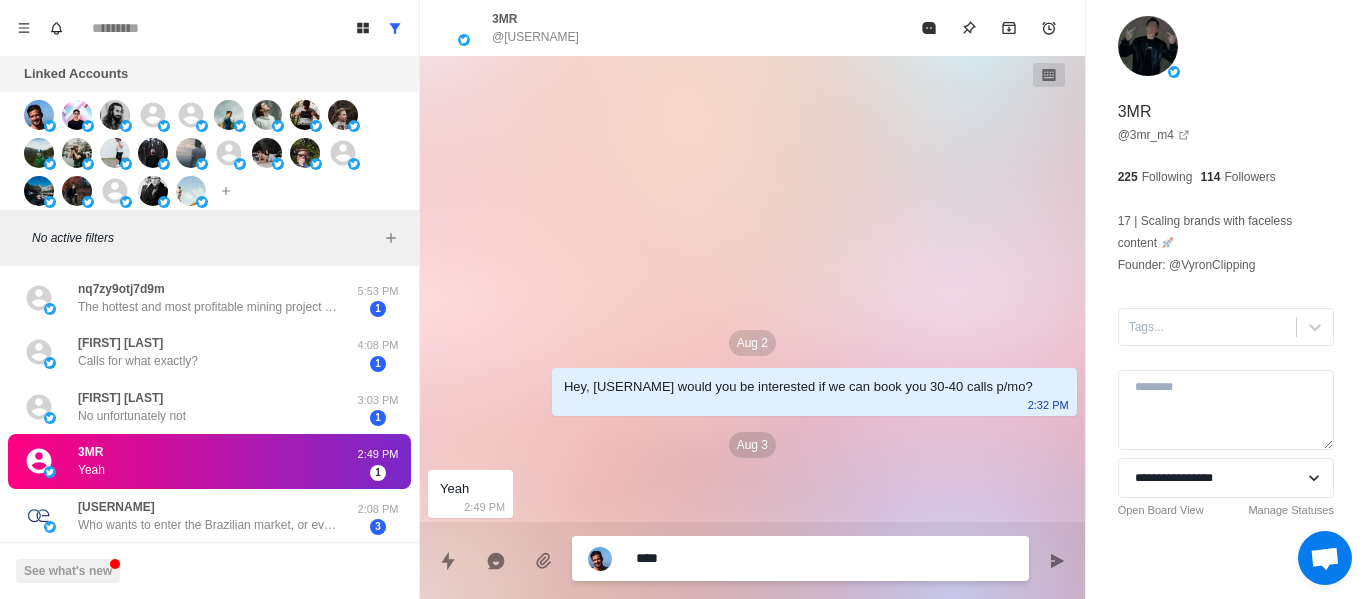 type on "*****" 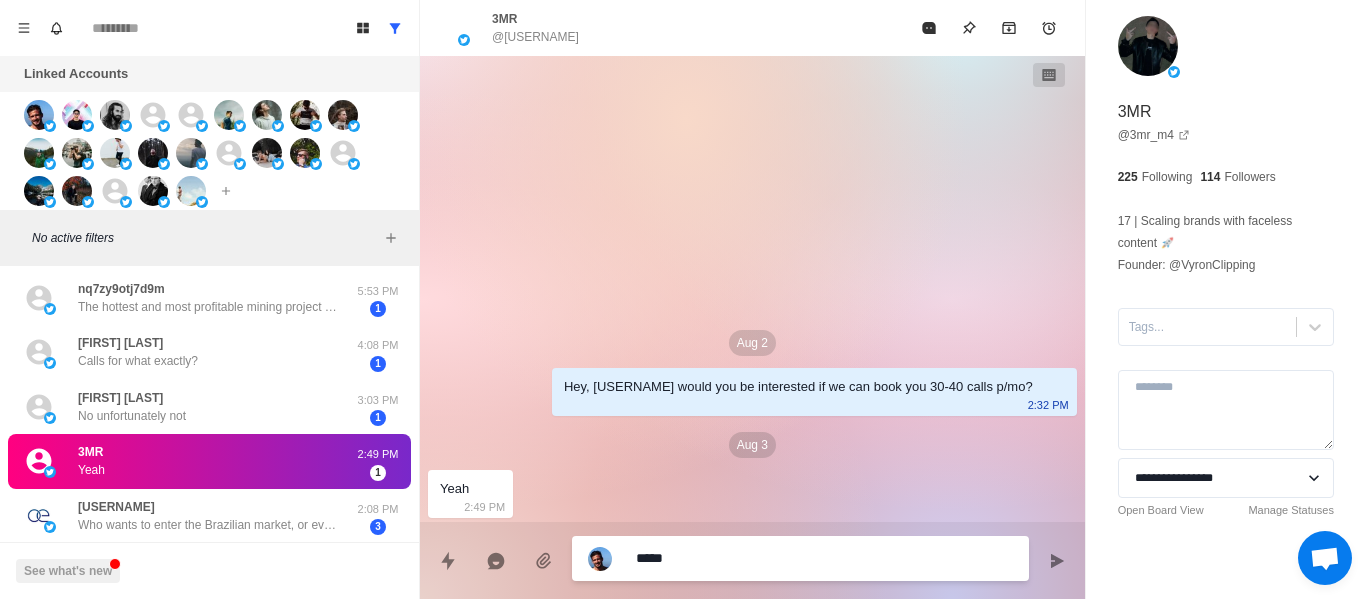 type on "*****" 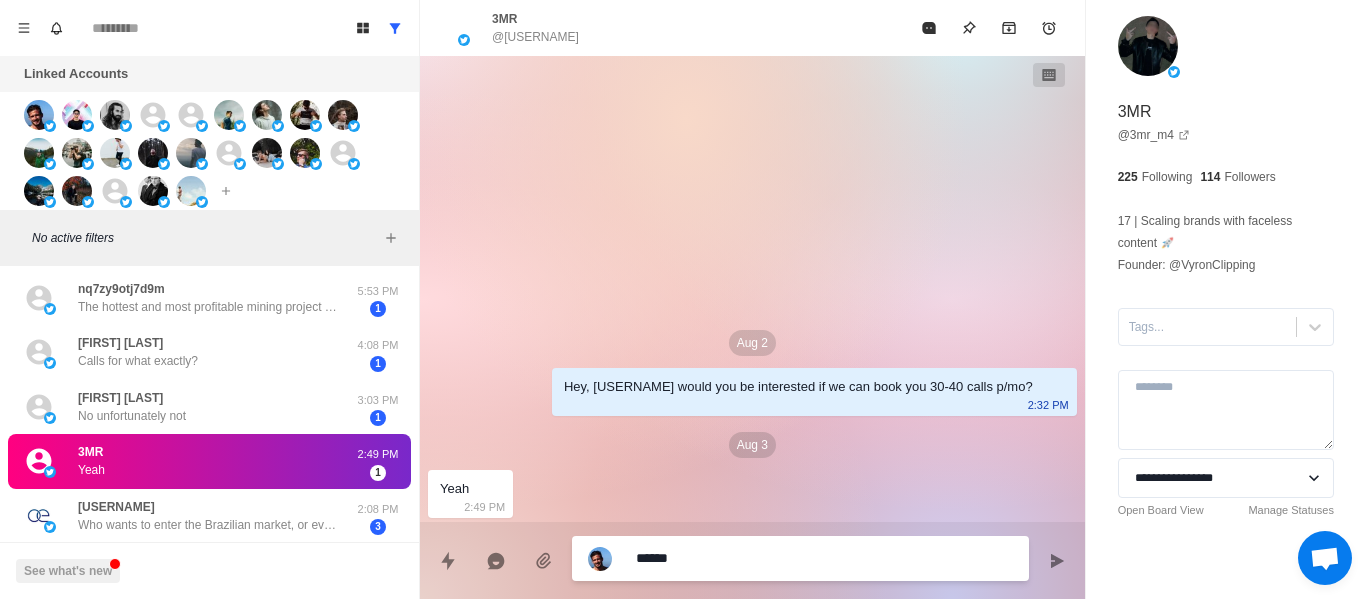 type on "*" 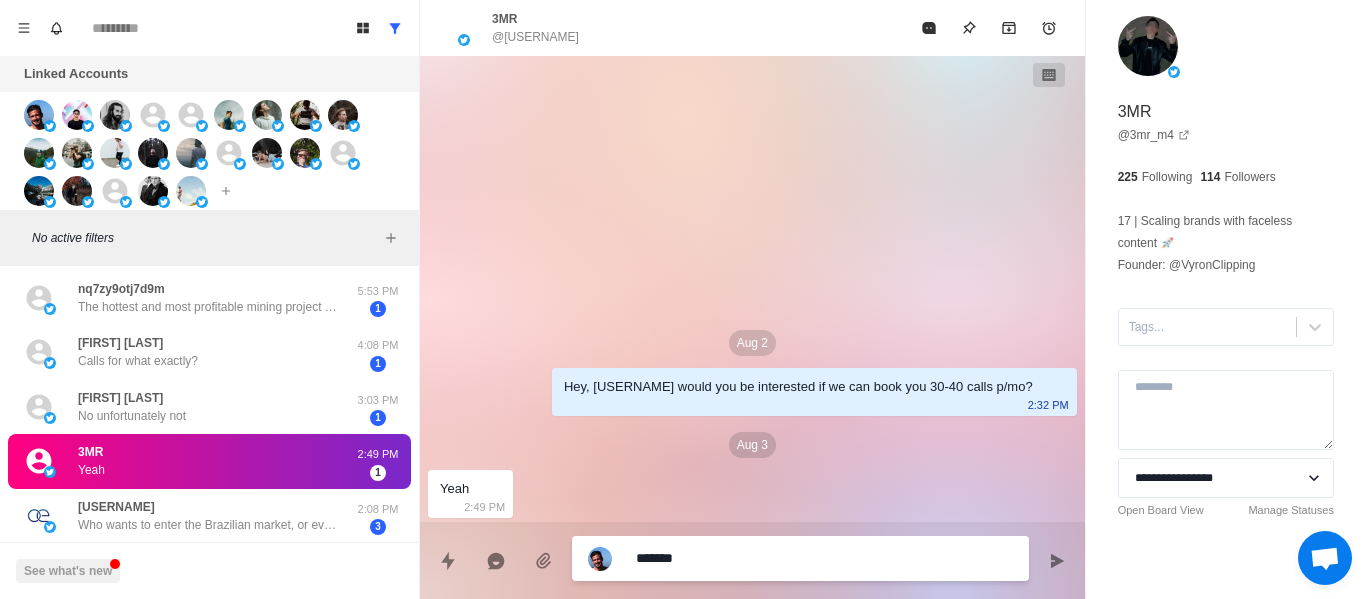 type on "********" 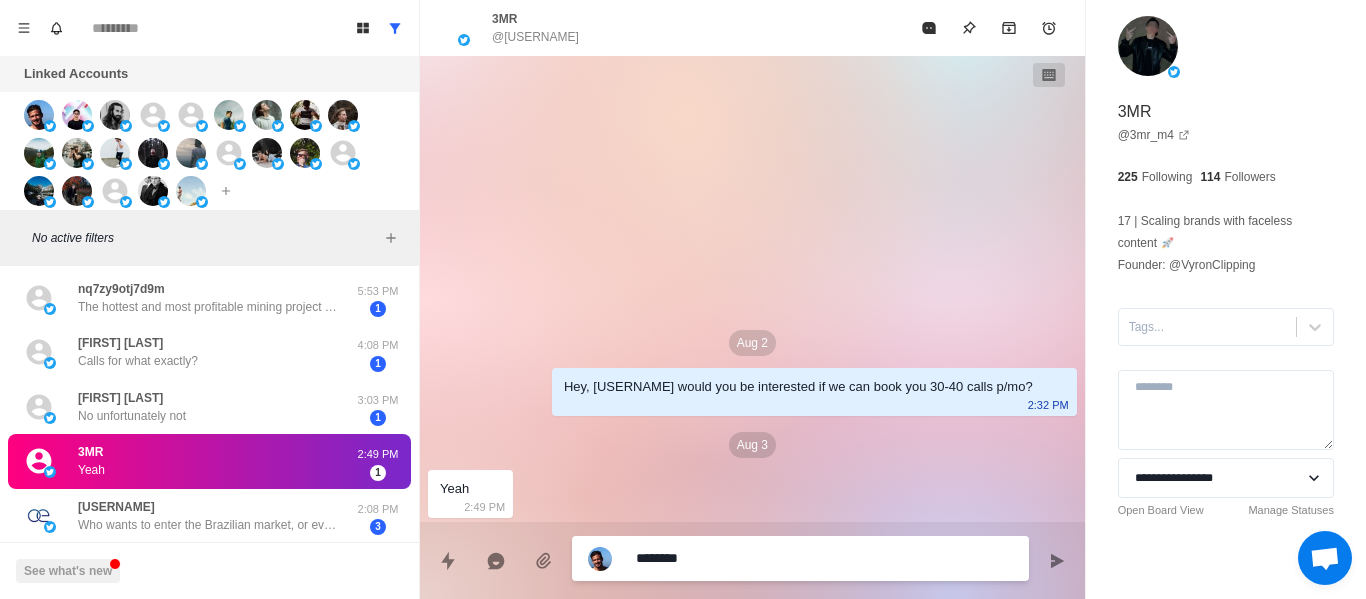 type on "*********" 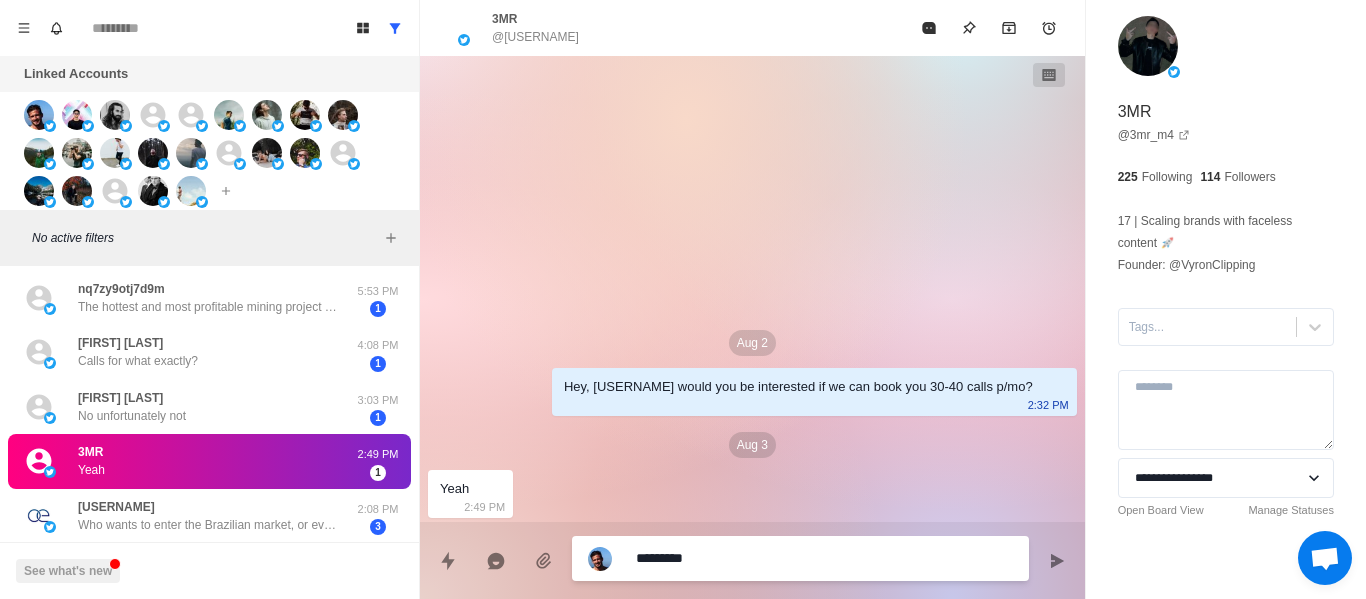 type on "**********" 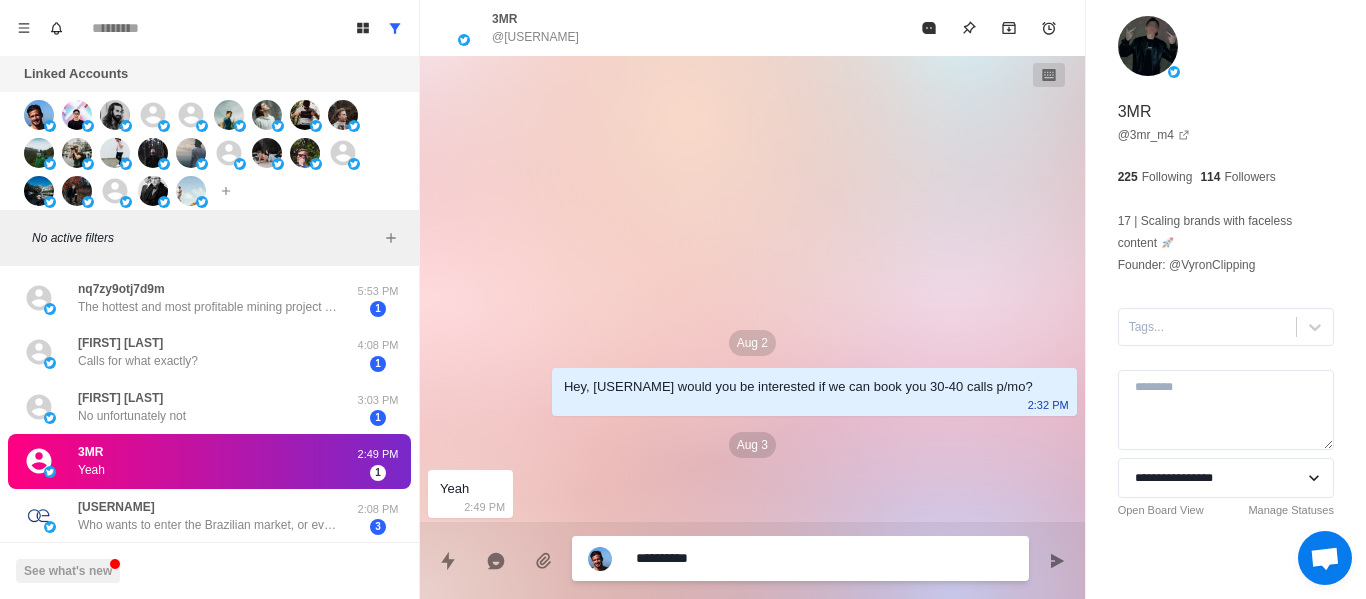 type on "**********" 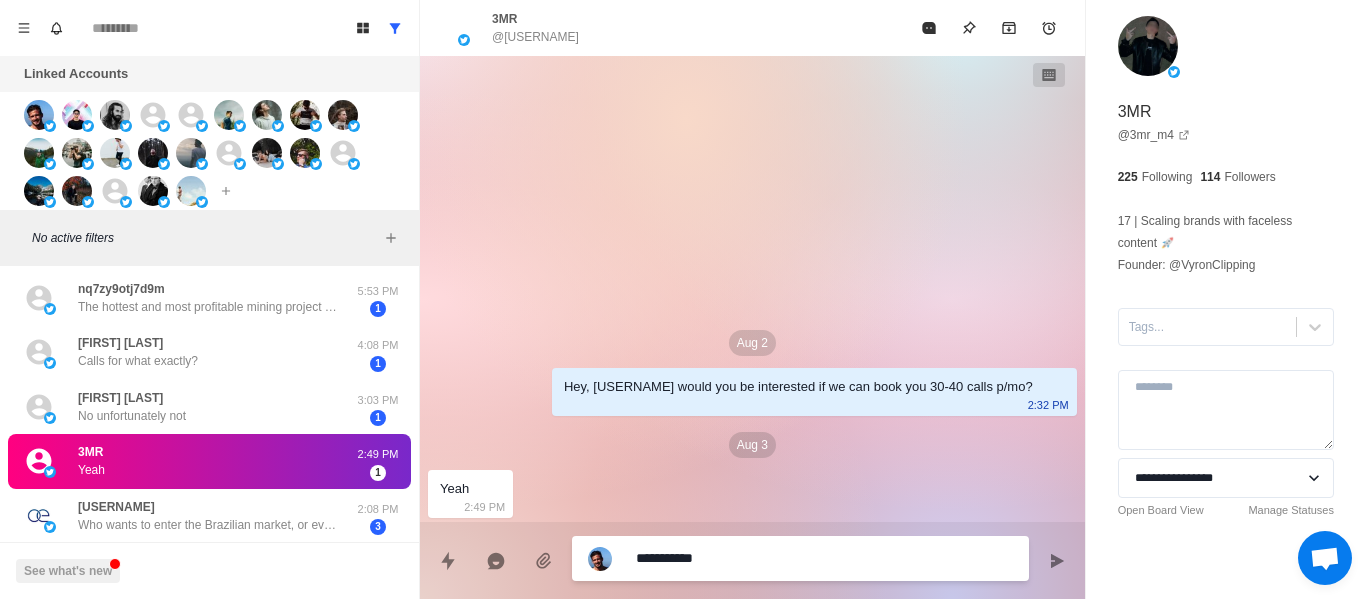 type on "*" 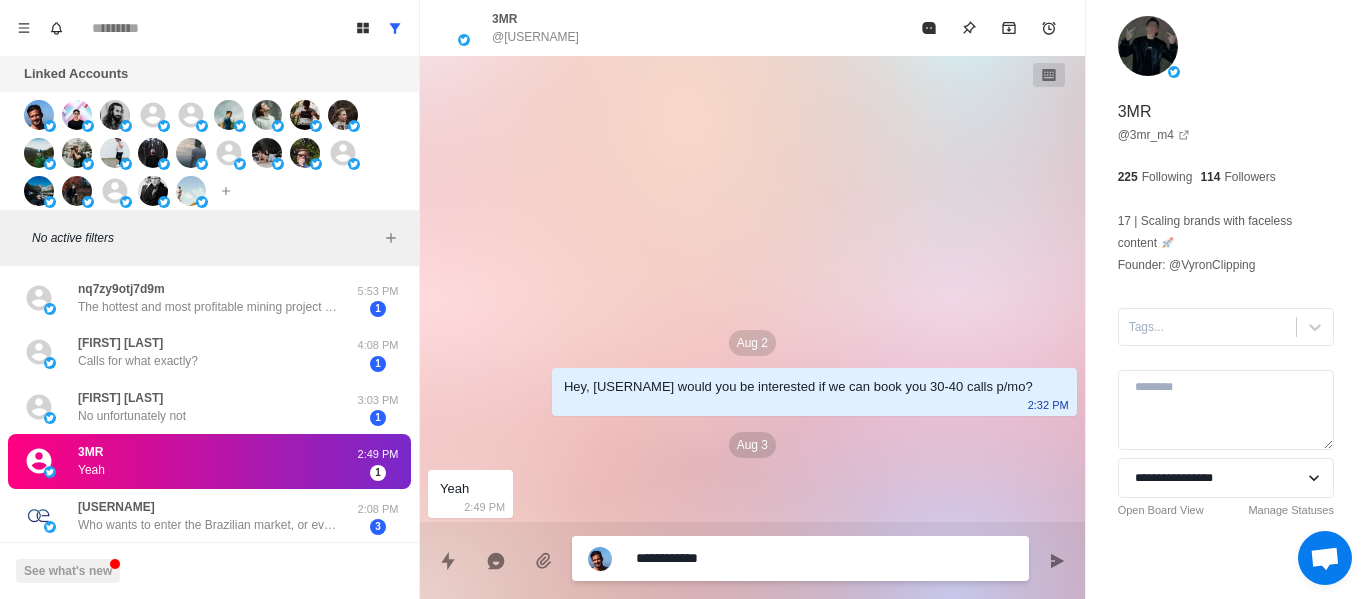 type on "**********" 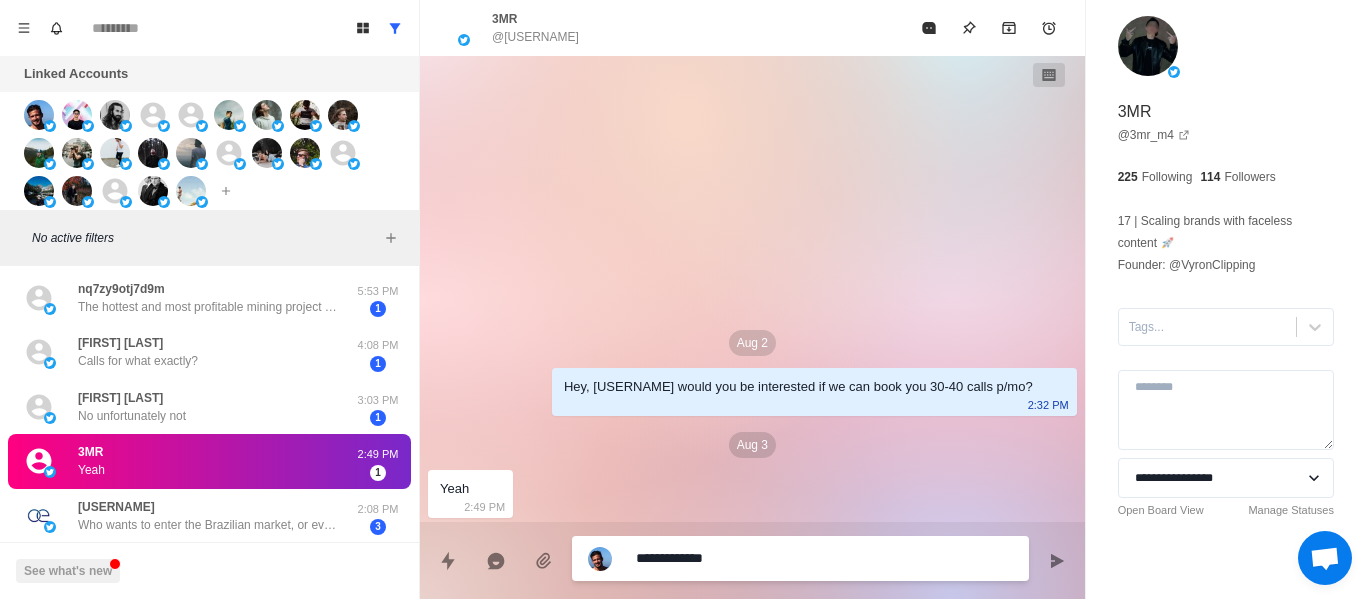 type on "**********" 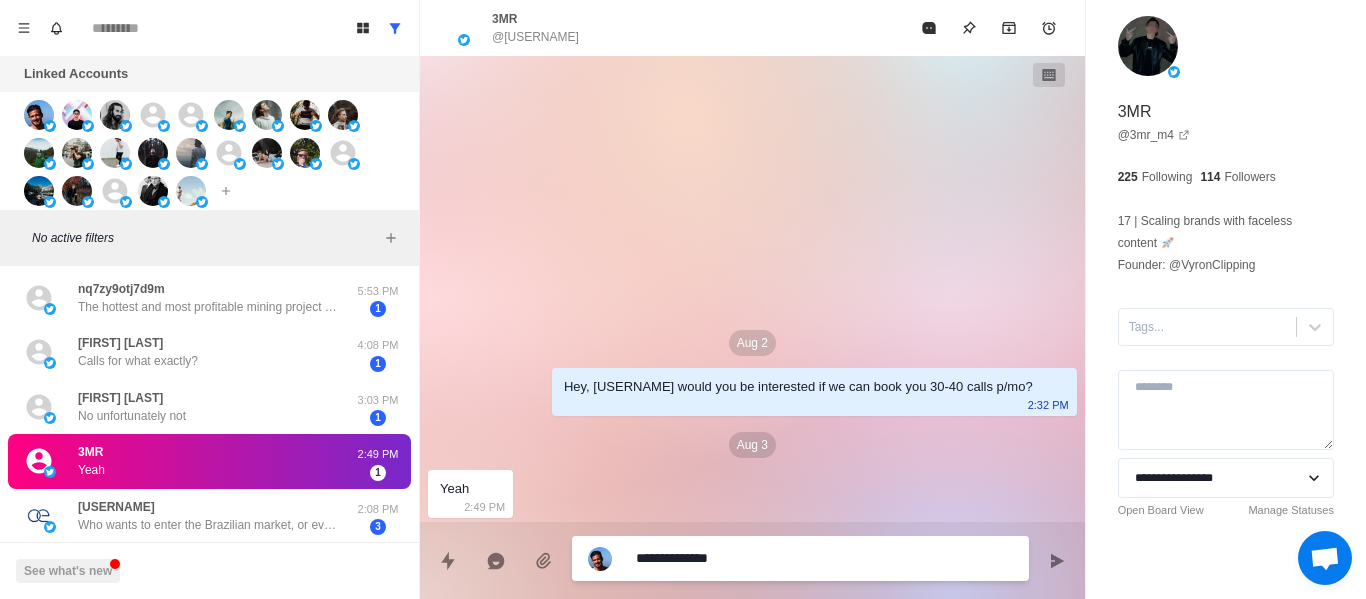 type on "**********" 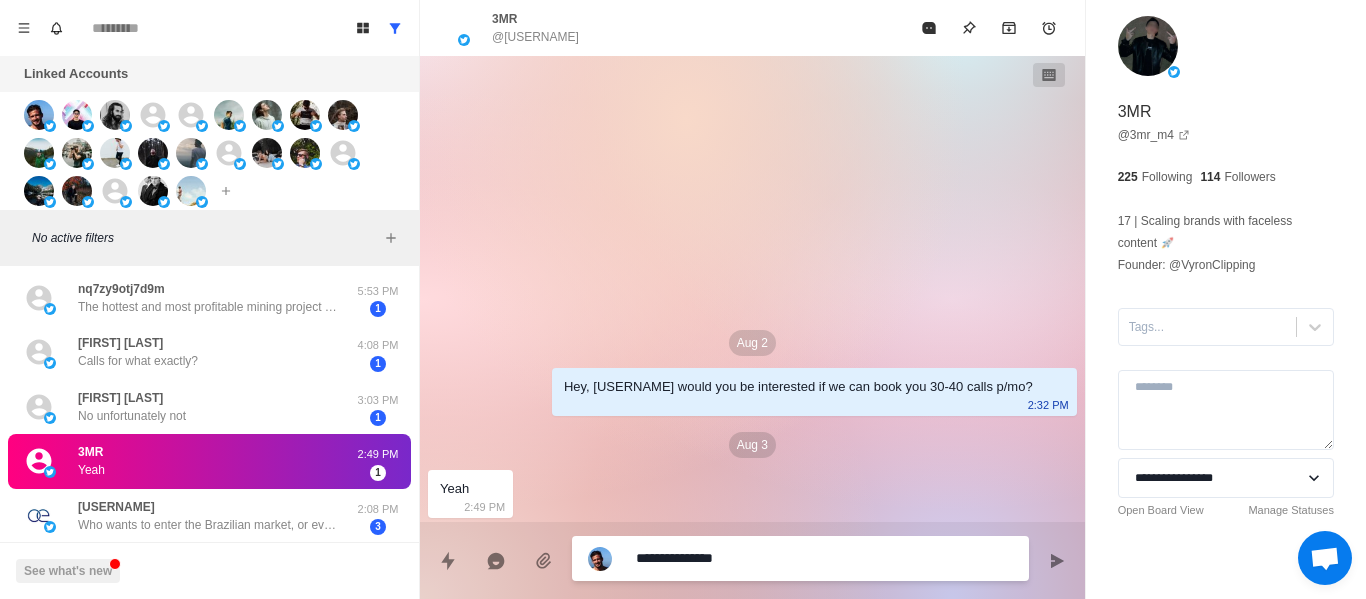 type on "**********" 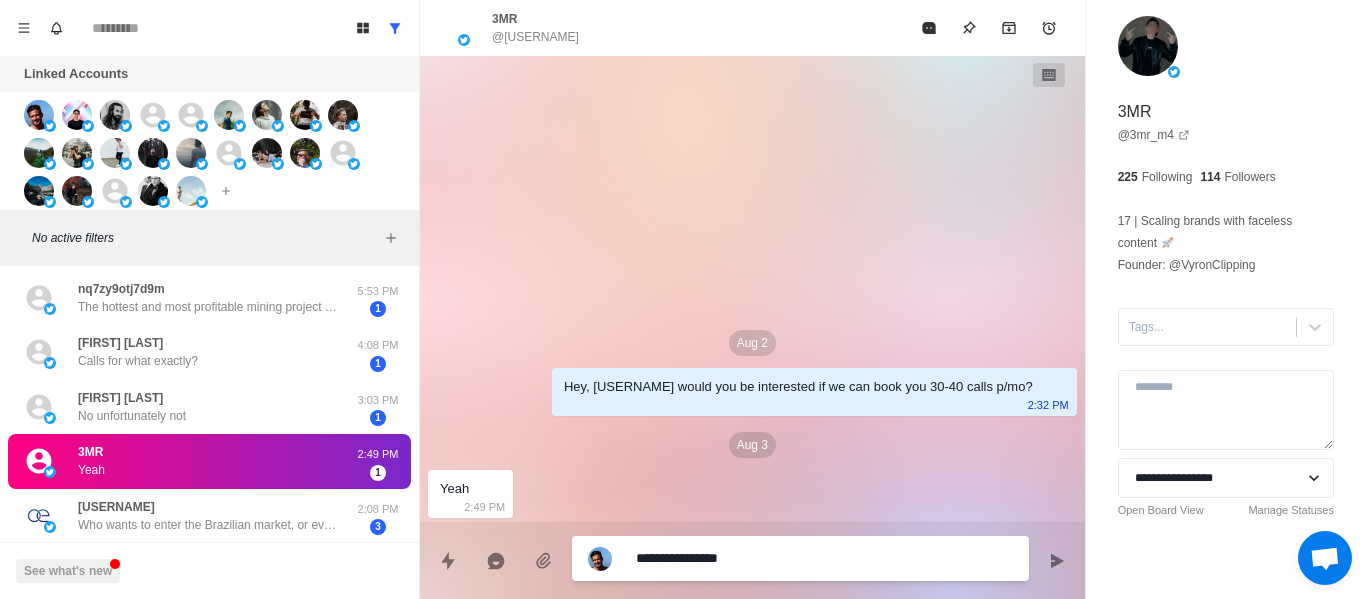 type on "**********" 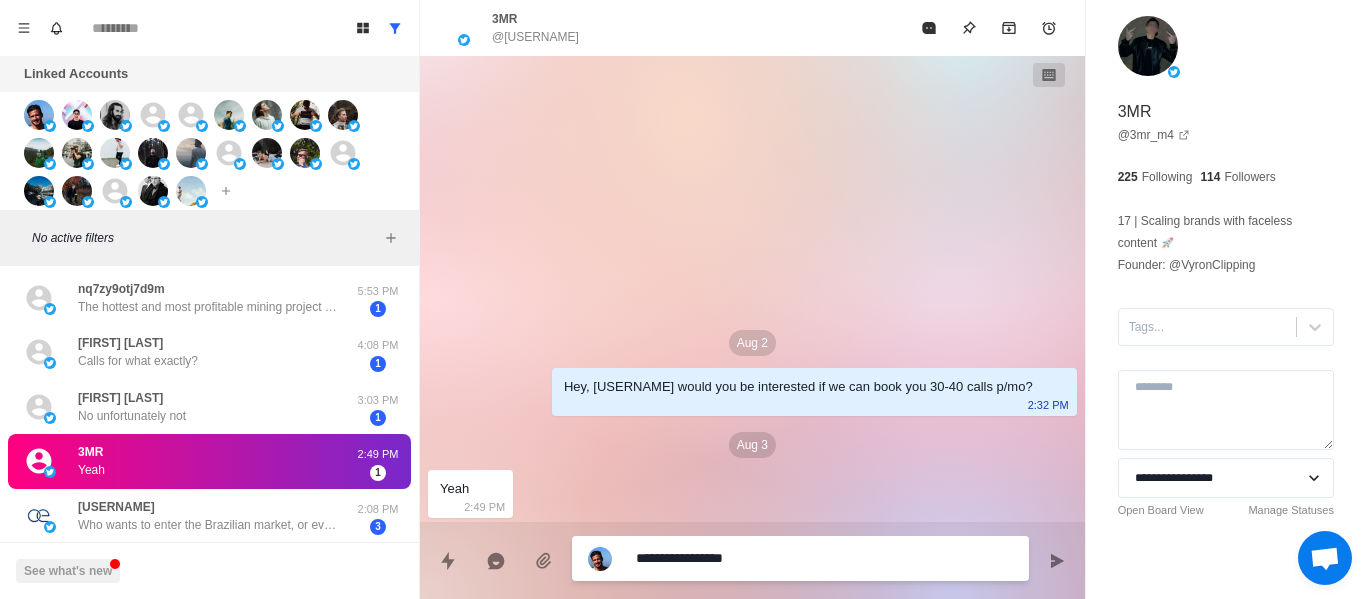 type on "**********" 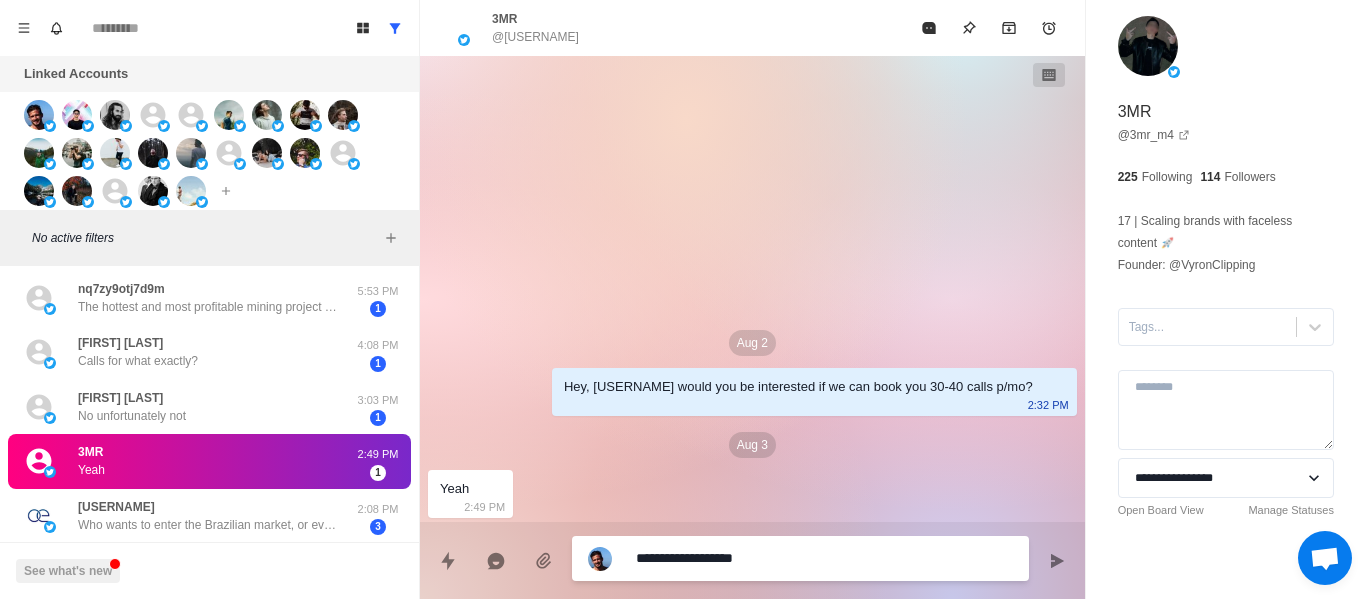 type on "**********" 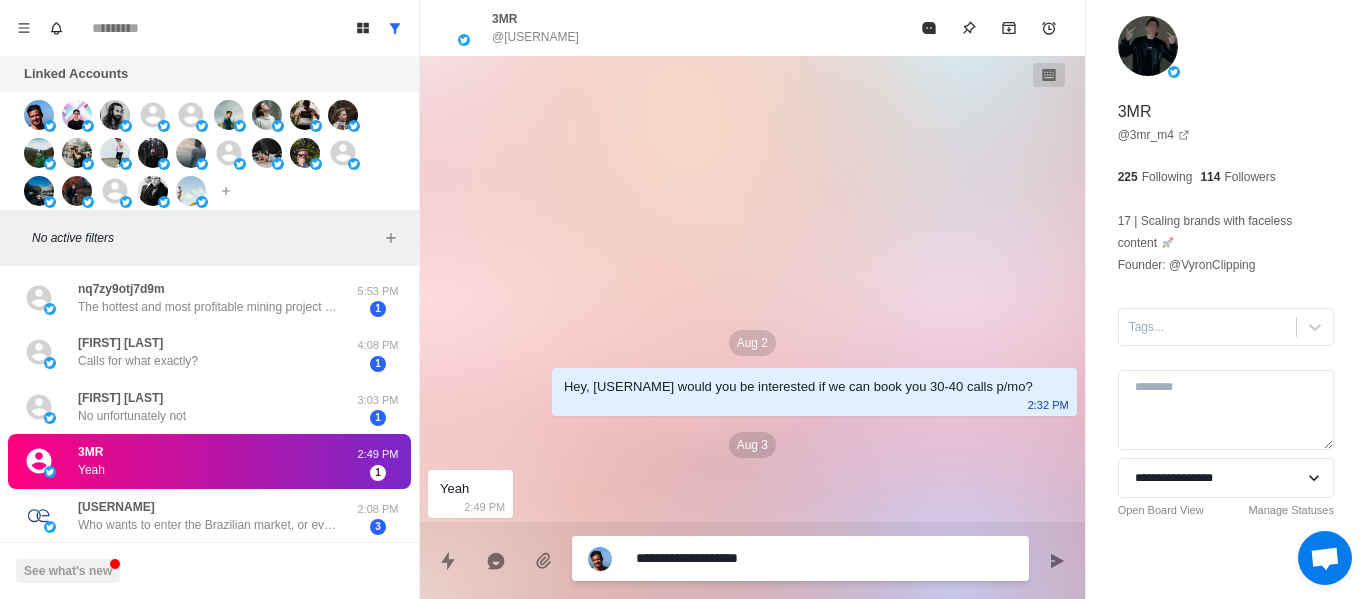 type on "**********" 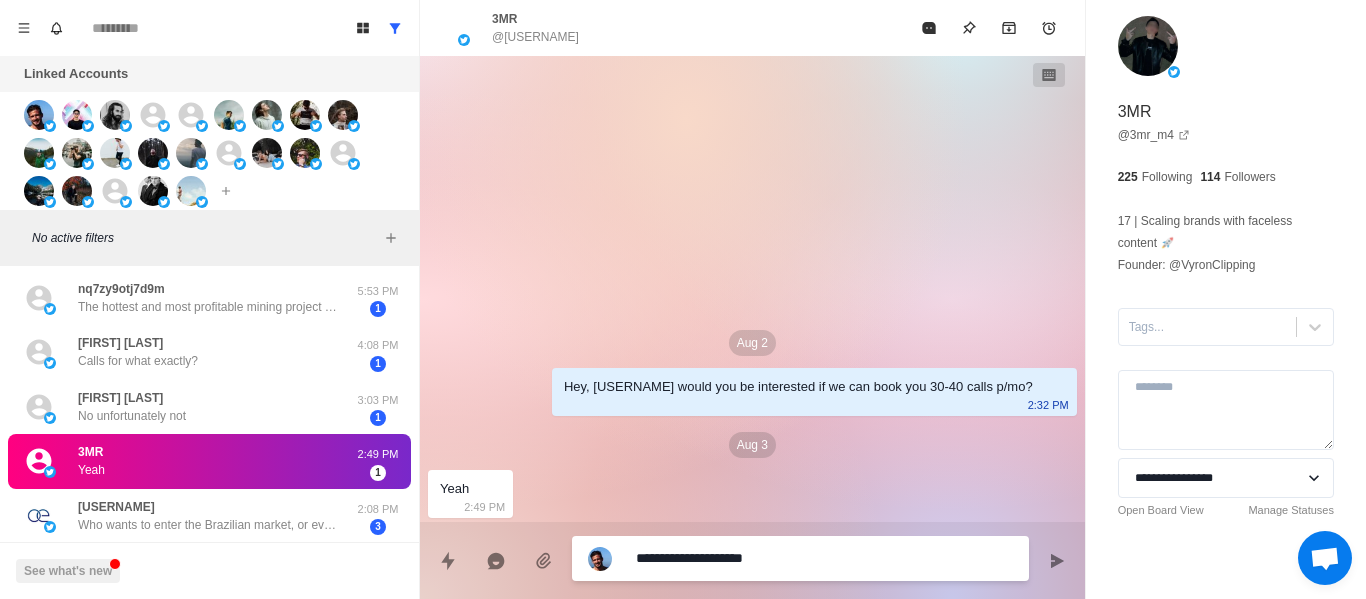 type on "**********" 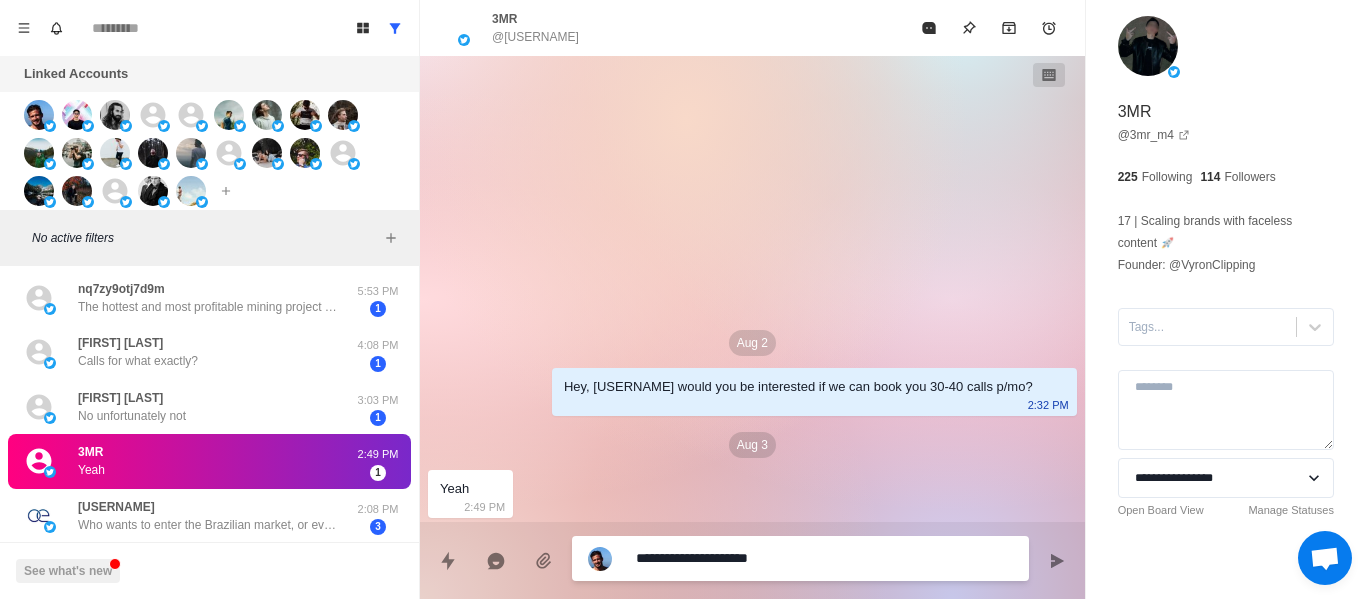 type on "**********" 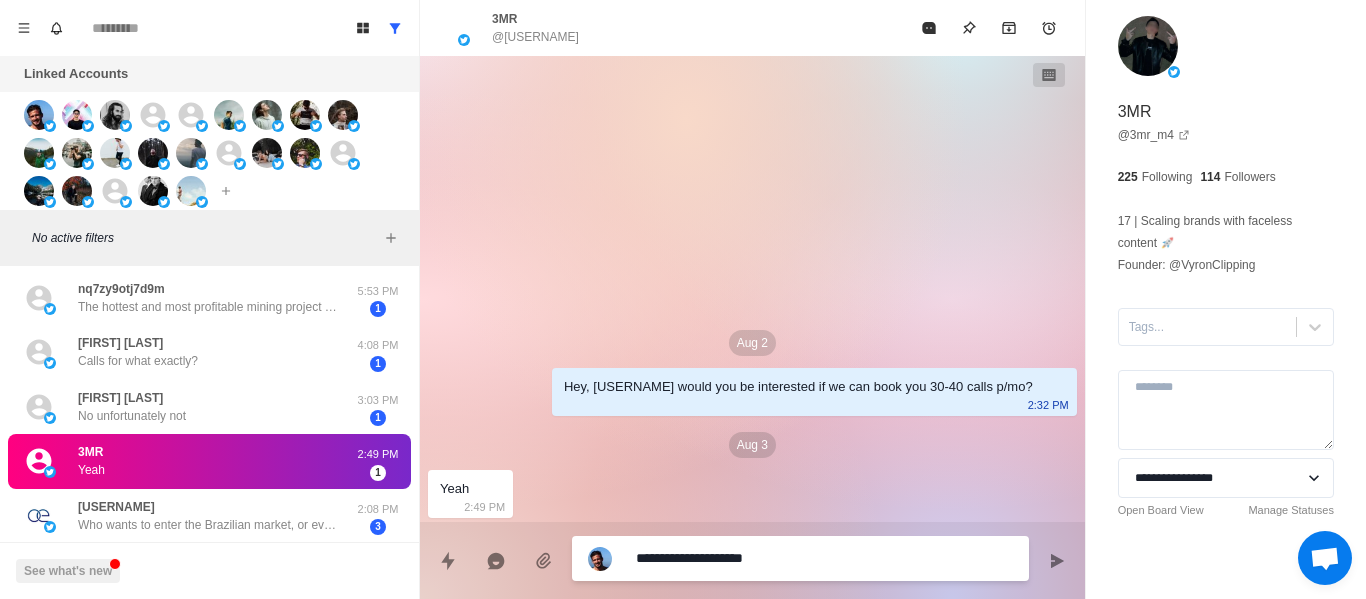 type on "**********" 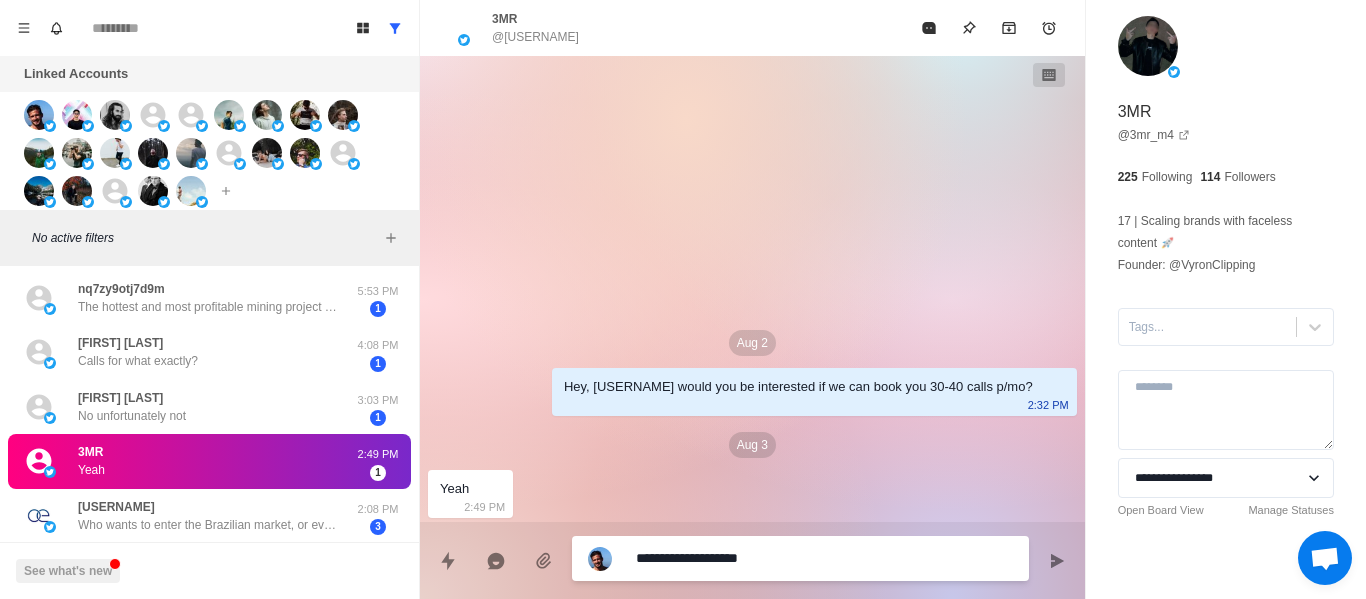 type on "**********" 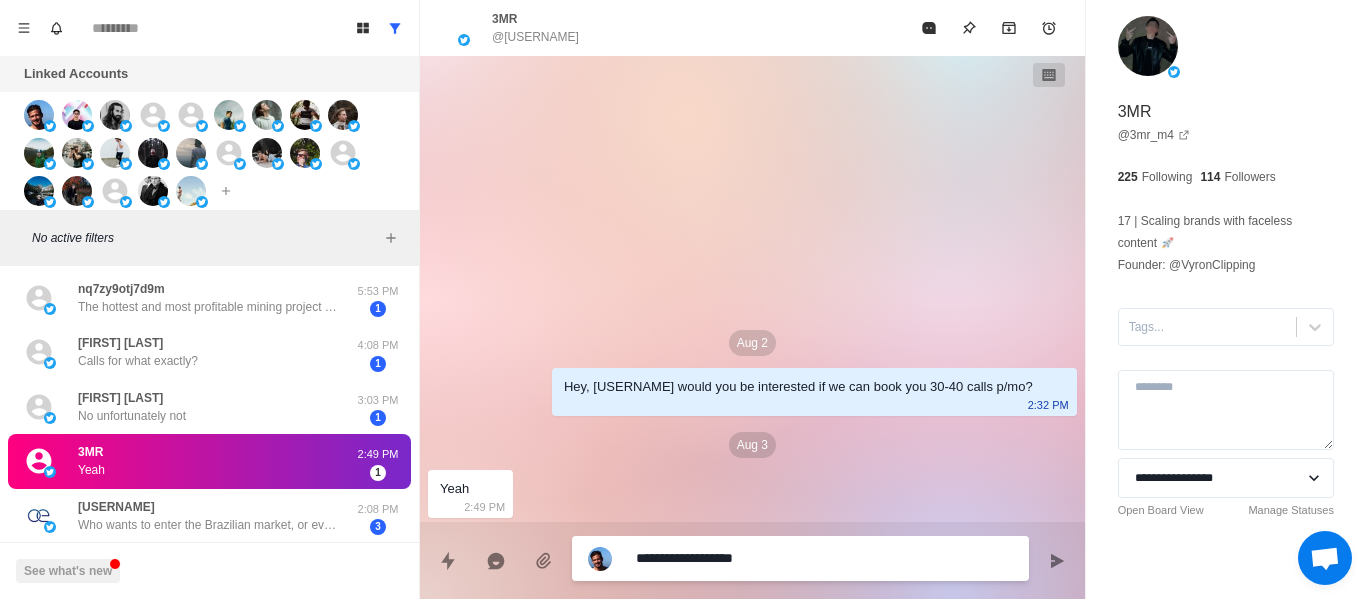 type on "**********" 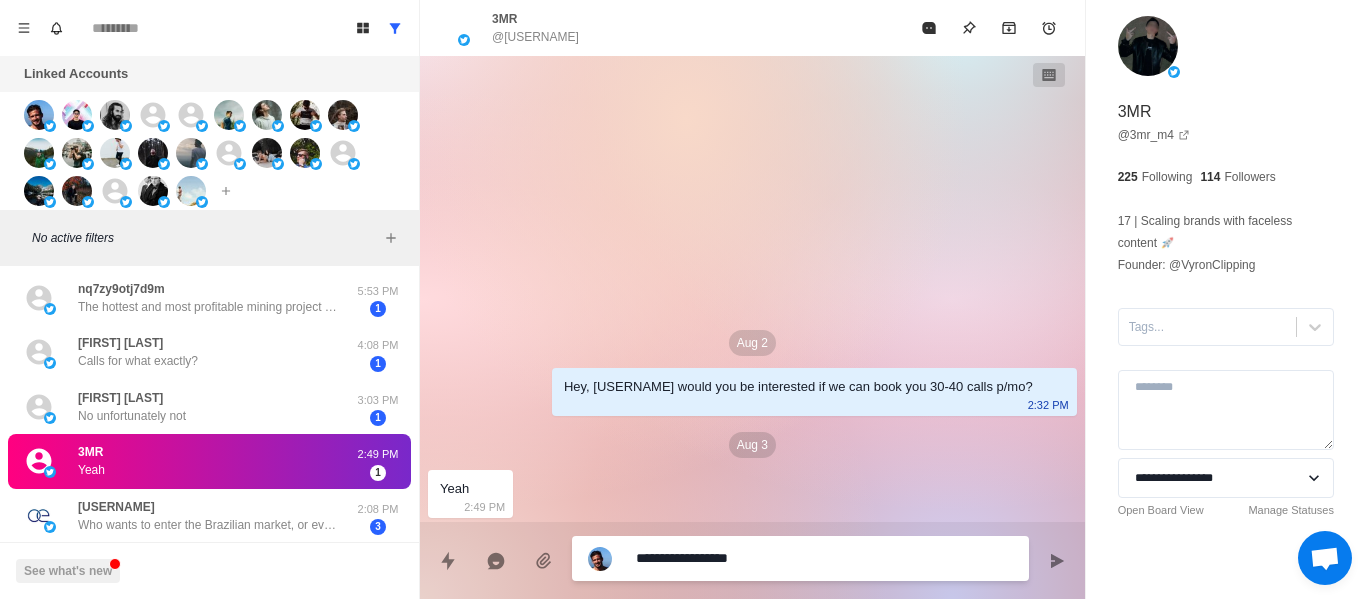 type on "**********" 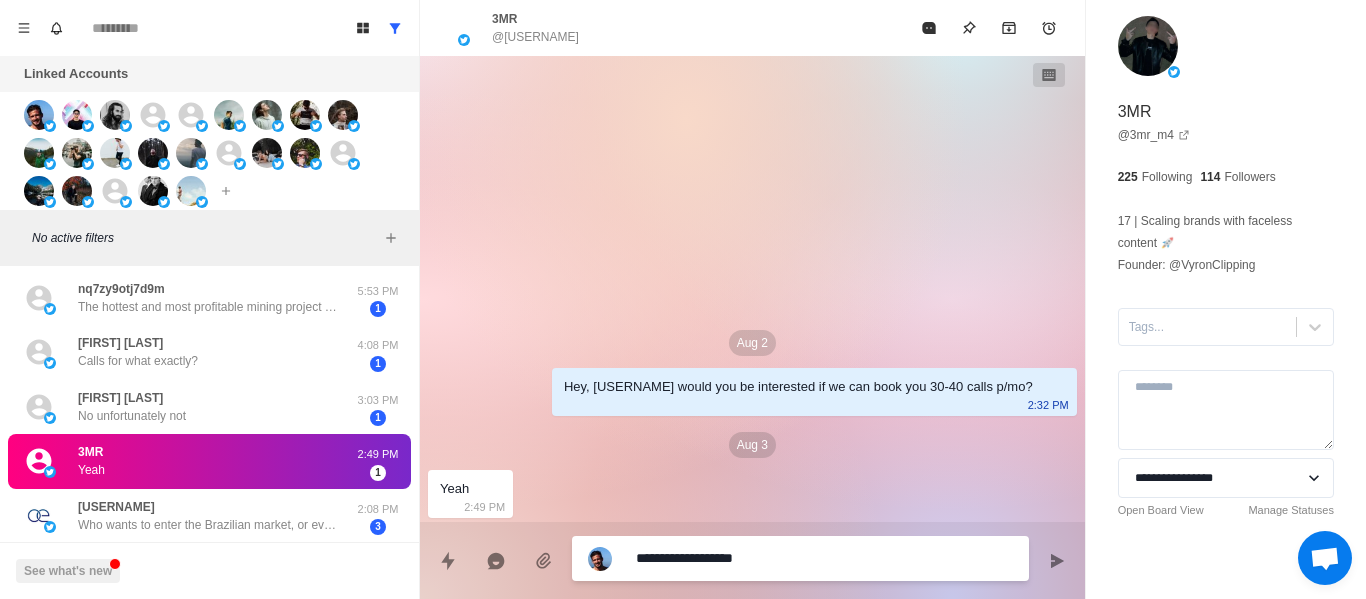 type on "**********" 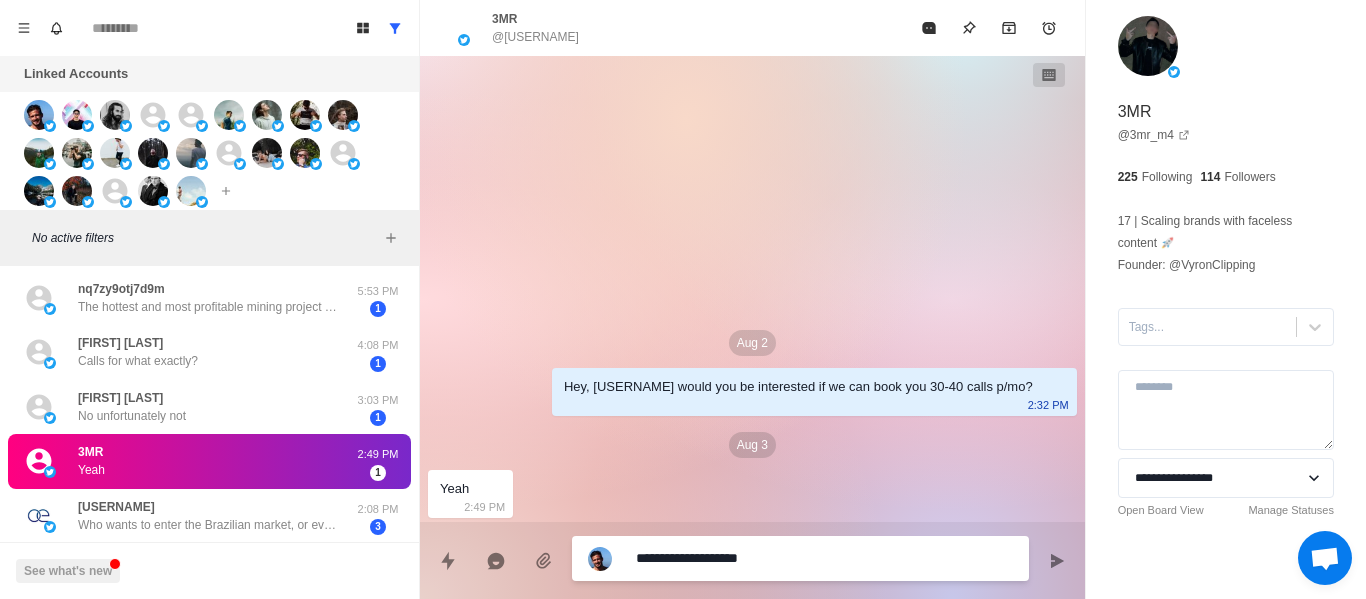 type on "*" 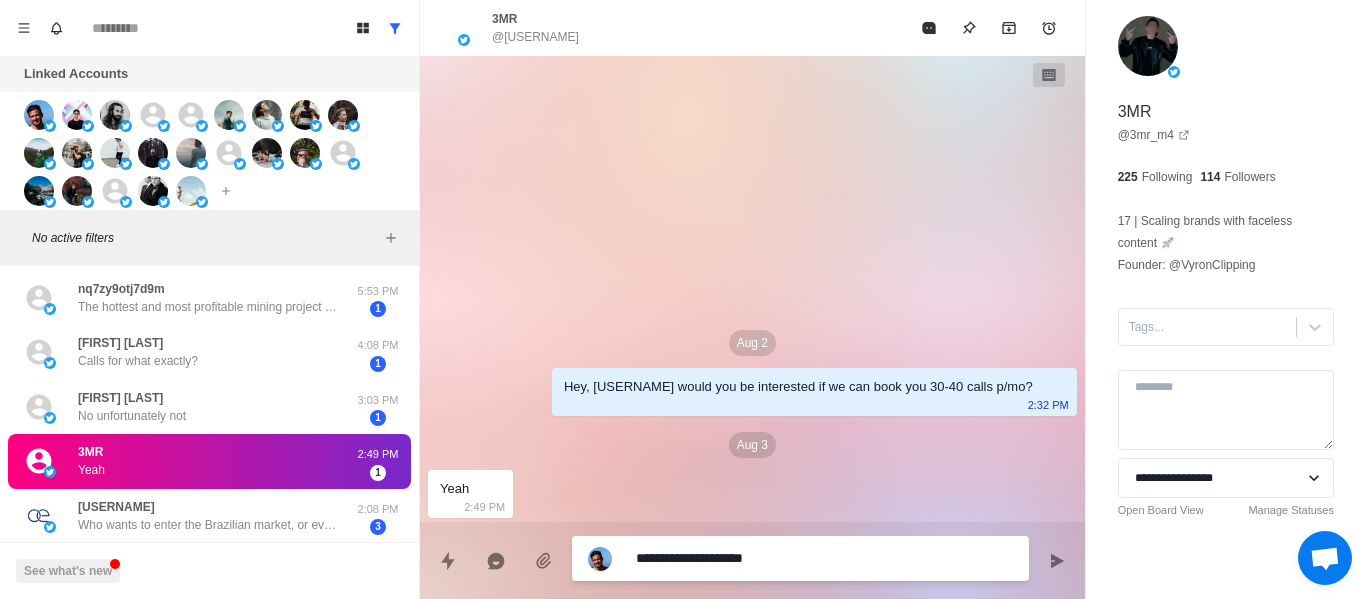 type on "**********" 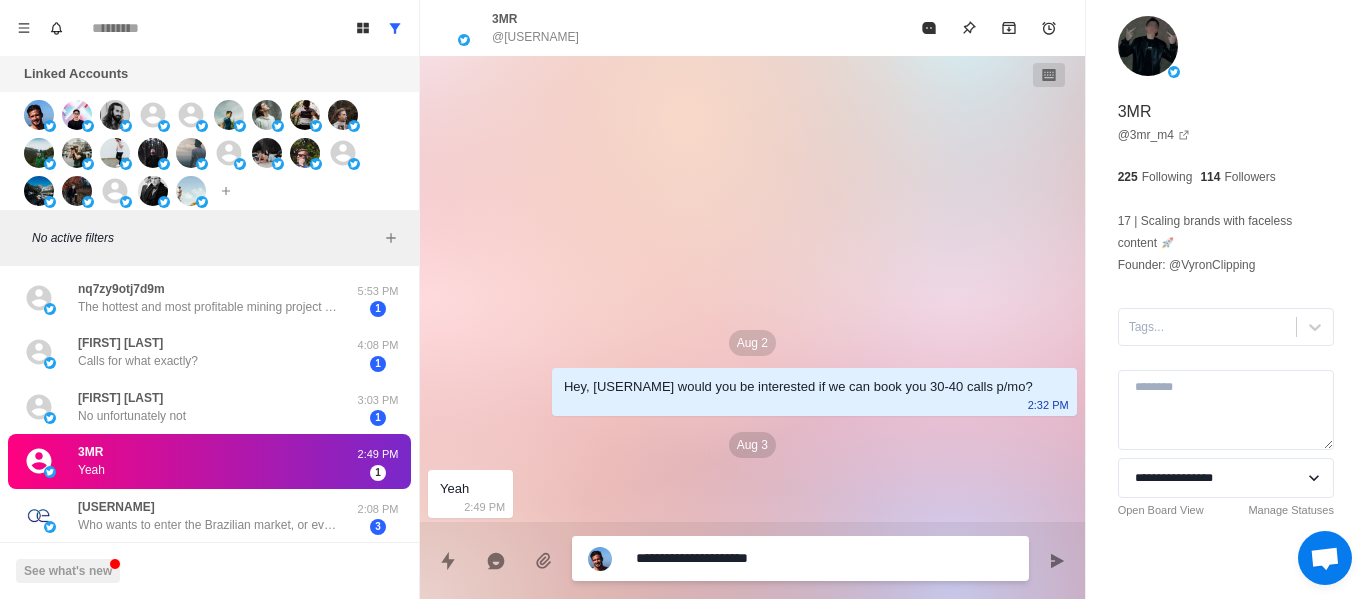 type on "**********" 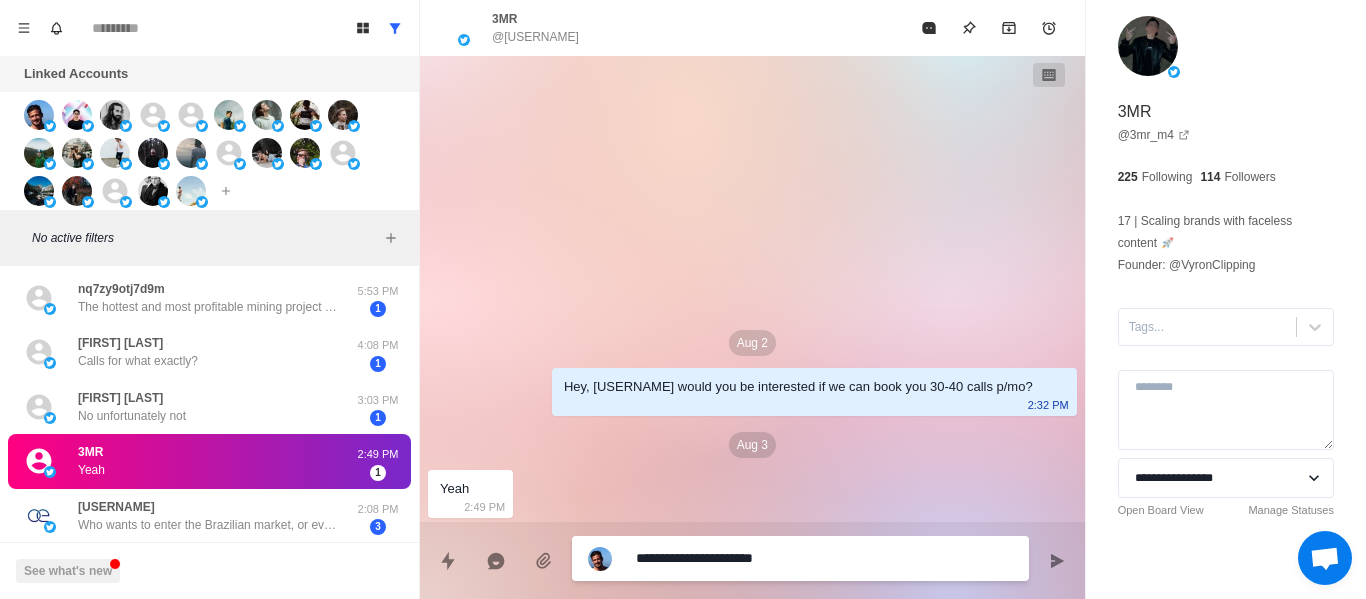 type on "**********" 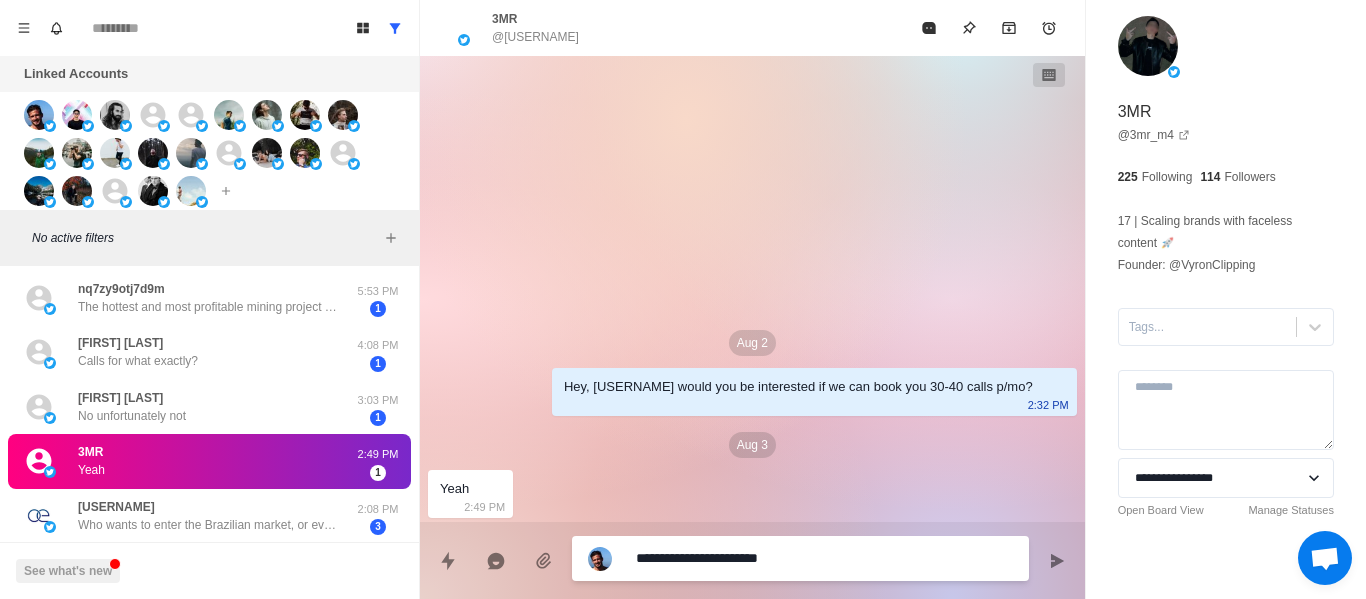 type on "**********" 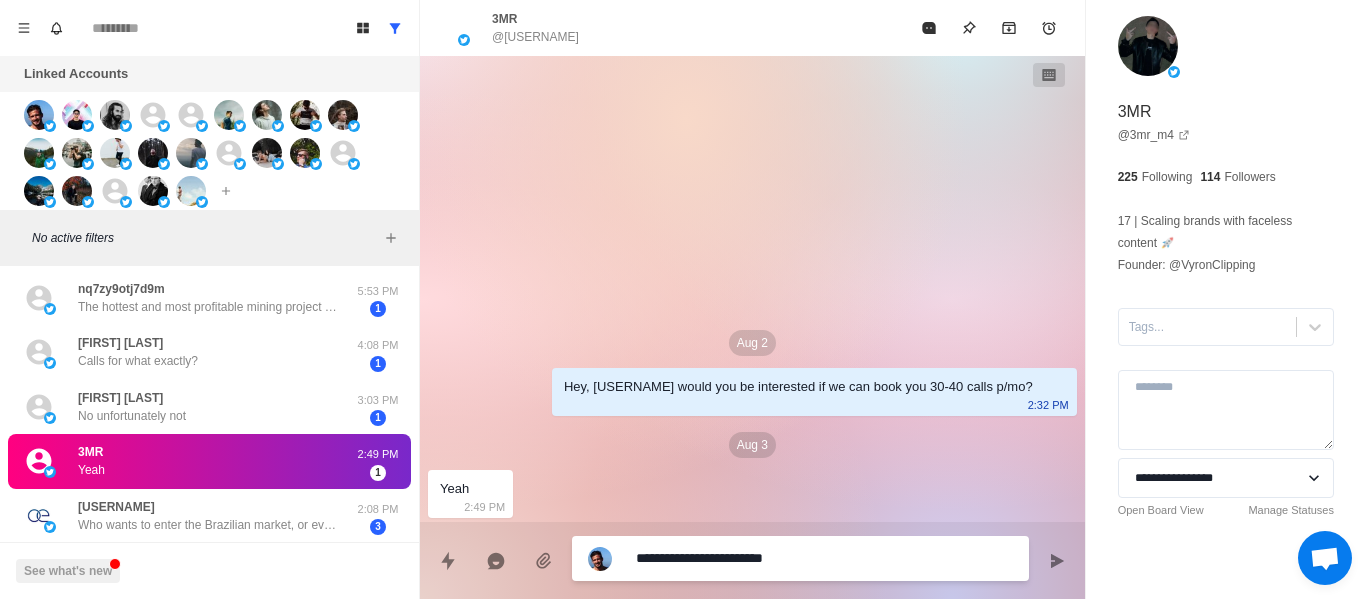 type on "**********" 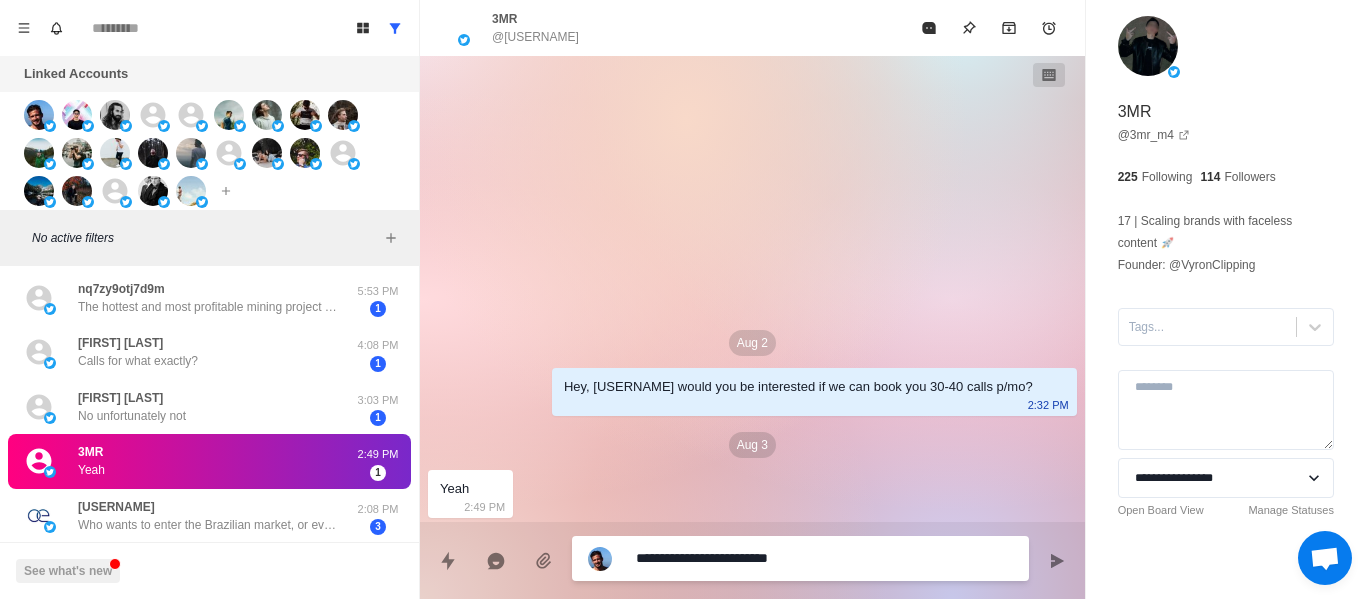 type on "**********" 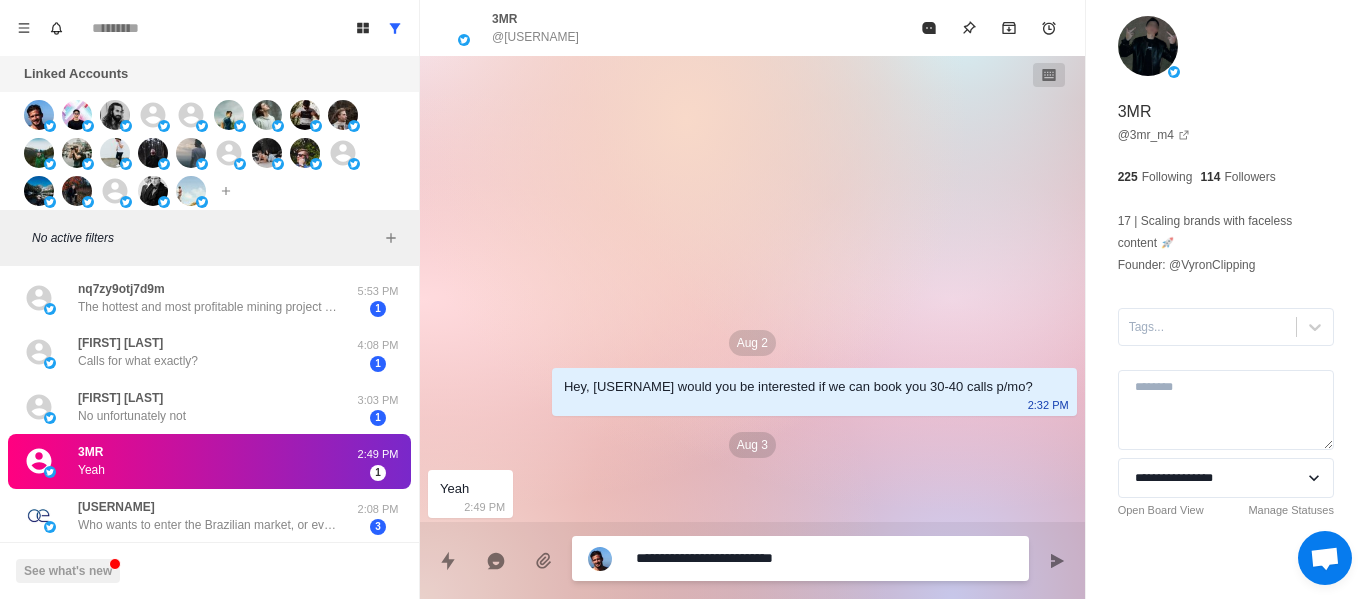 type on "**********" 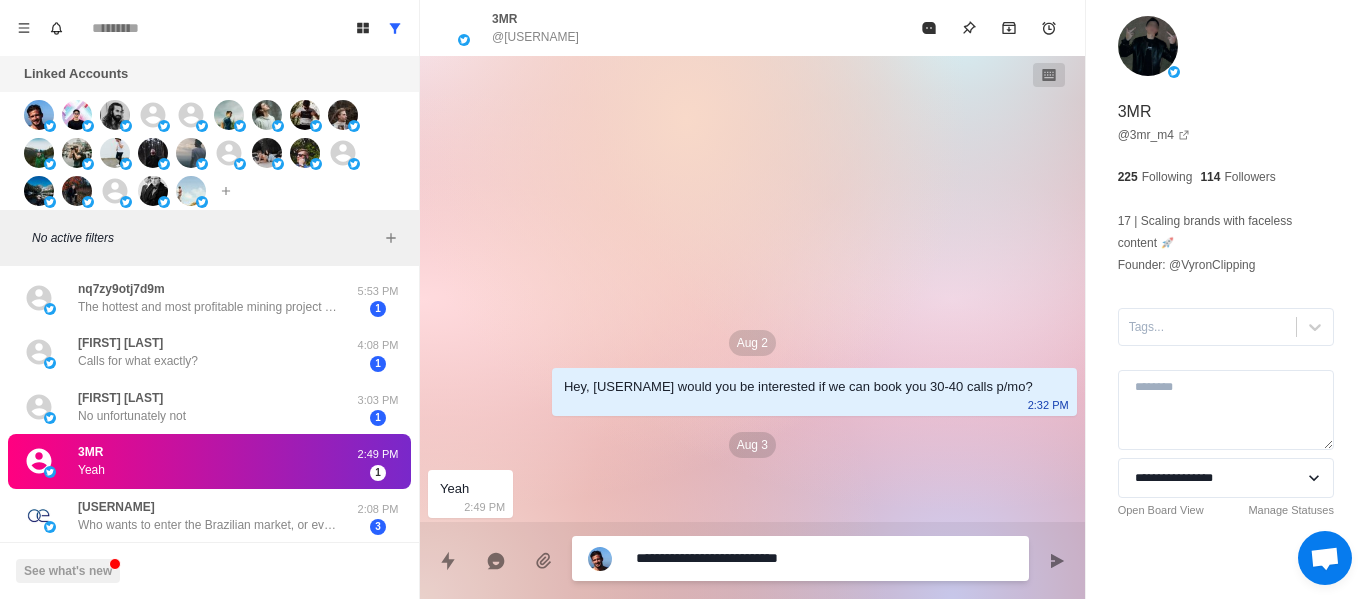 type on "**********" 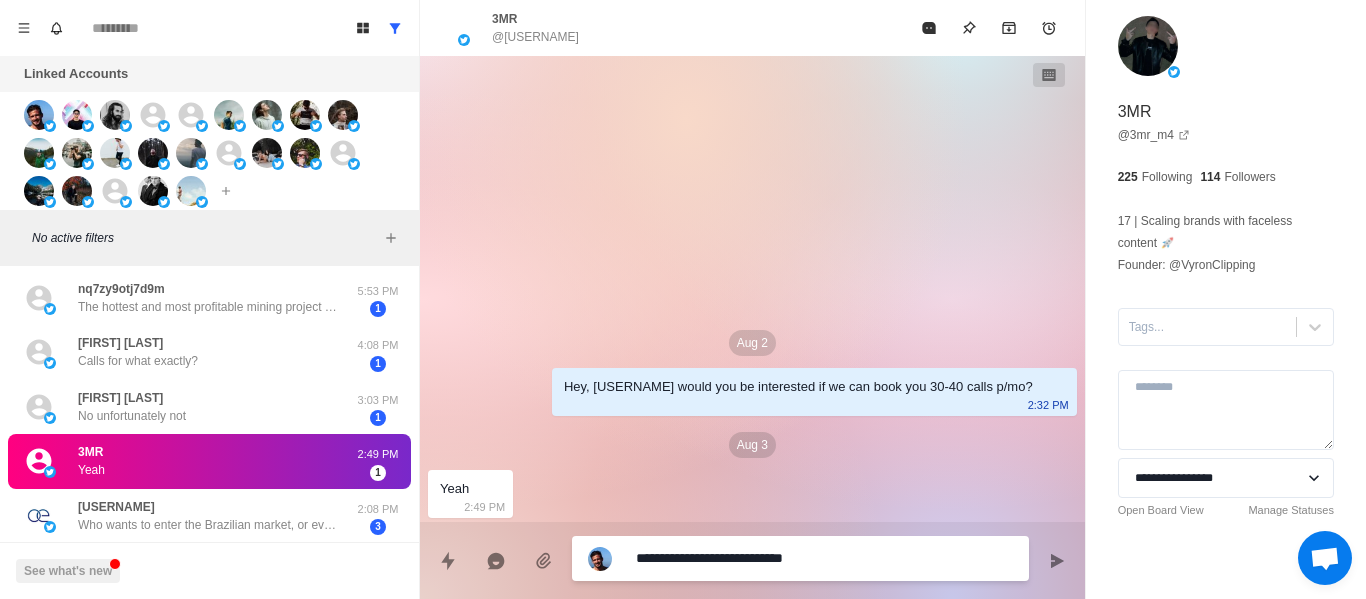 type on "**********" 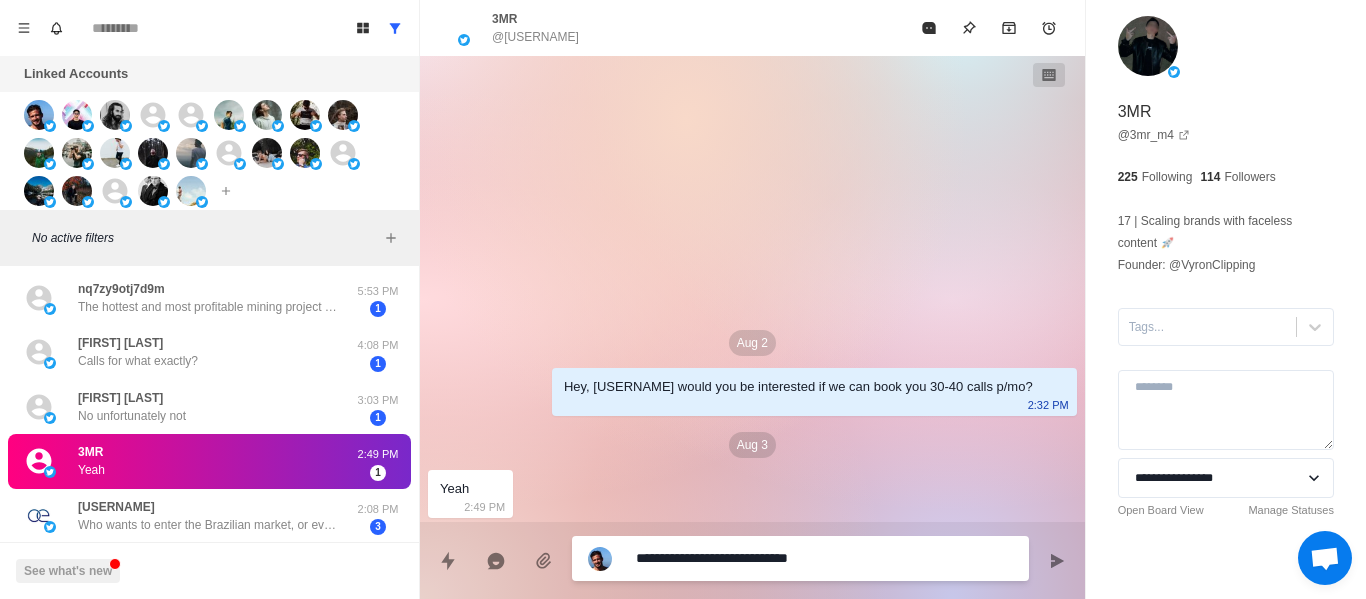 type on "**********" 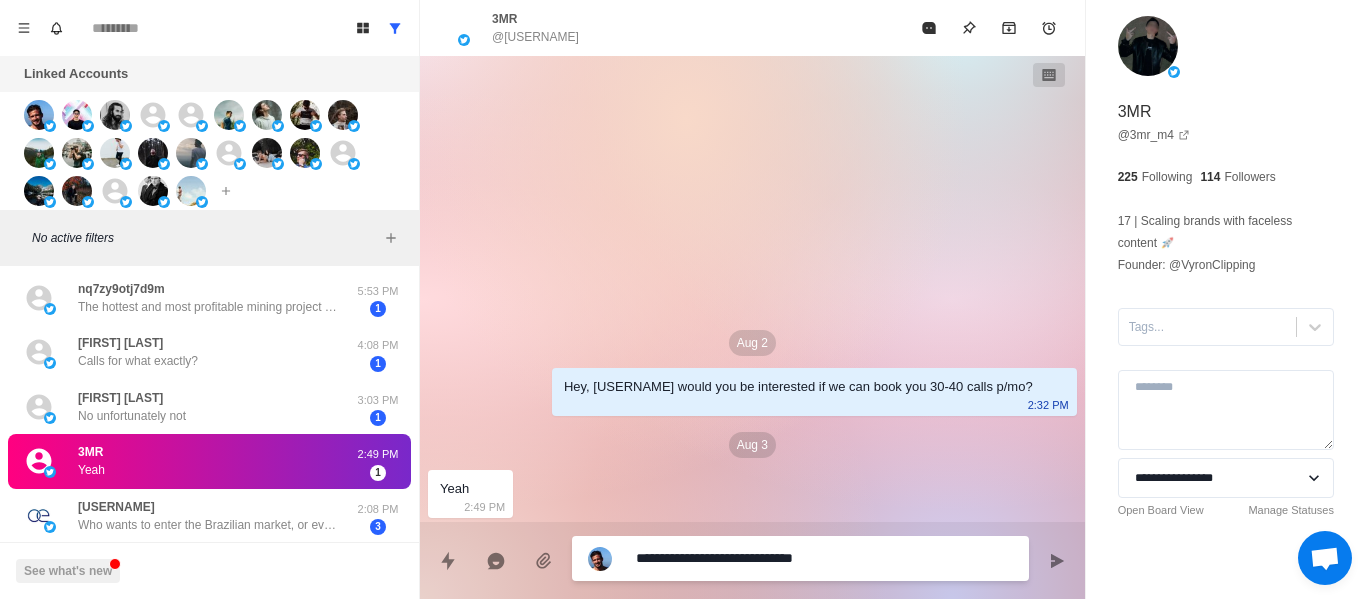 type on "**********" 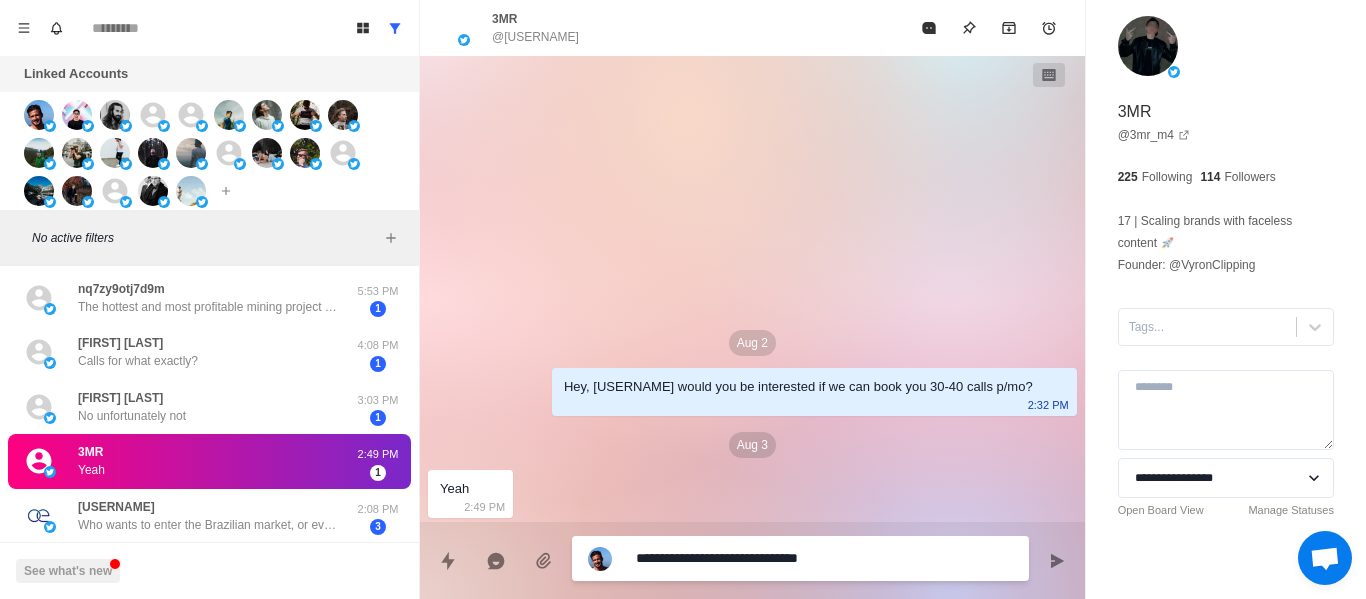 type on "*" 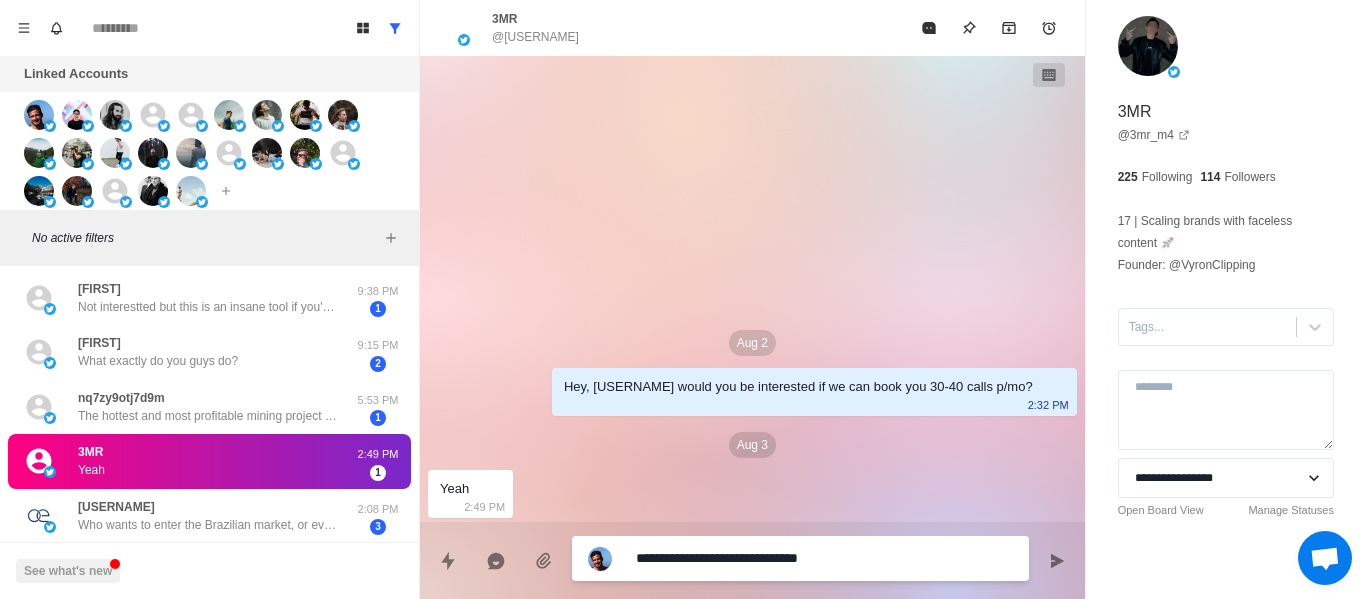 type on "**********" 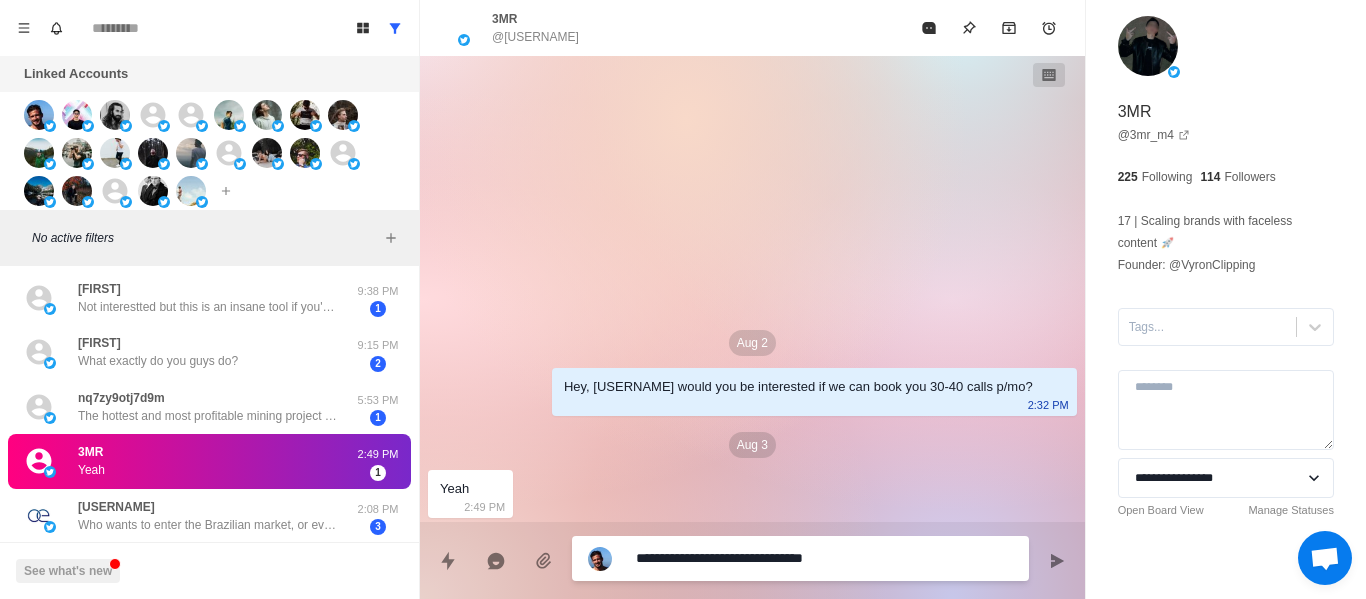 scroll, scrollTop: 898, scrollLeft: 0, axis: vertical 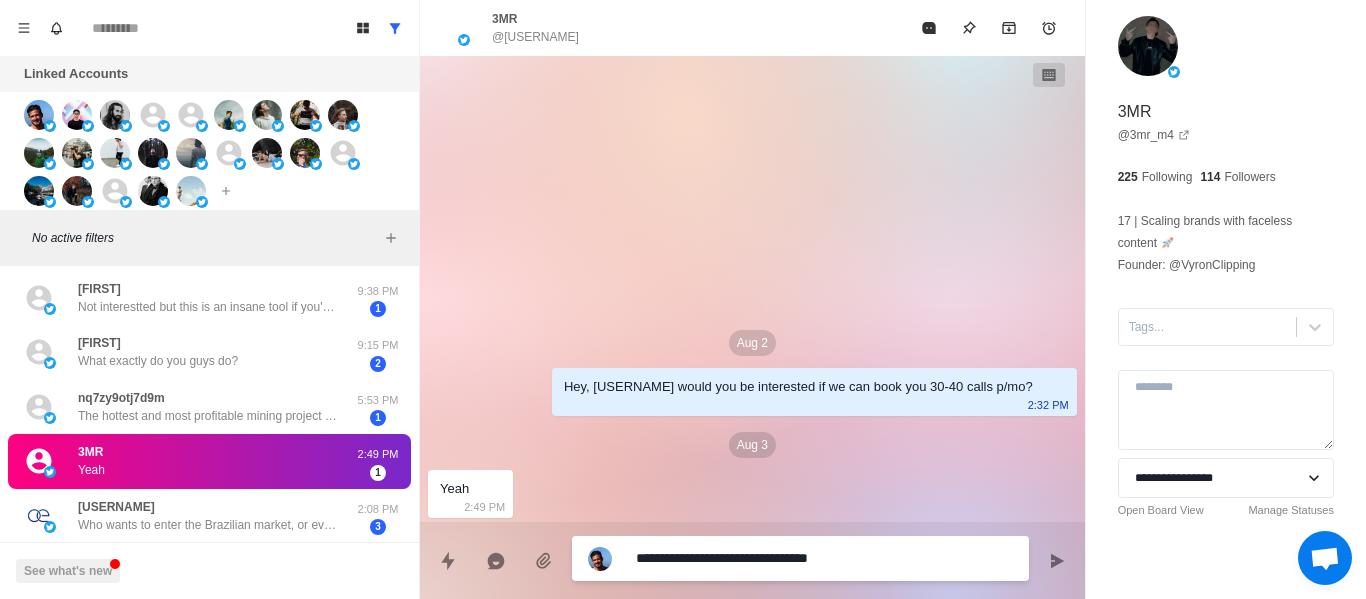 type on "**********" 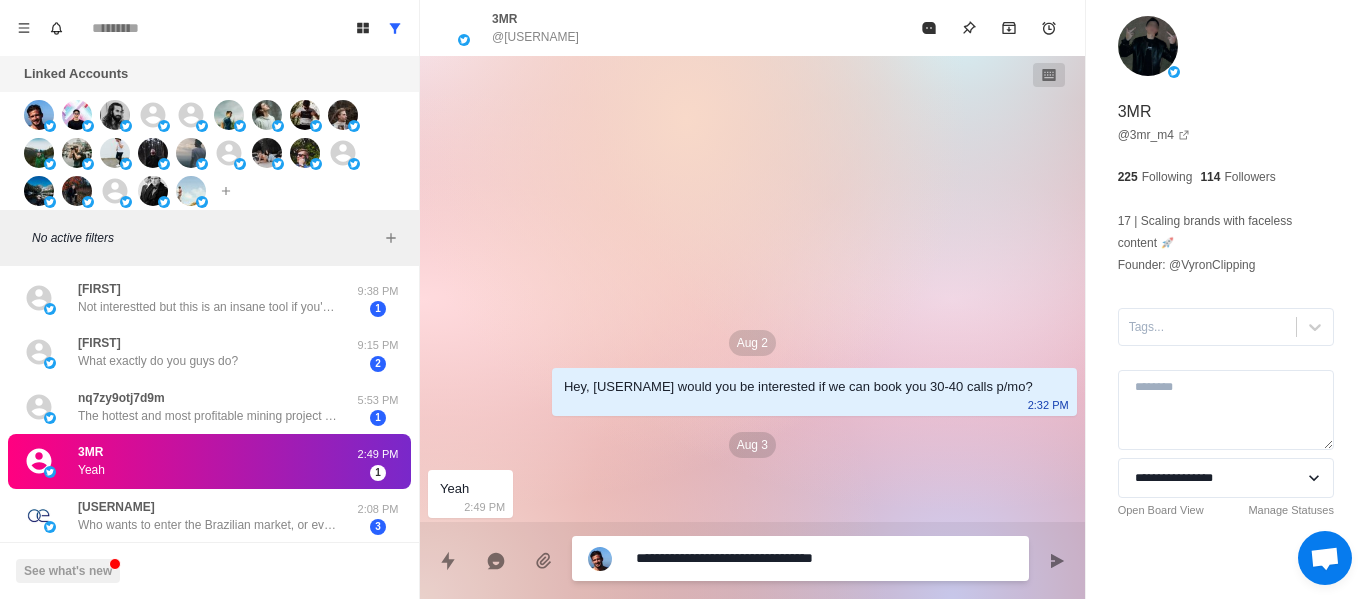 type on "**********" 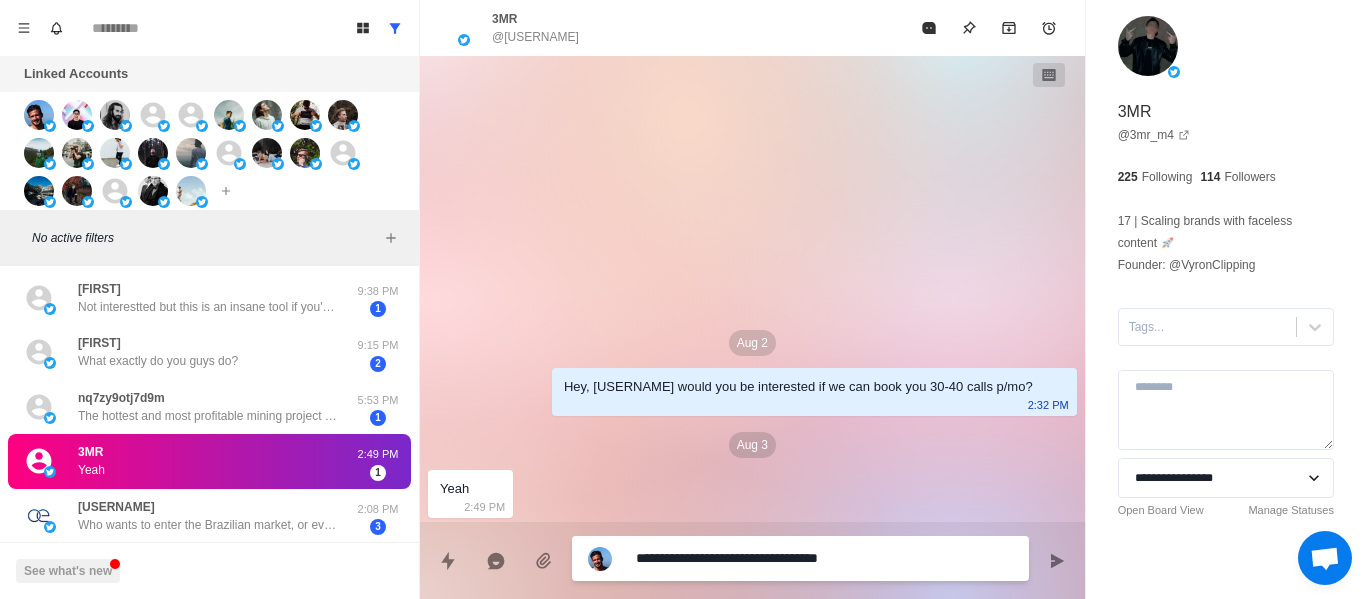 type on "**********" 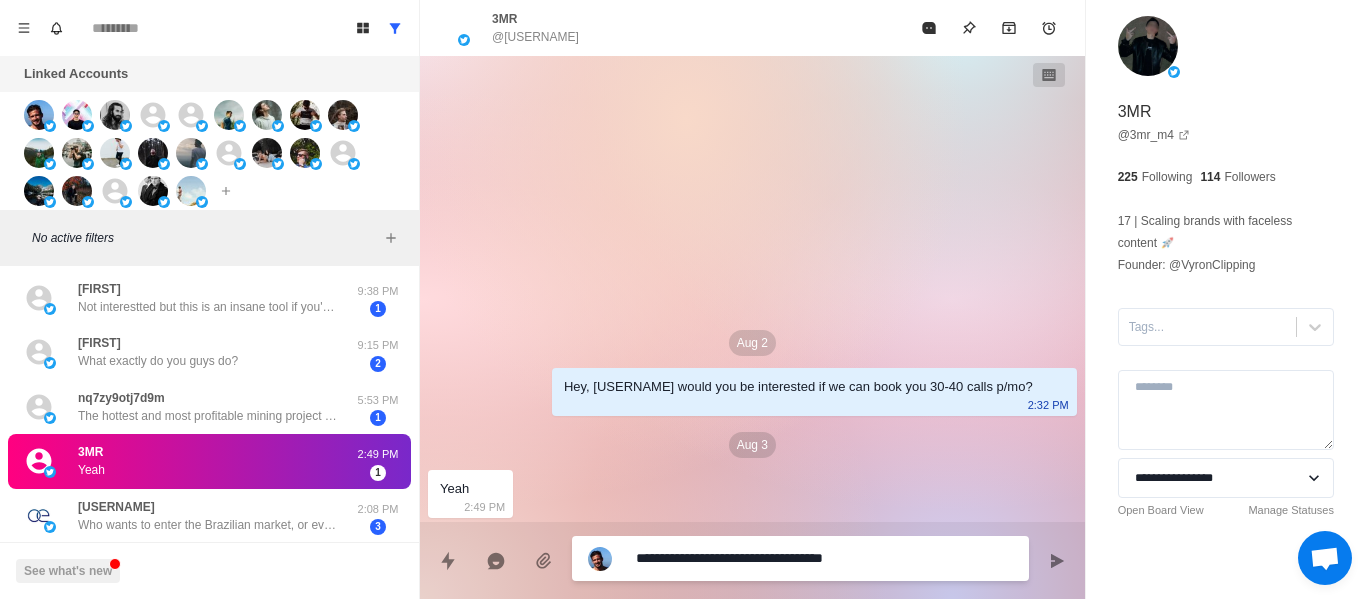 type on "*" 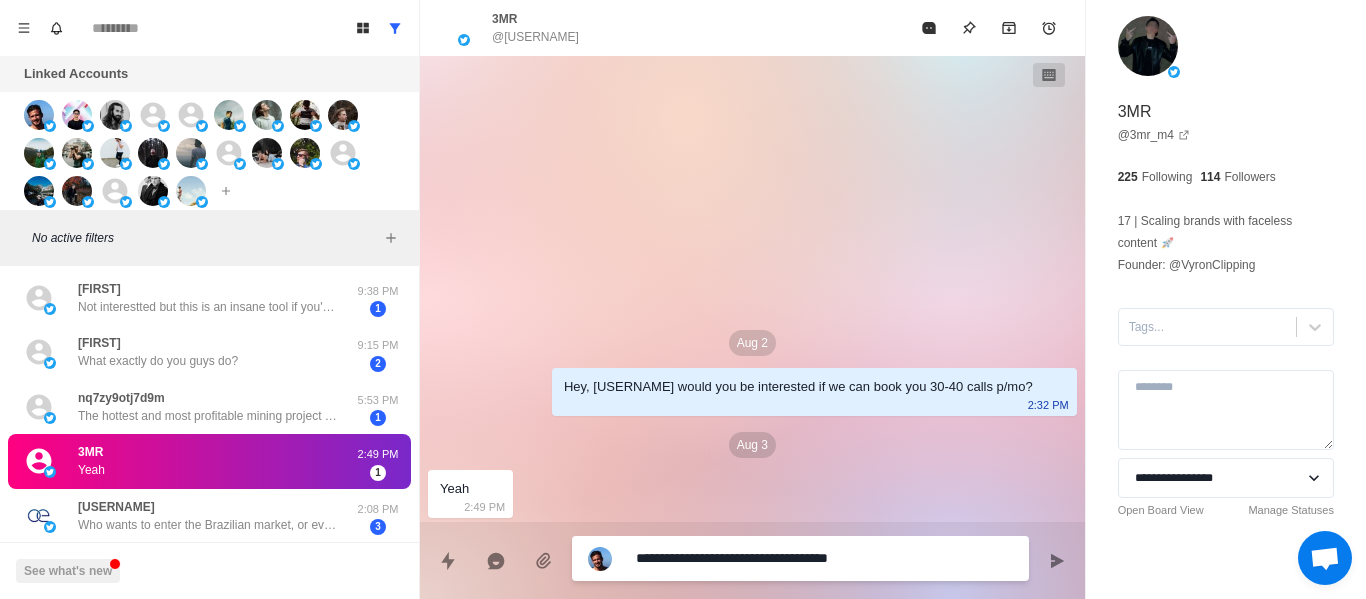 type on "*" 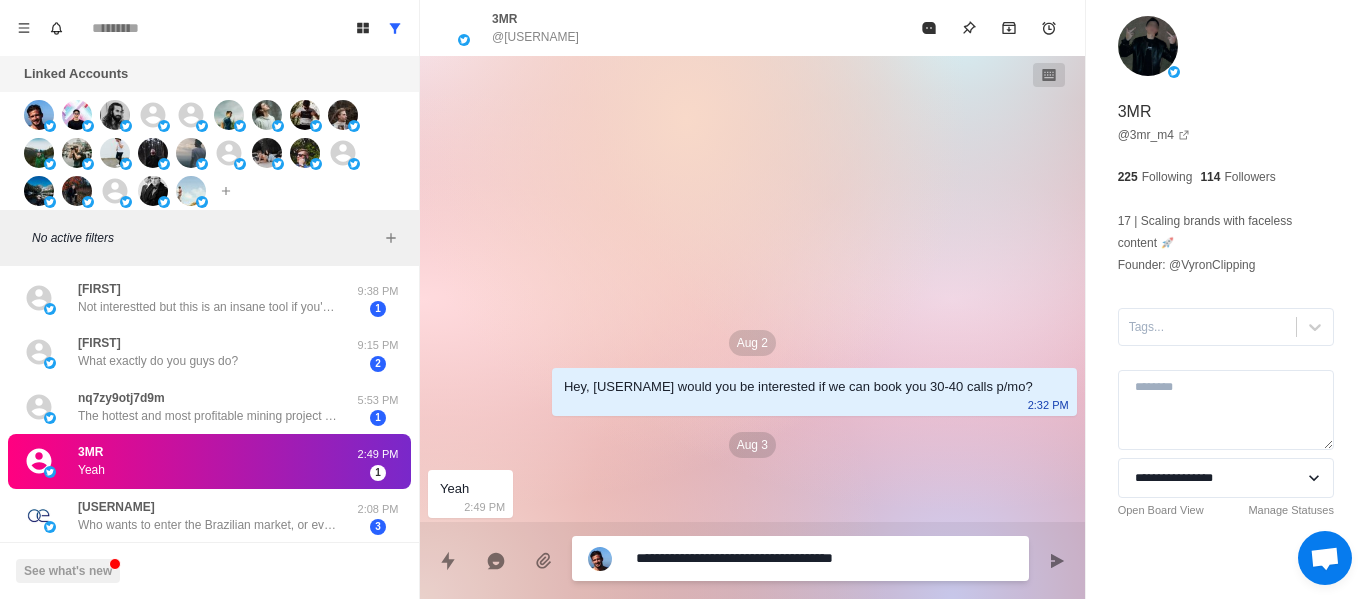 type on "**********" 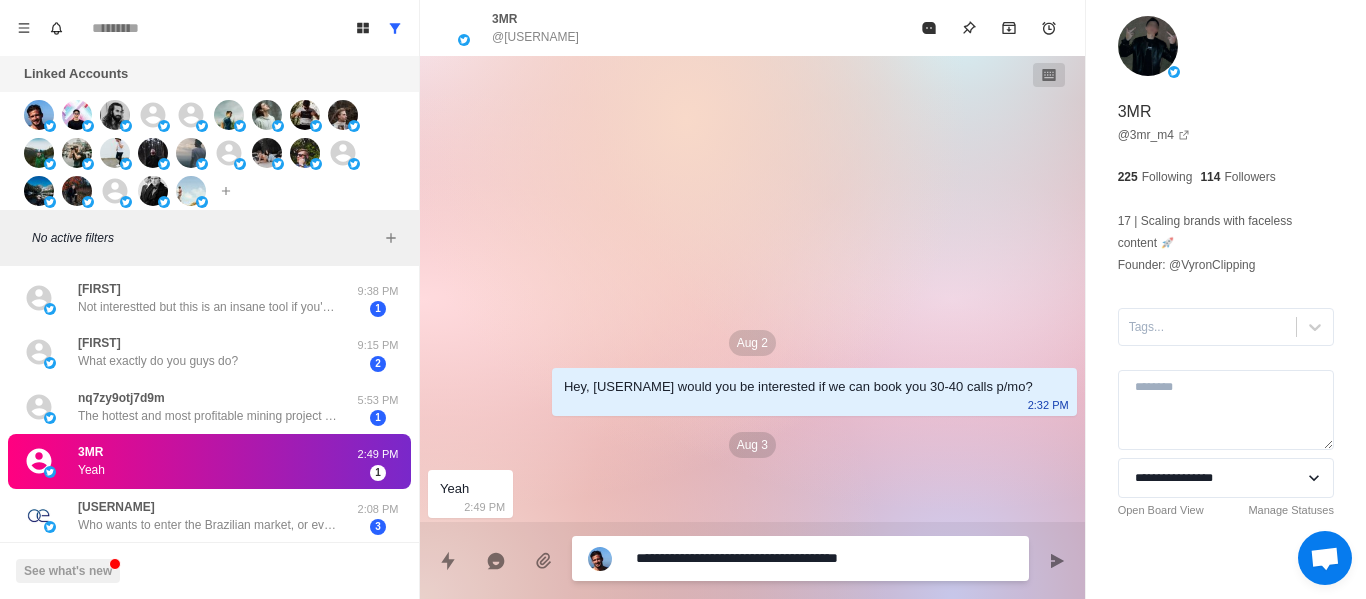 type on "**********" 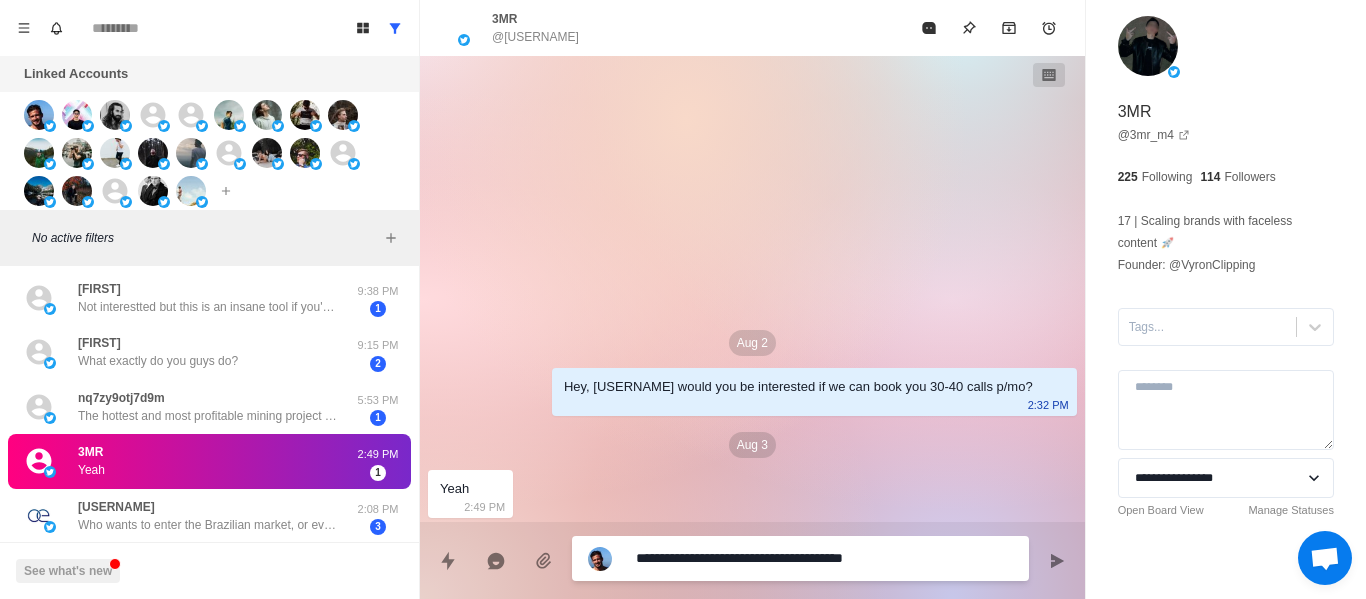 type on "*" 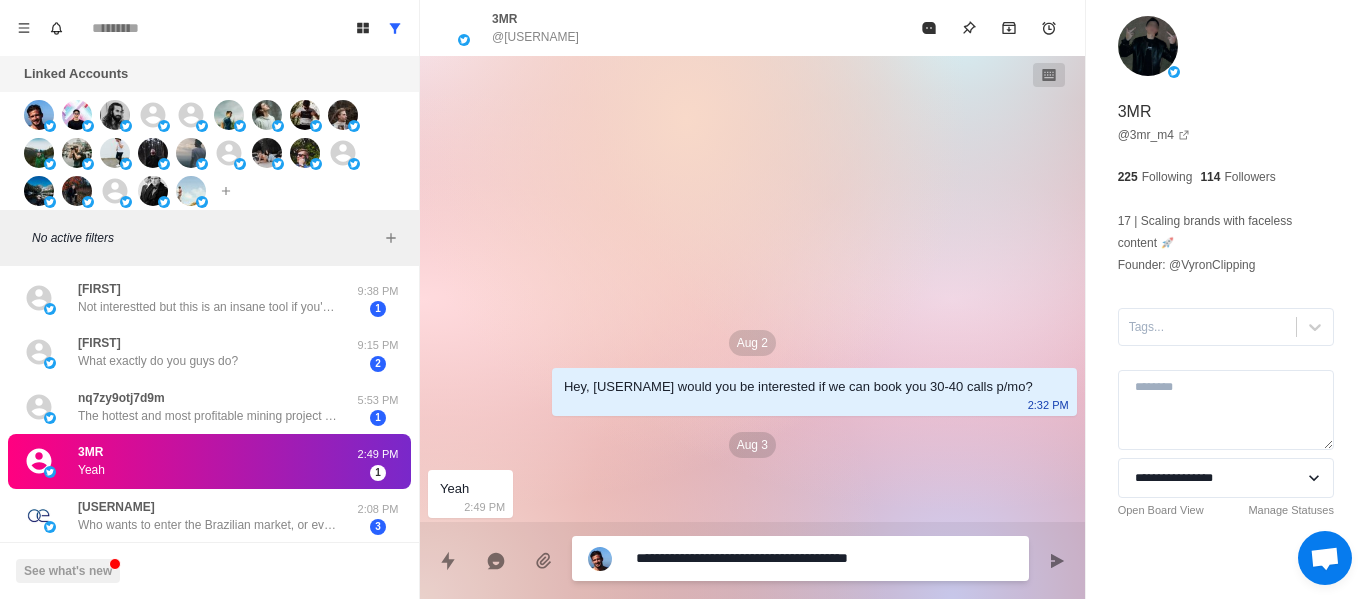 type on "**********" 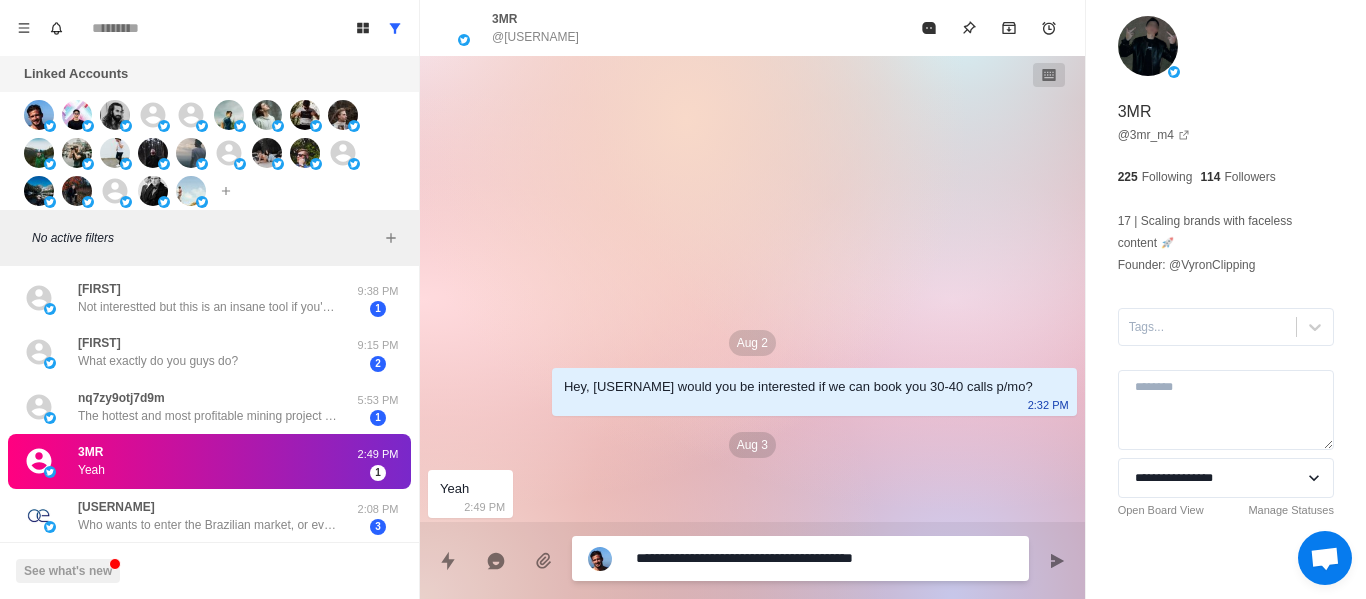 type on "**********" 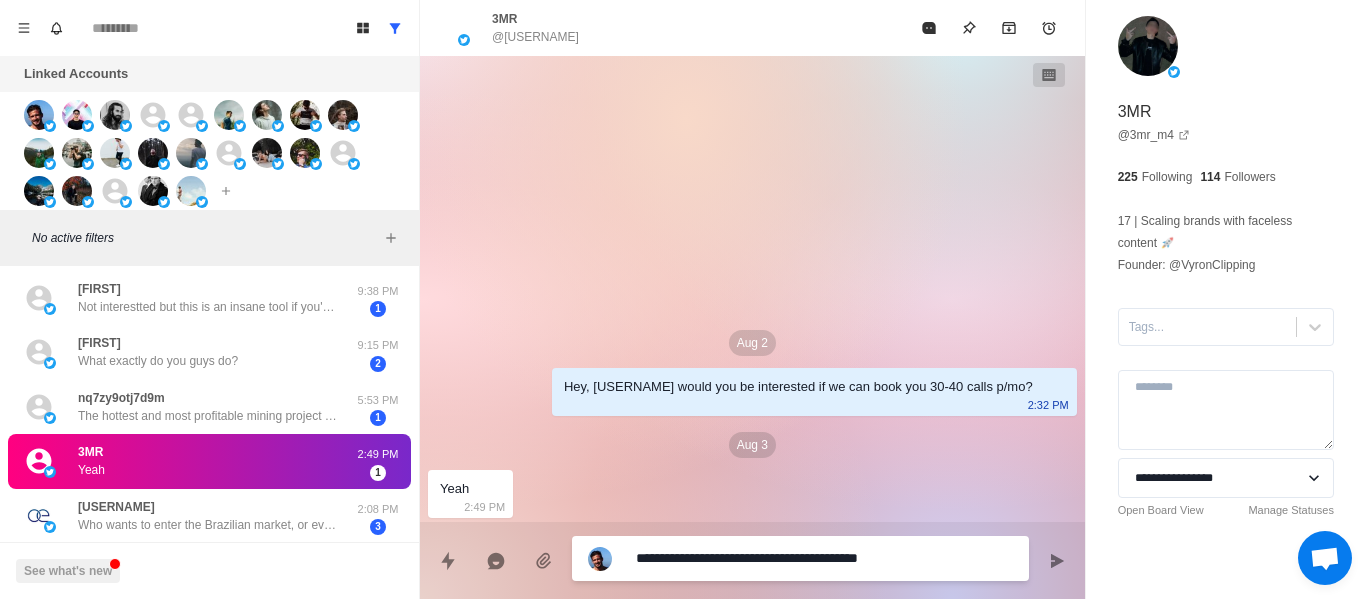type on "*" 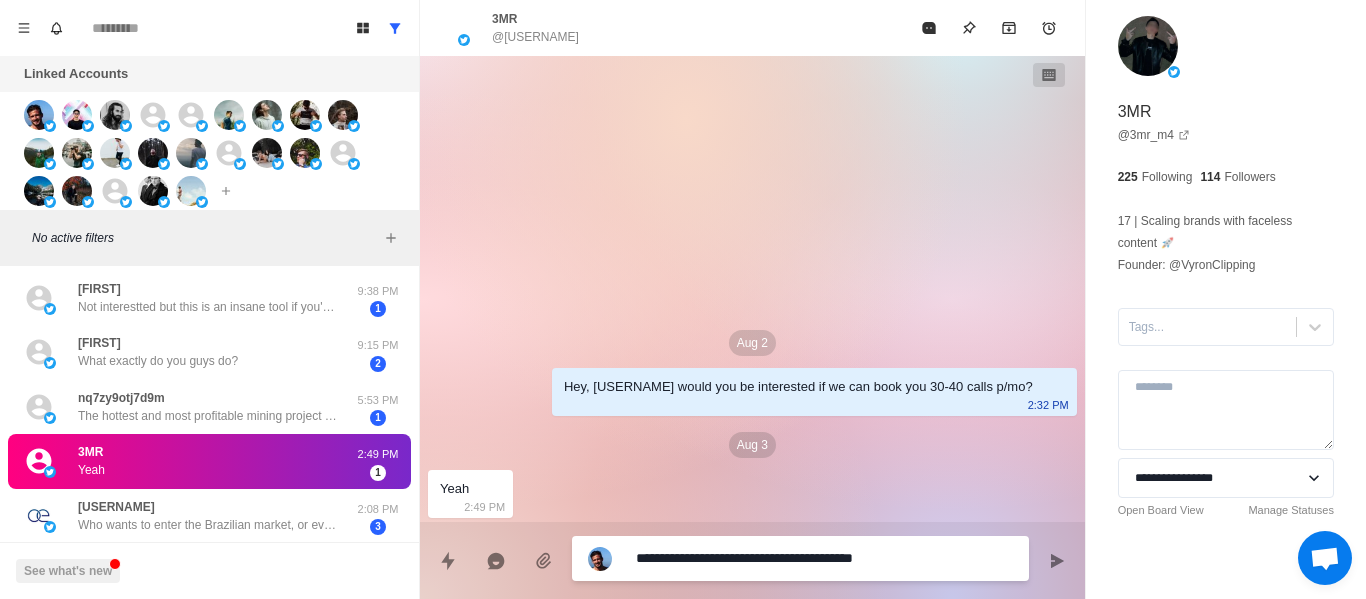 type on "**********" 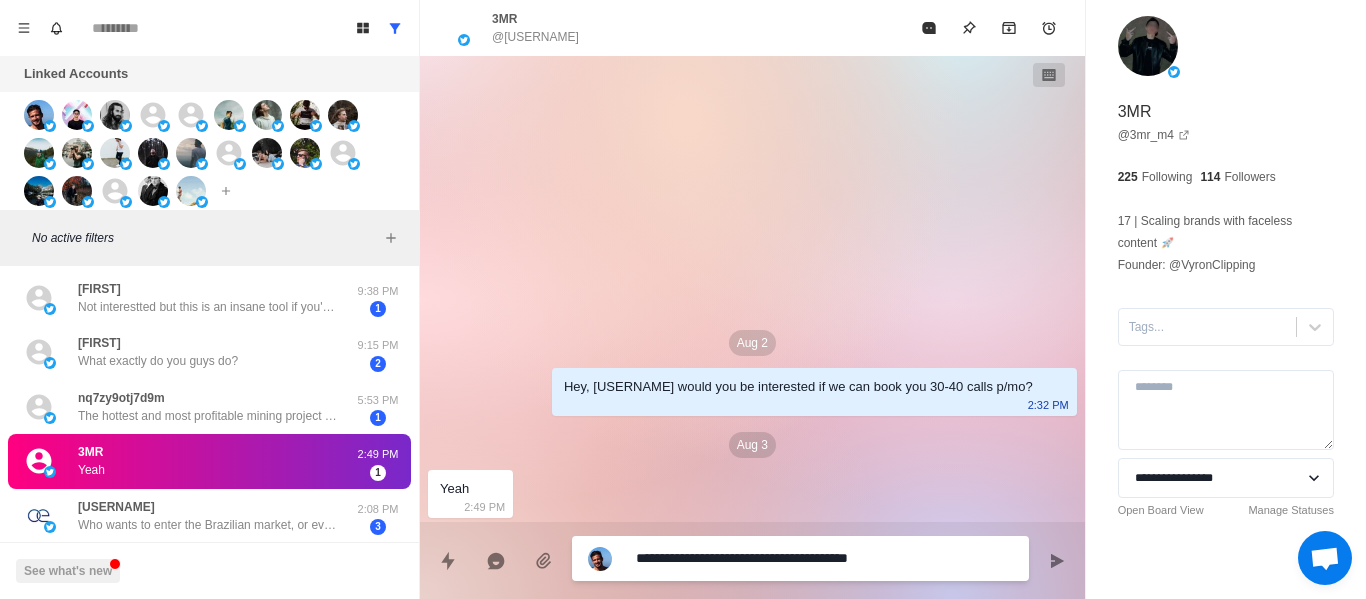 type on "**********" 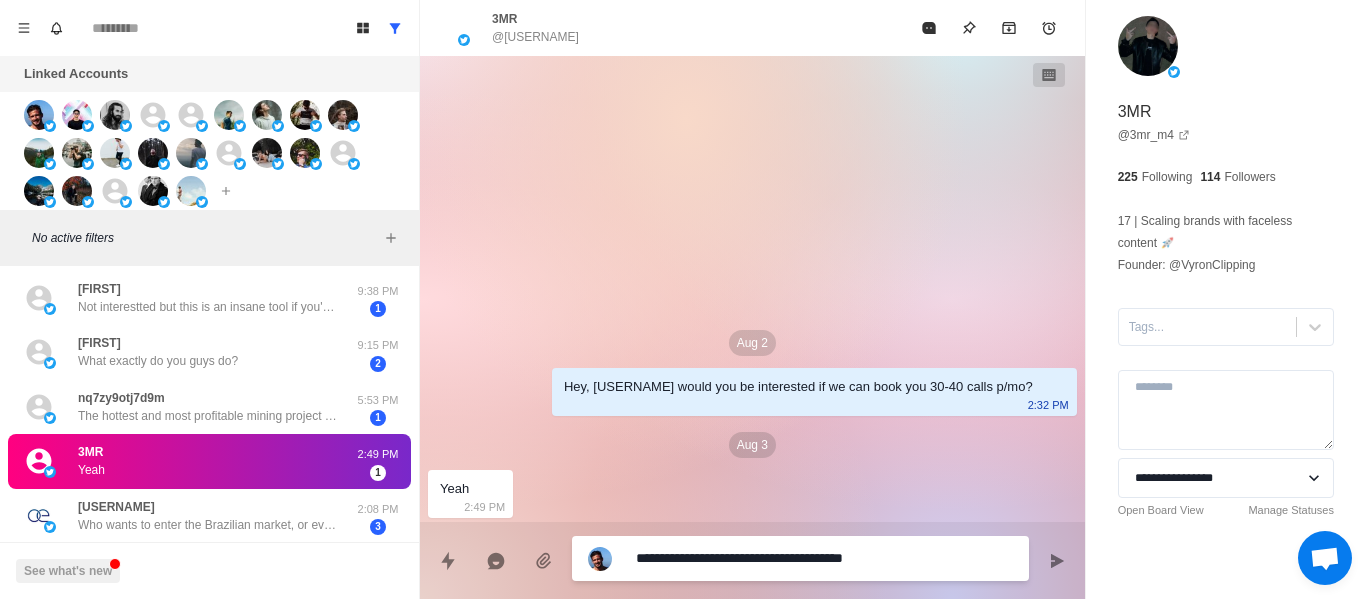 type on "*" 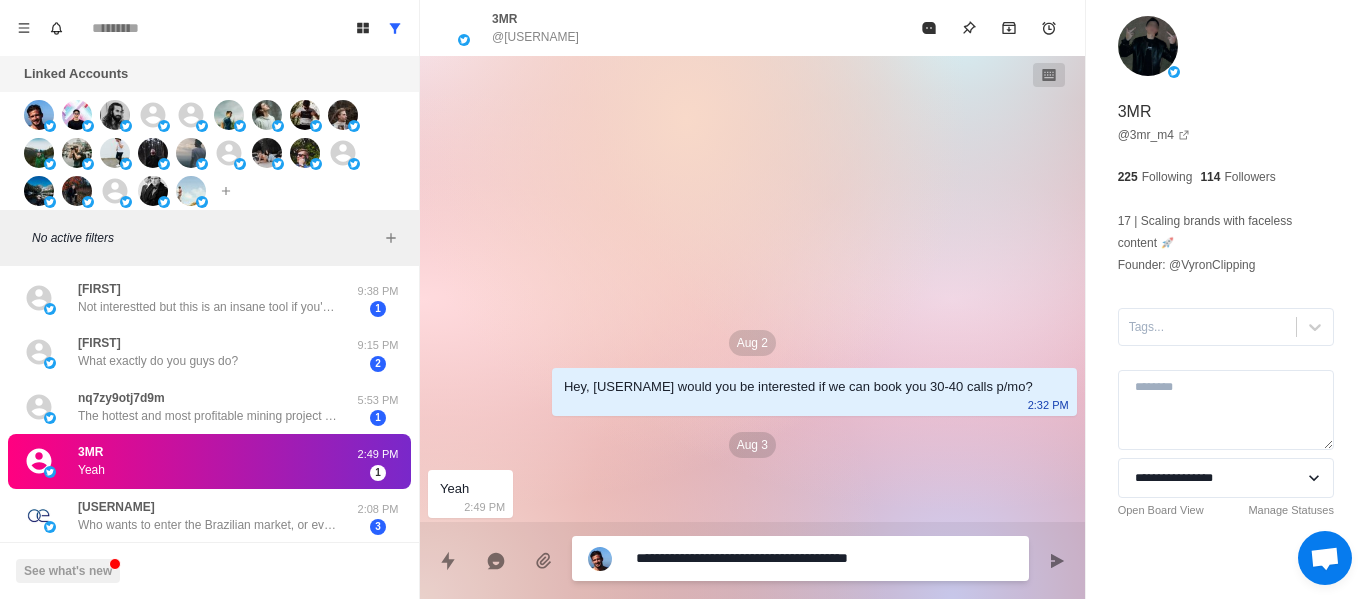 type on "**********" 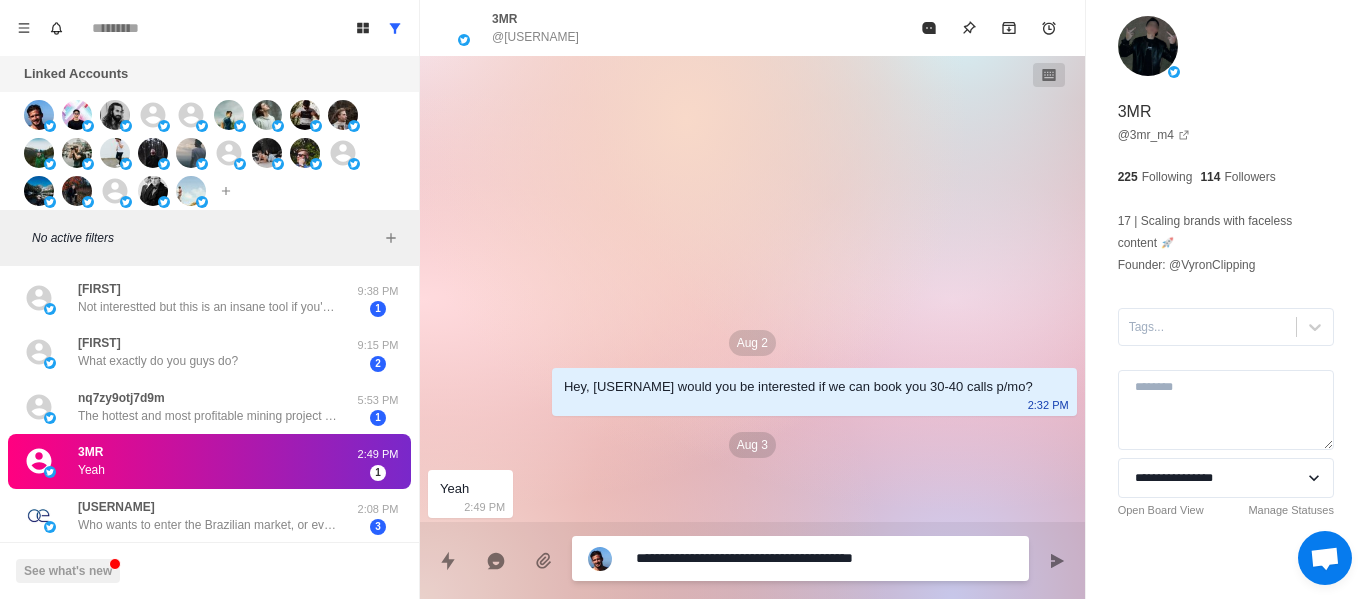 type on "**********" 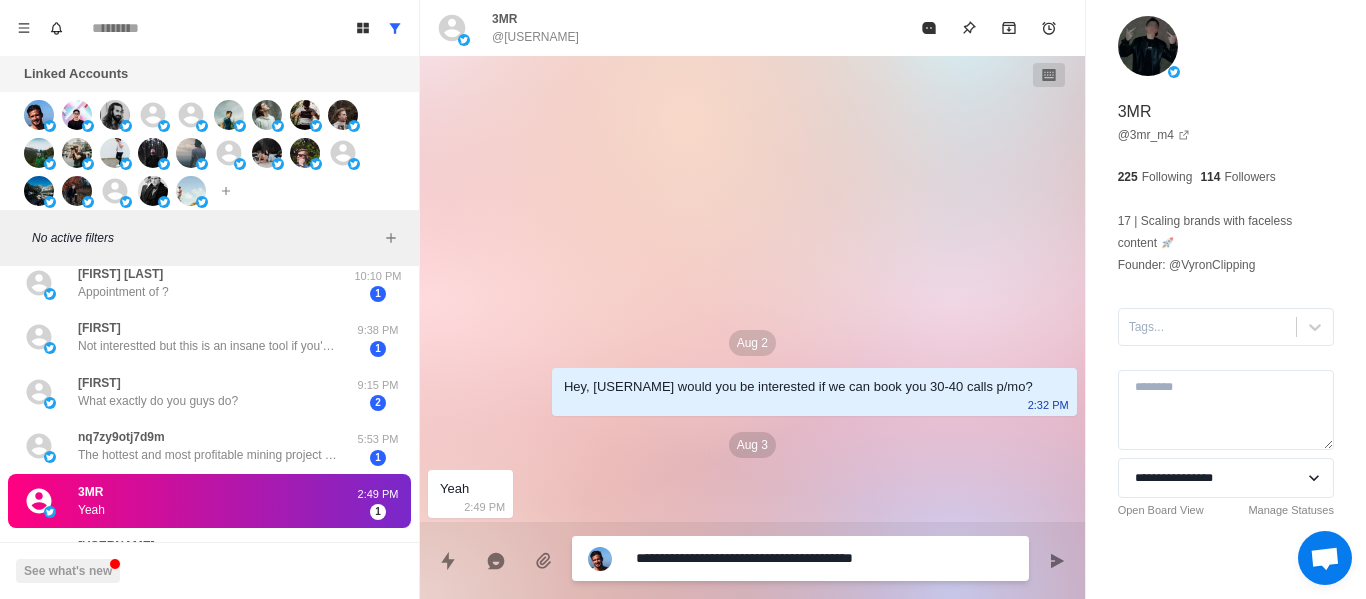 scroll, scrollTop: 952, scrollLeft: 0, axis: vertical 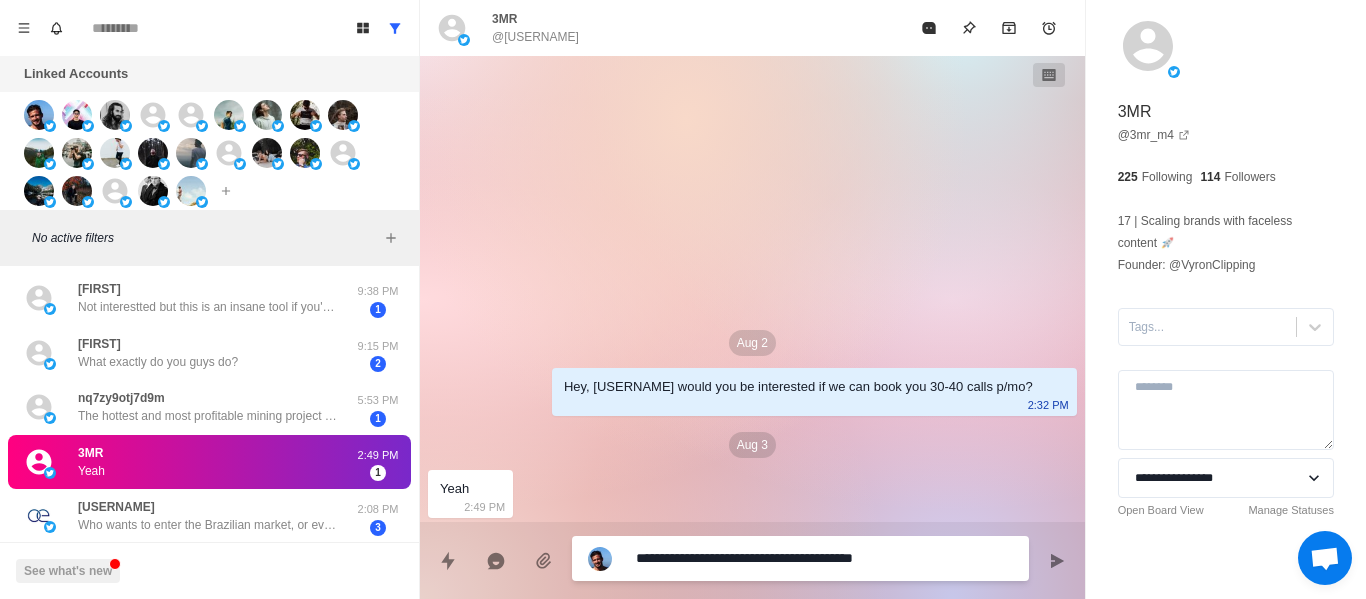 click on "**********" at bounding box center (824, 558) 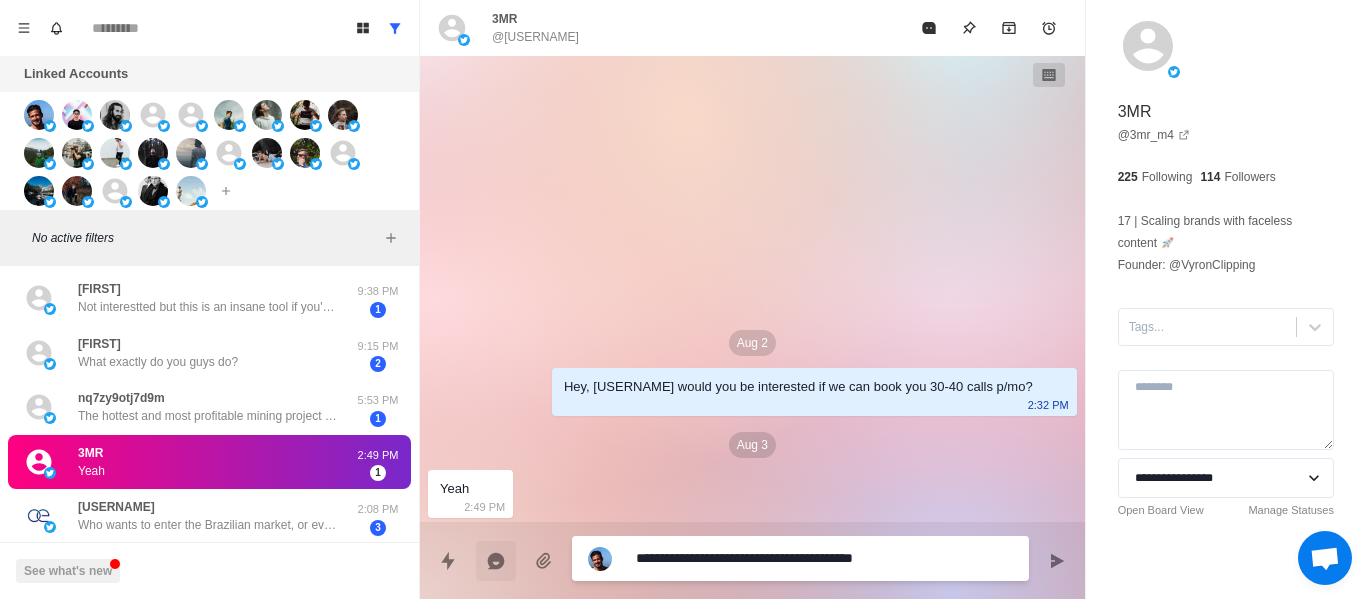 drag, startPoint x: 924, startPoint y: 552, endPoint x: 513, endPoint y: 572, distance: 411.48633 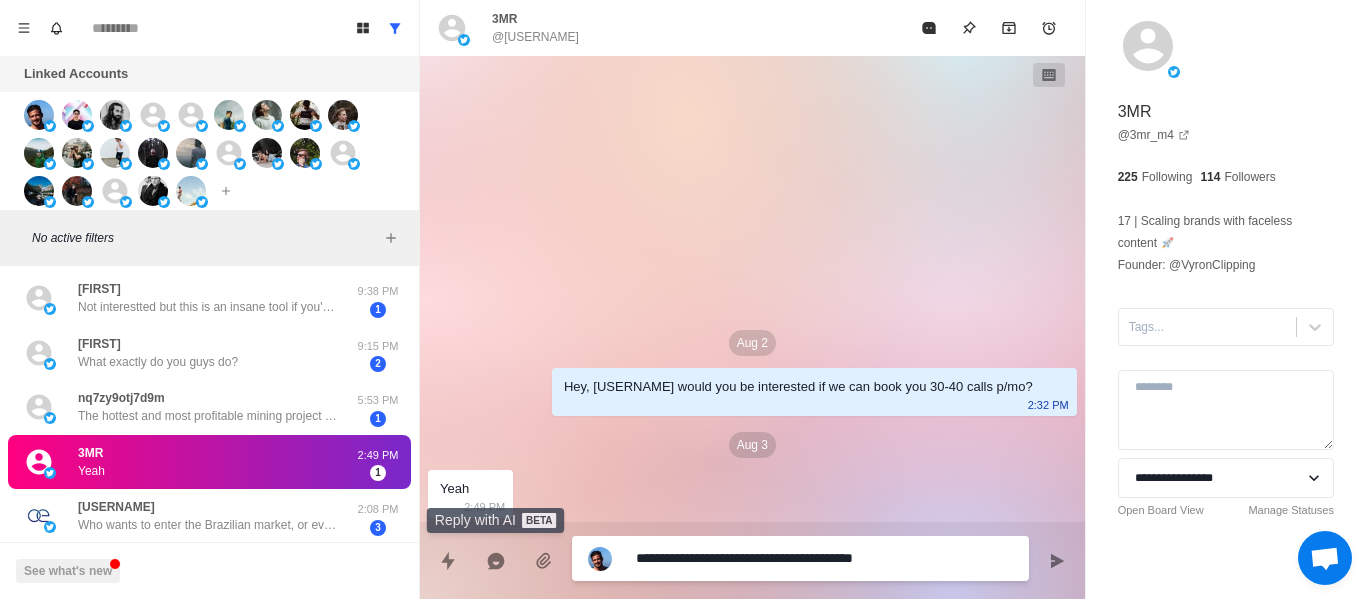 type on "*" 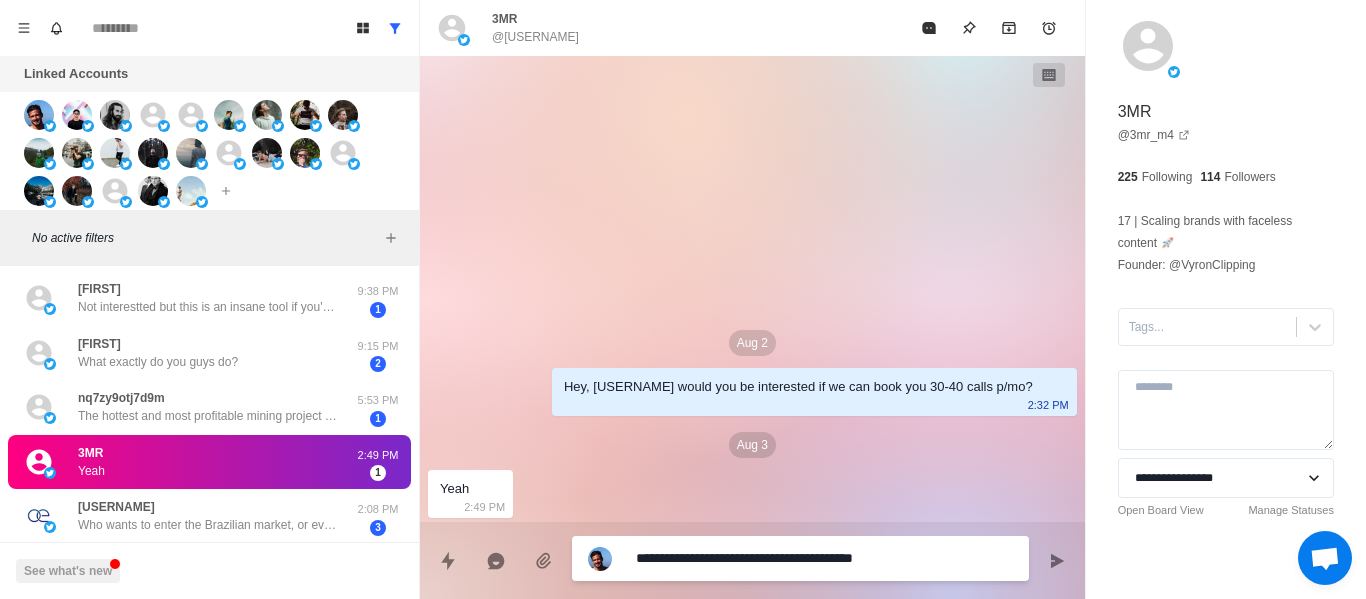 type 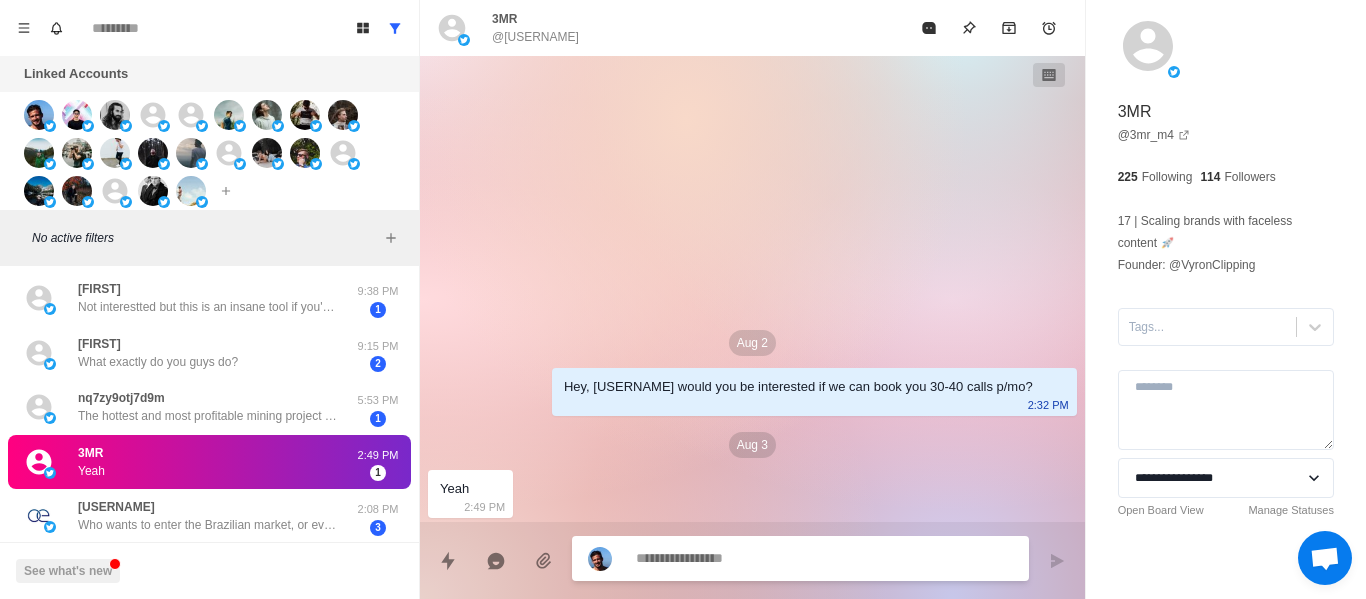 type on "*" 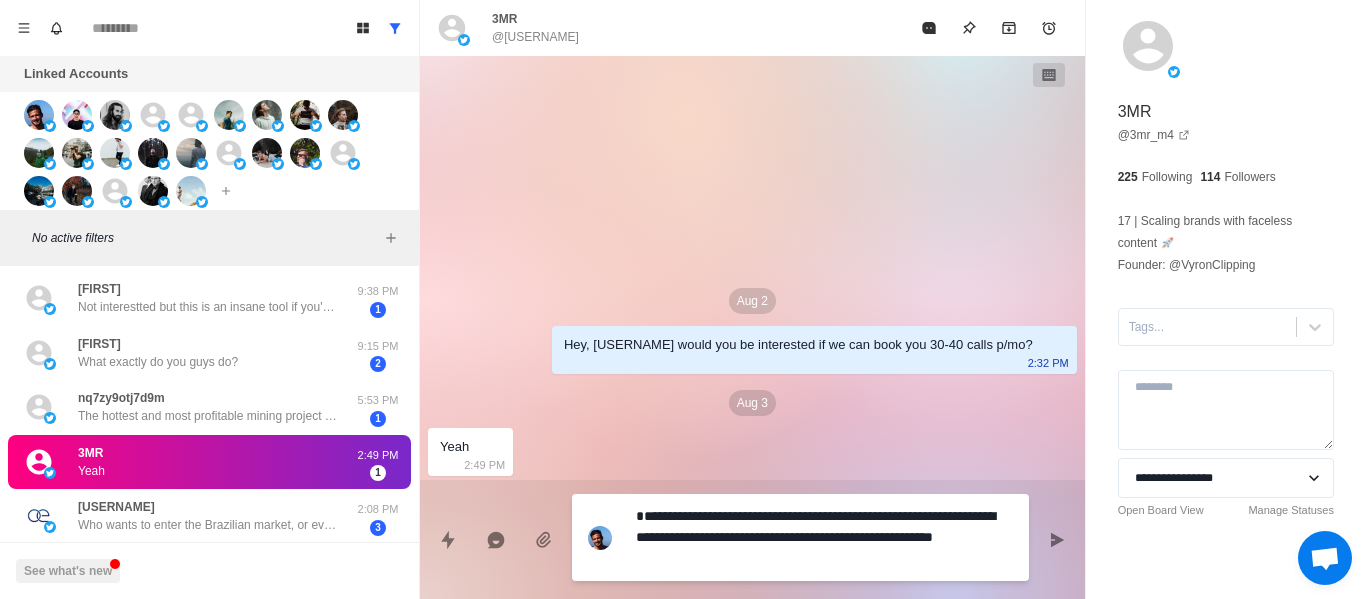 click on "**********" at bounding box center (824, 537) 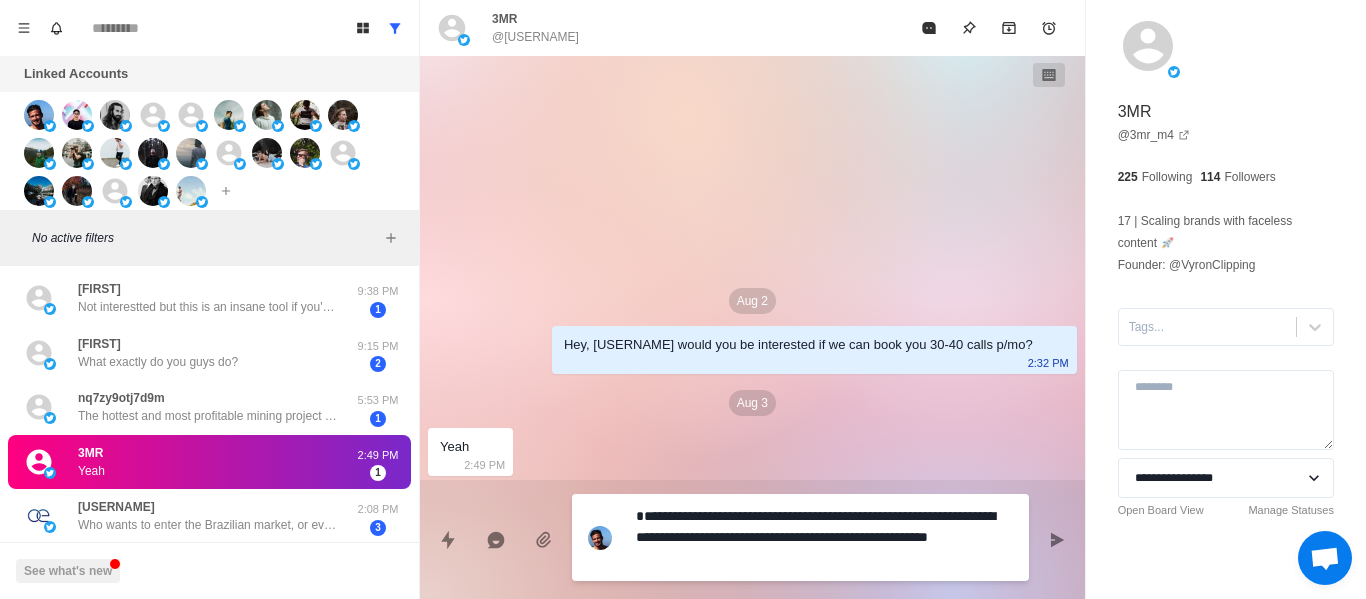 type on "**********" 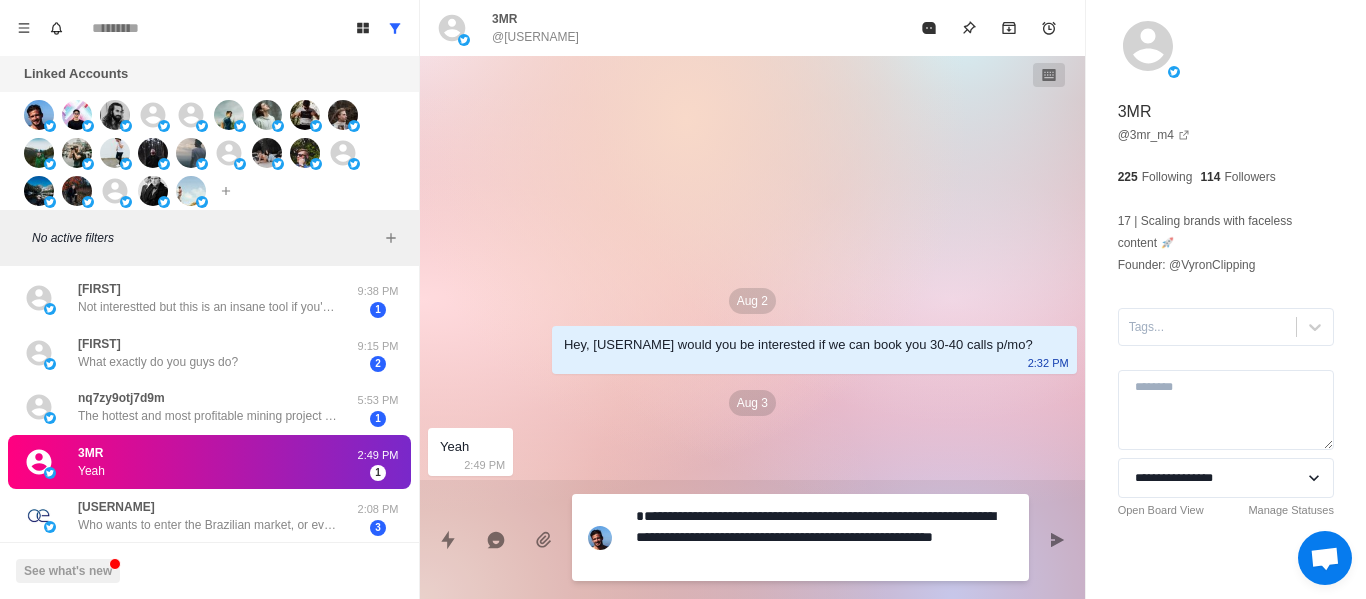 type on "*" 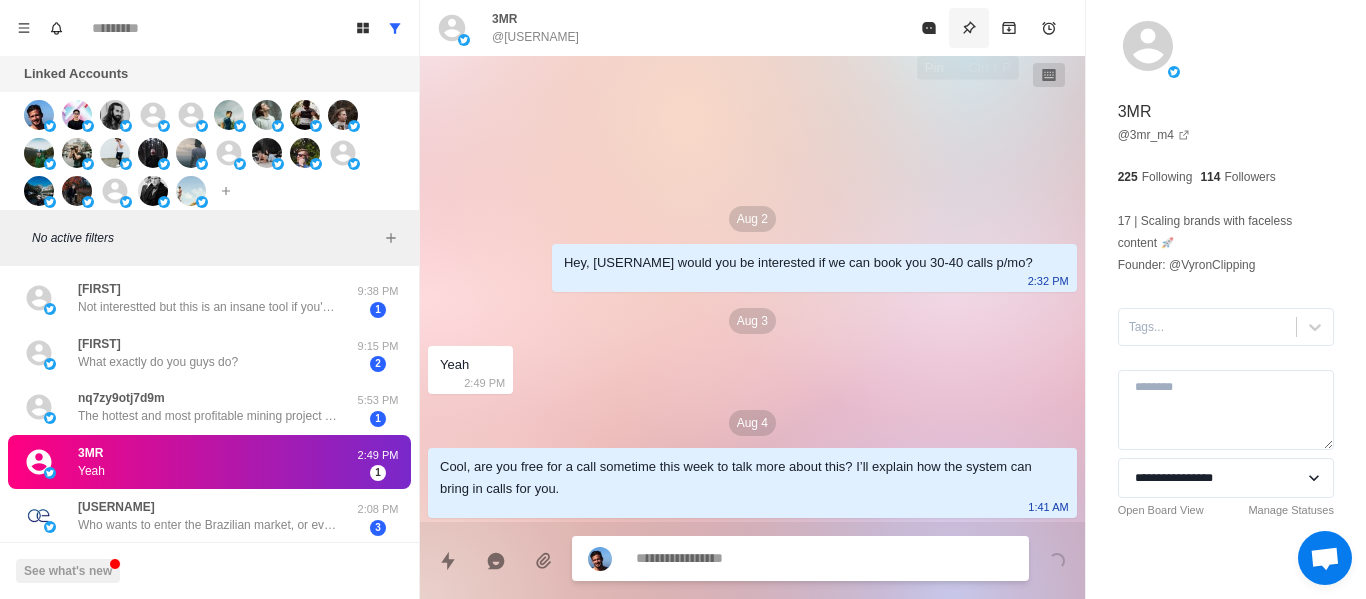 type 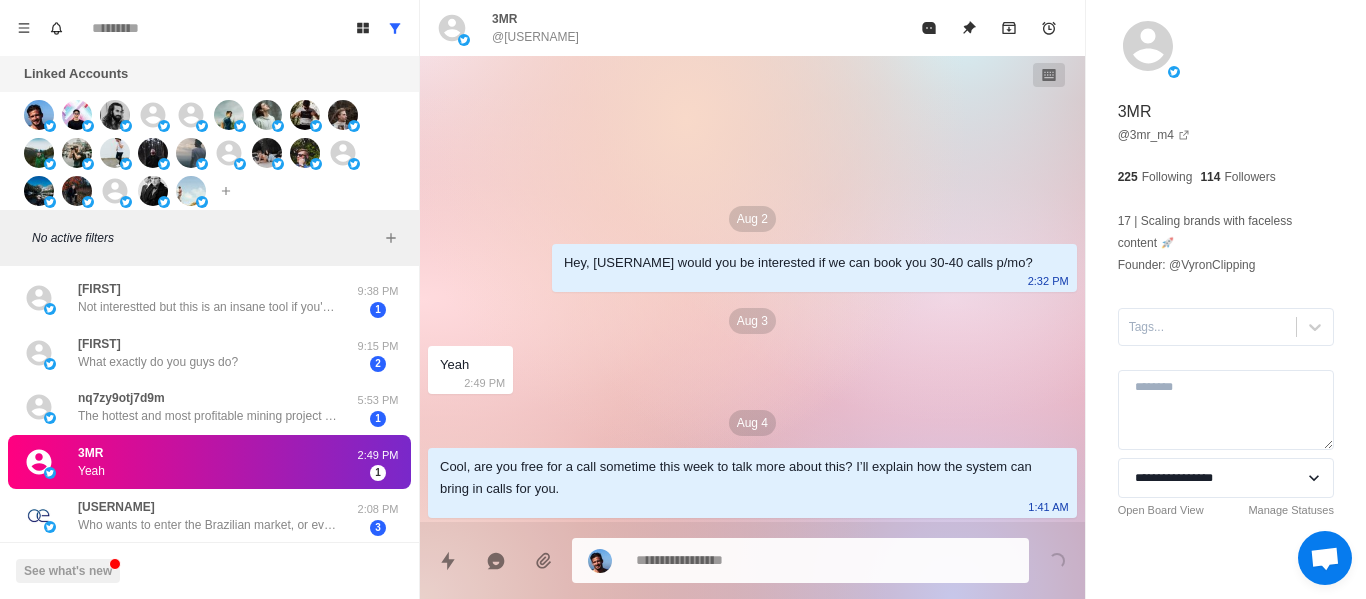 type on "*" 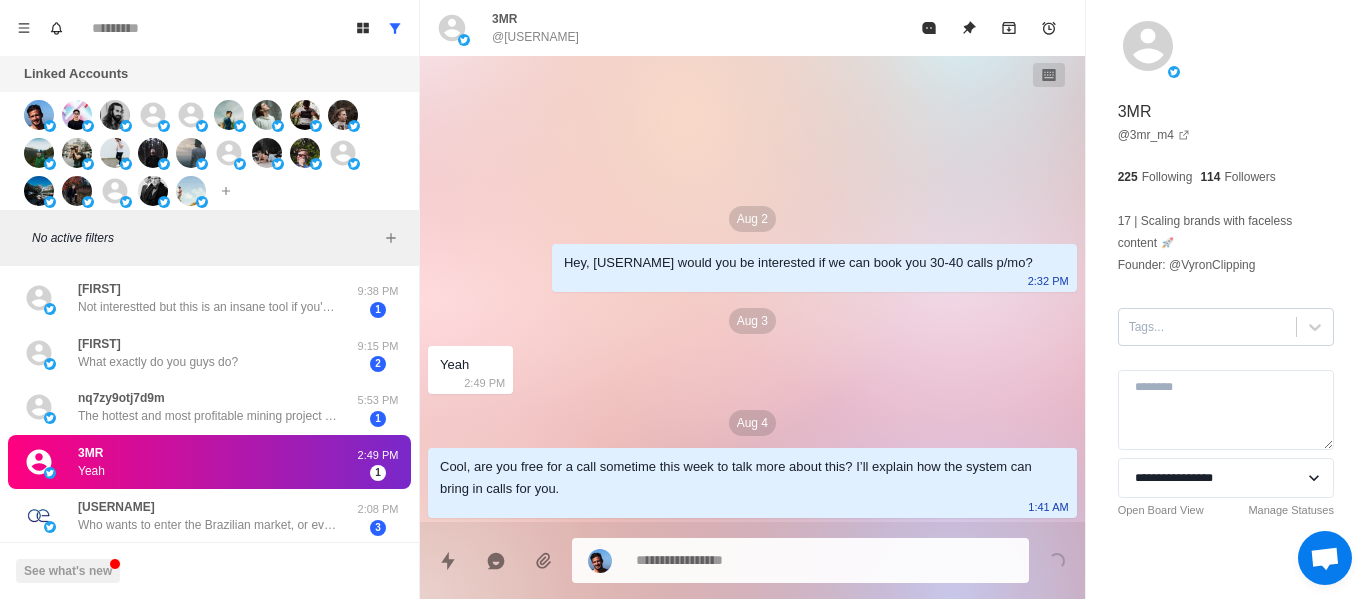 click at bounding box center (1207, 327) 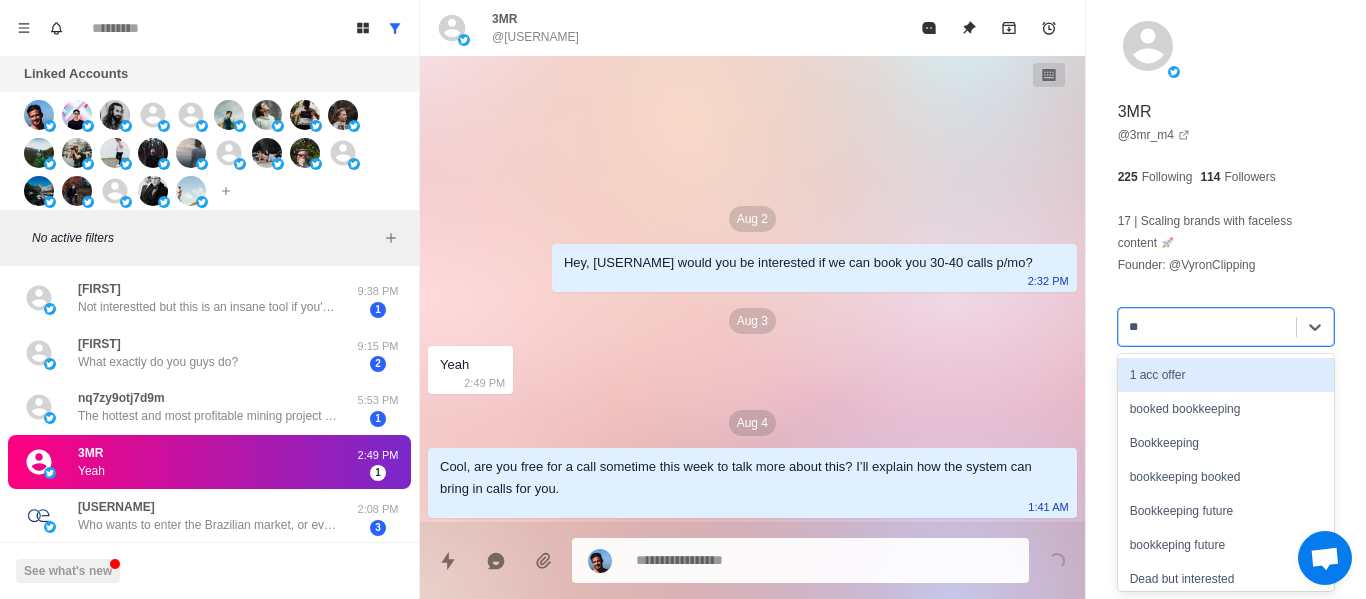 type on "***" 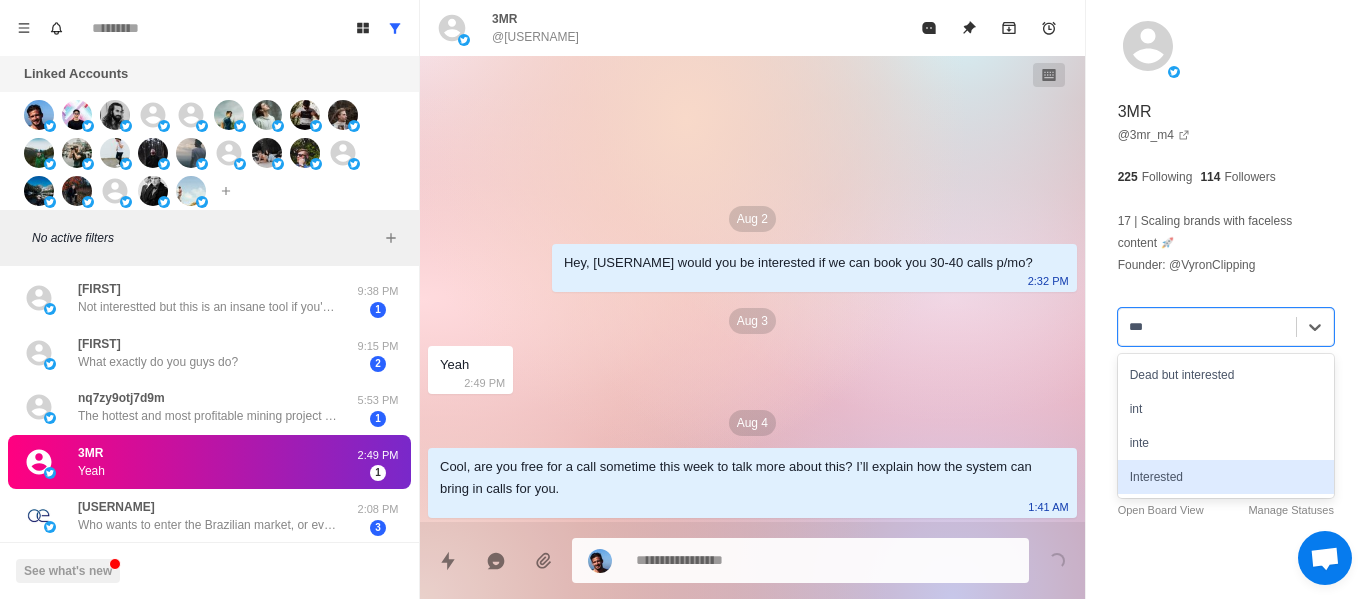 click on "Interested" at bounding box center (1226, 477) 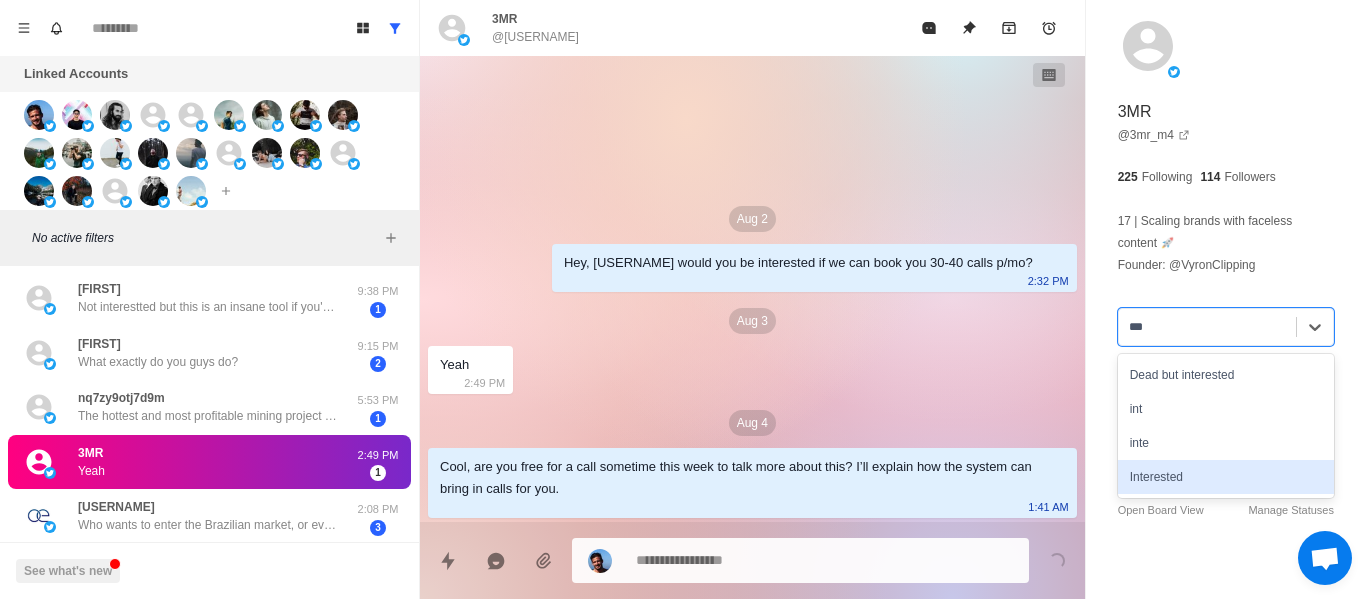 type on "*" 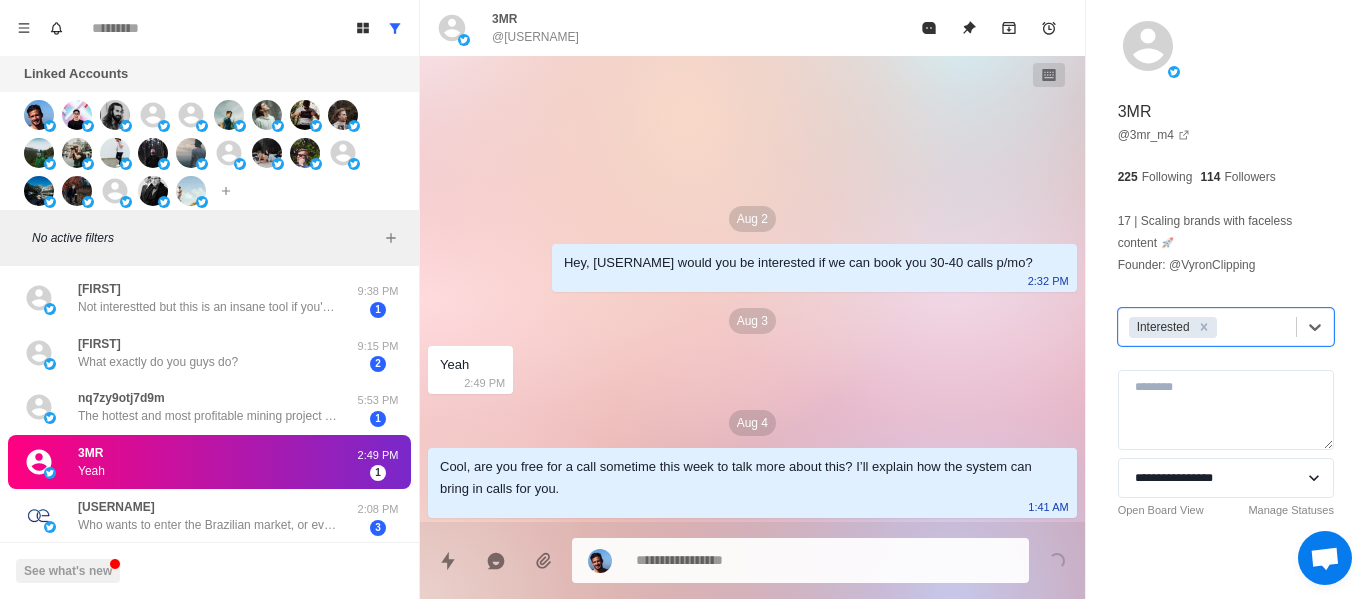 scroll, scrollTop: 80, scrollLeft: 0, axis: vertical 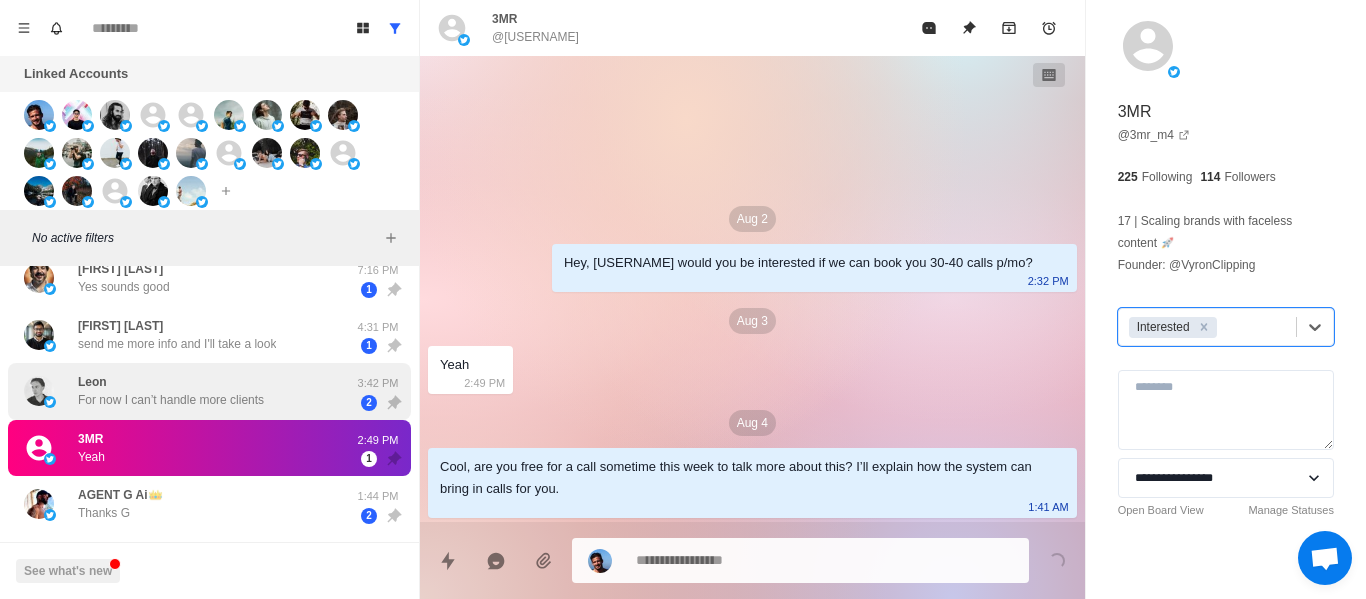 drag, startPoint x: 187, startPoint y: 397, endPoint x: 193, endPoint y: 388, distance: 10.816654 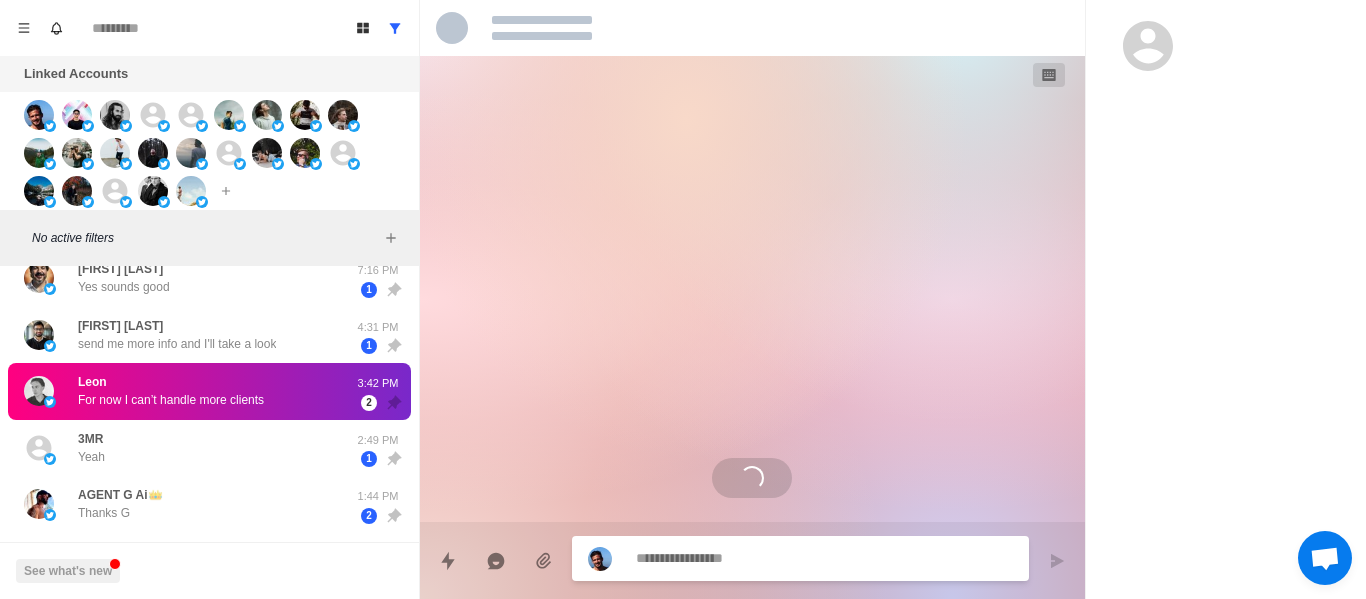 scroll, scrollTop: 2510, scrollLeft: 0, axis: vertical 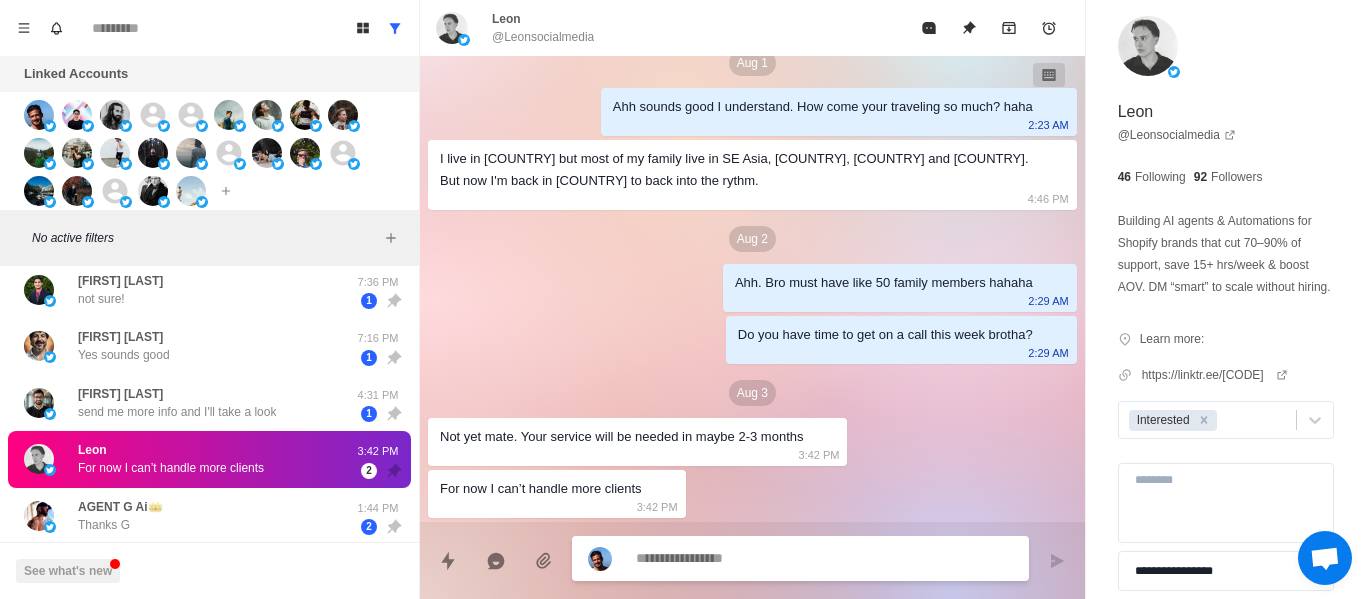 type on "*" 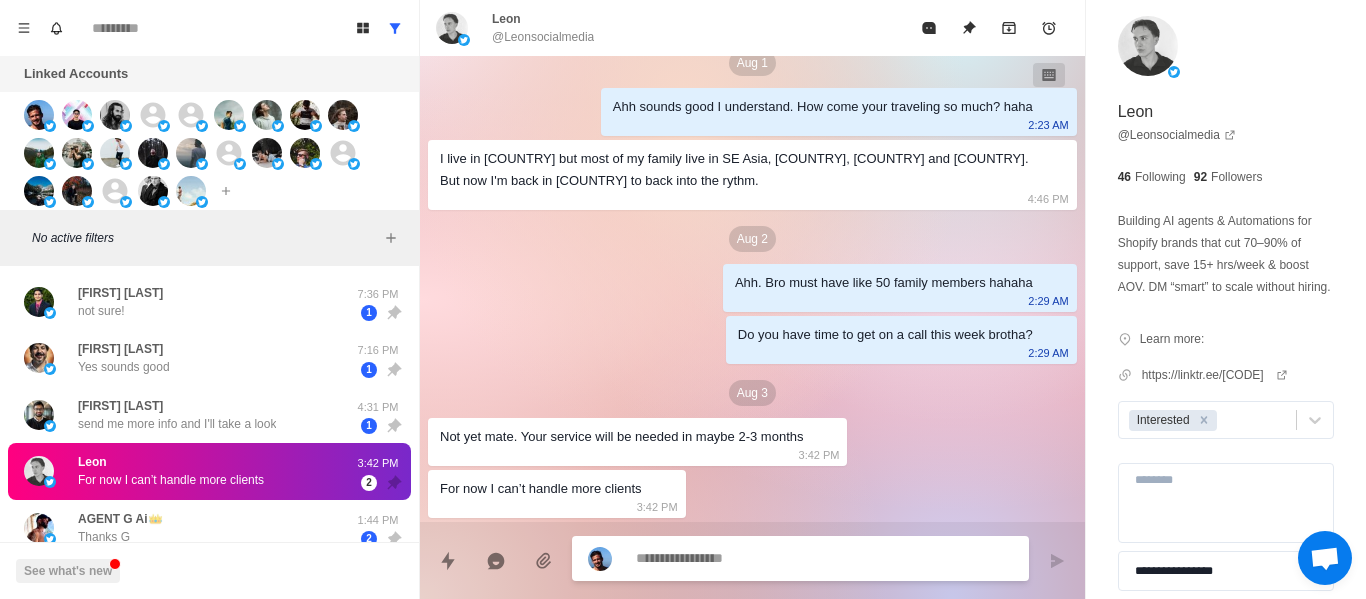 click at bounding box center (824, 558) 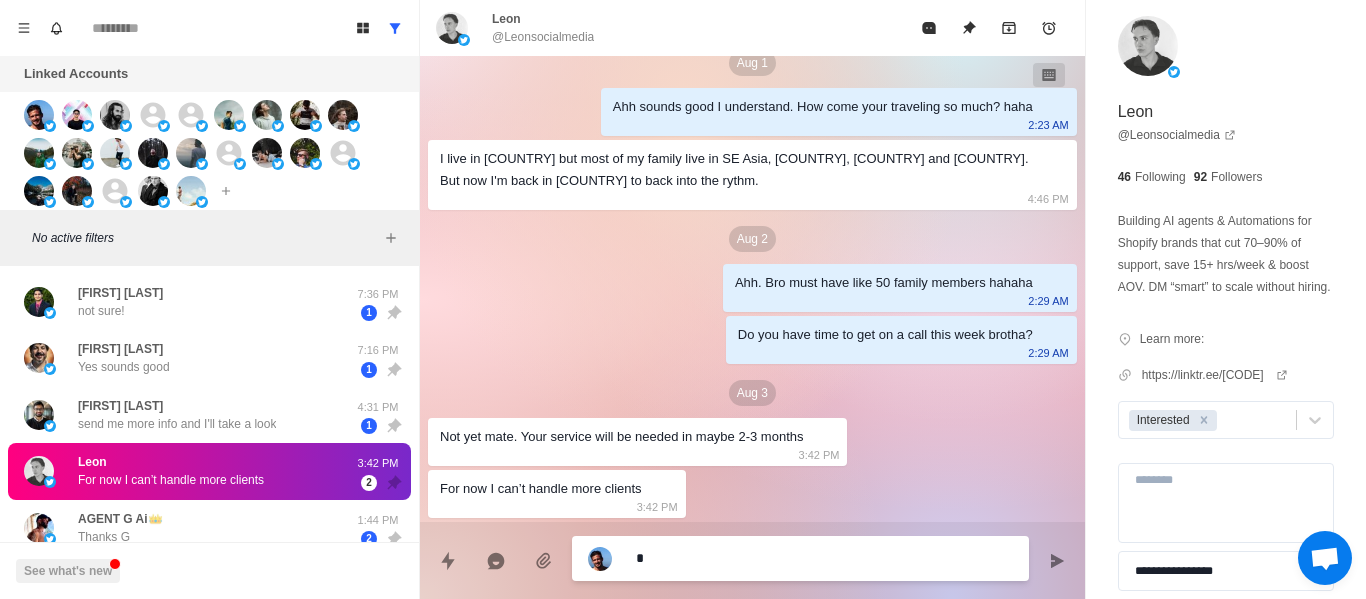 type on "**" 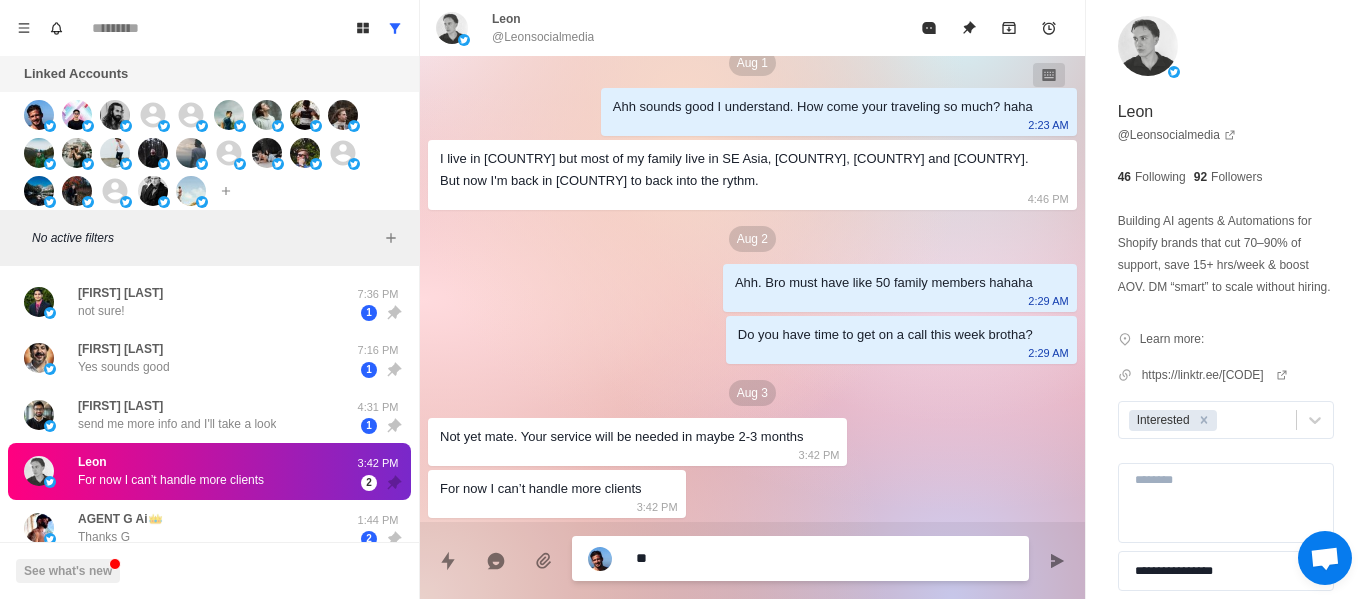 type on "***" 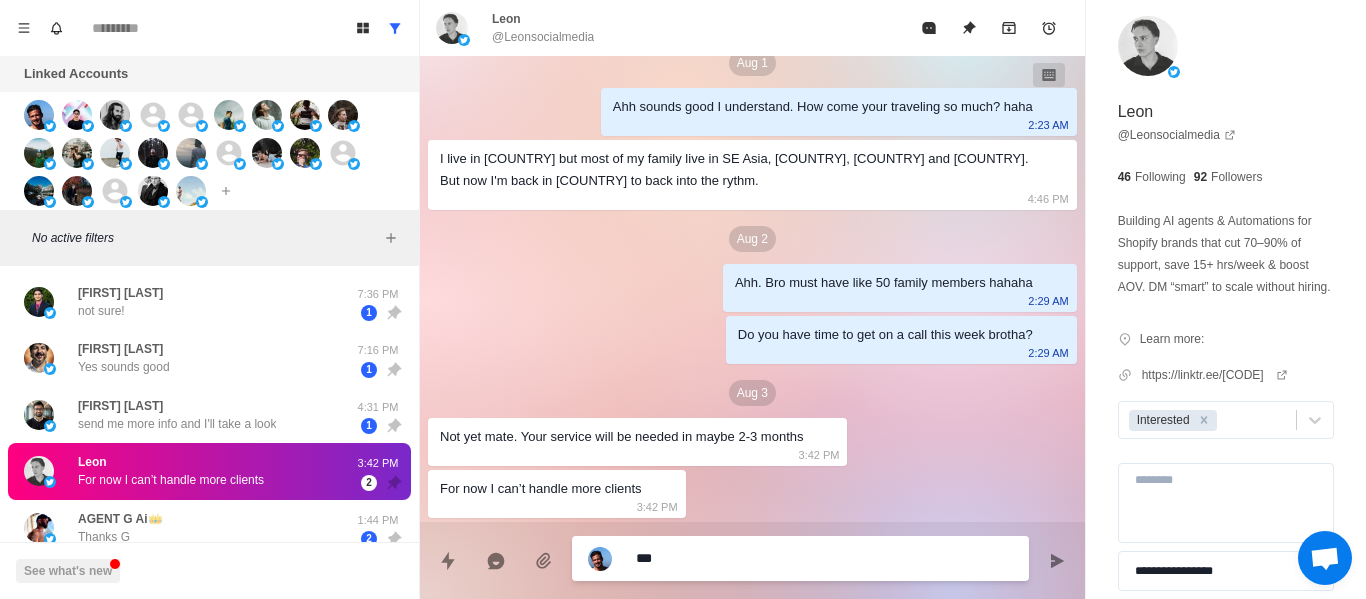 type on "****" 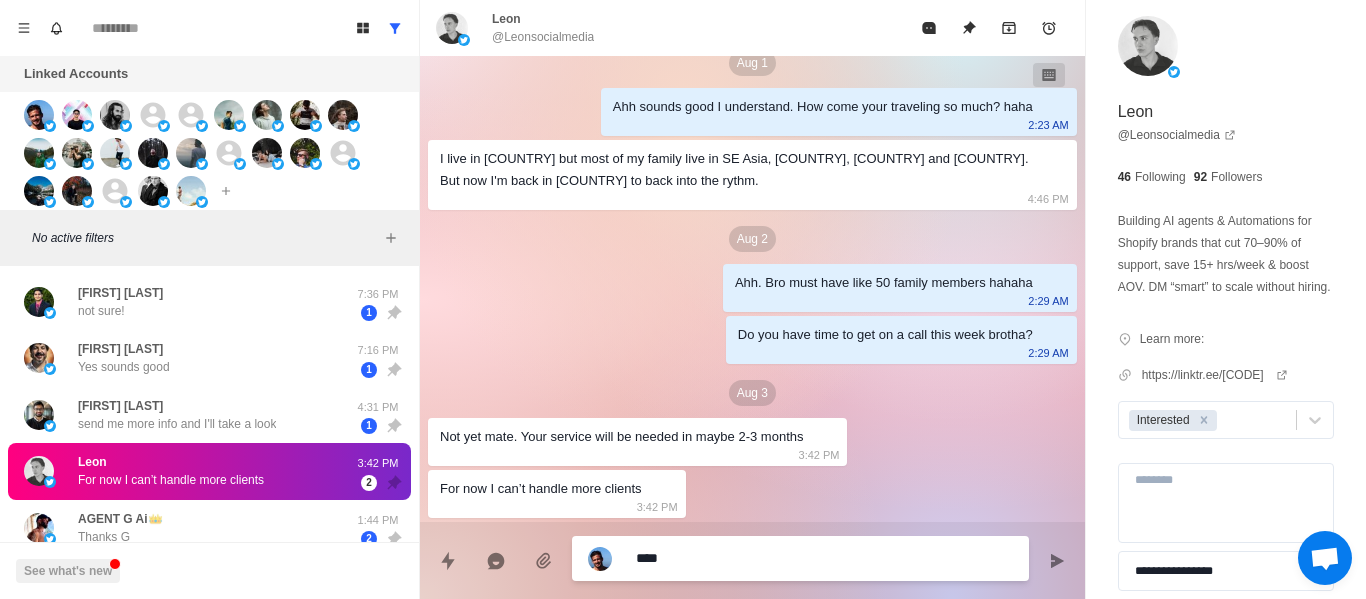 type on "*****" 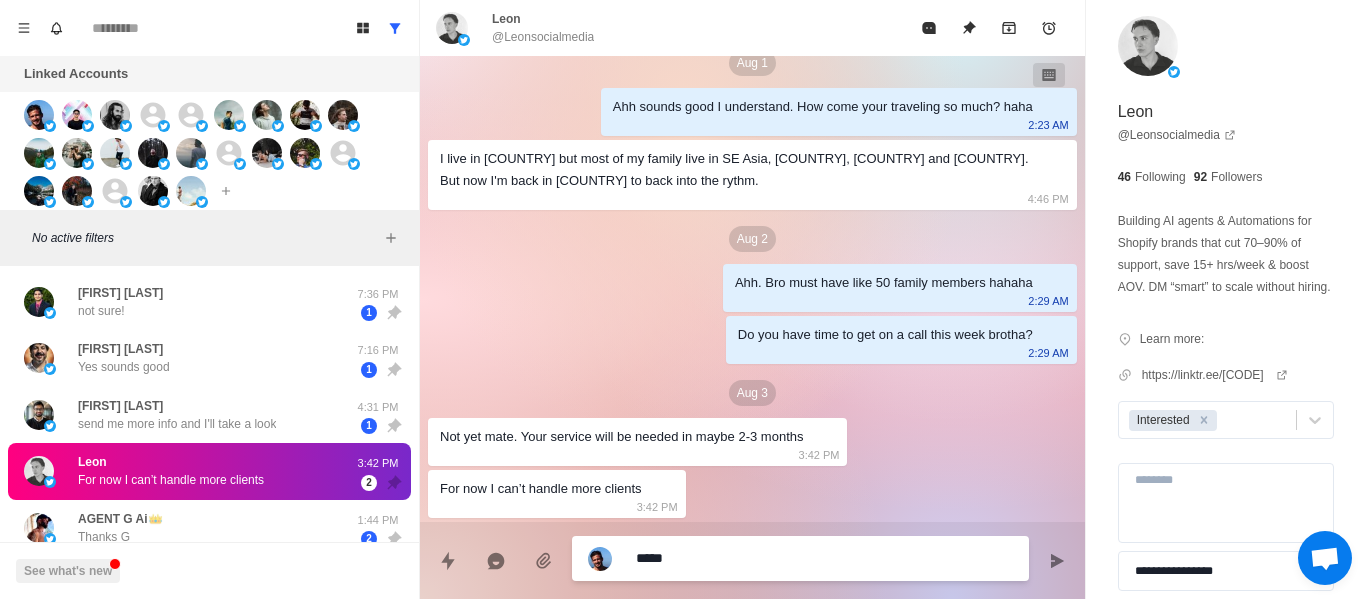 type on "******" 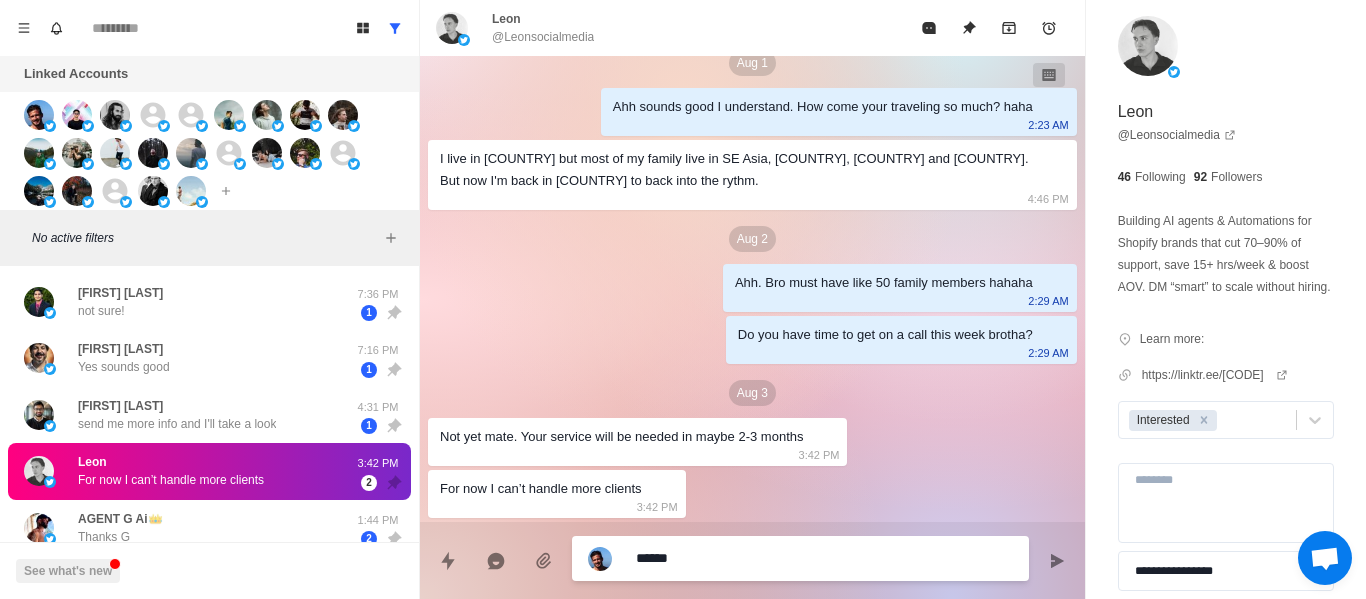 type on "******" 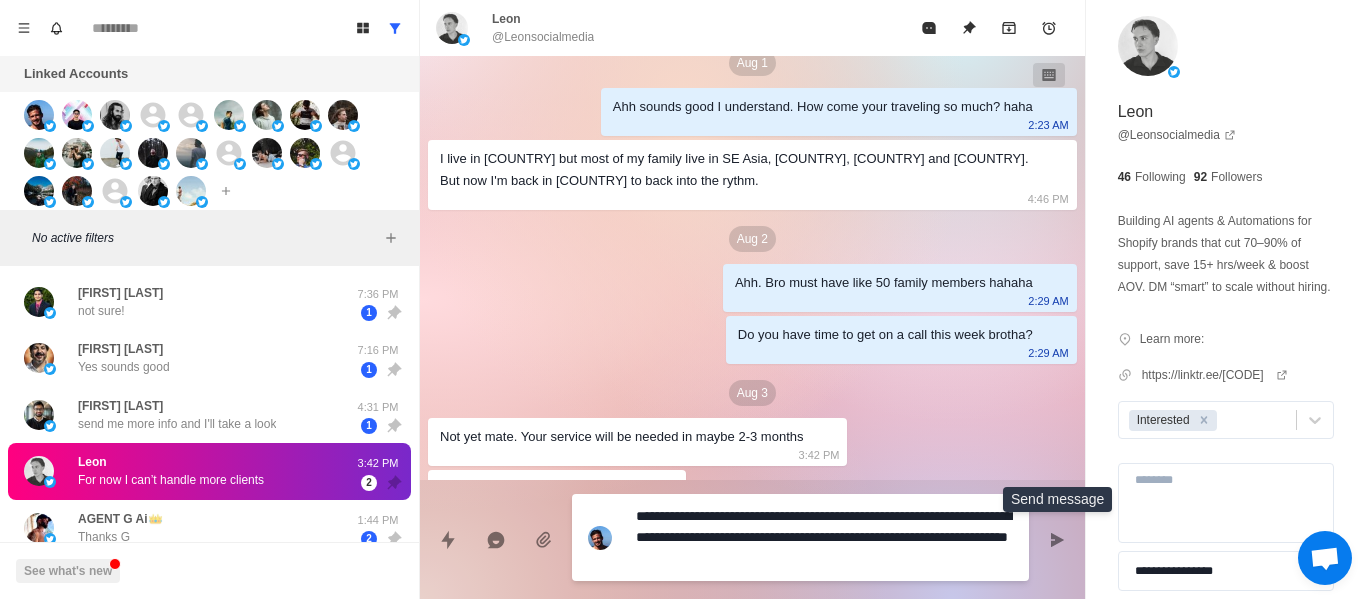 click at bounding box center (1057, 540) 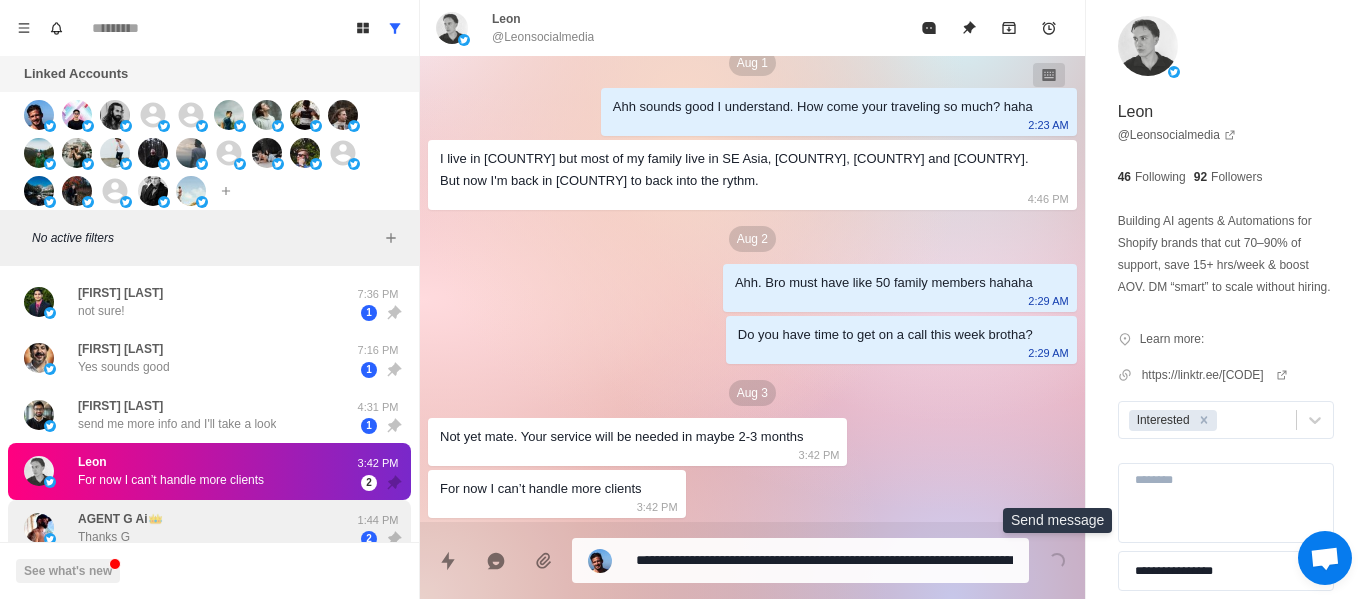 scroll, scrollTop: 2634, scrollLeft: 0, axis: vertical 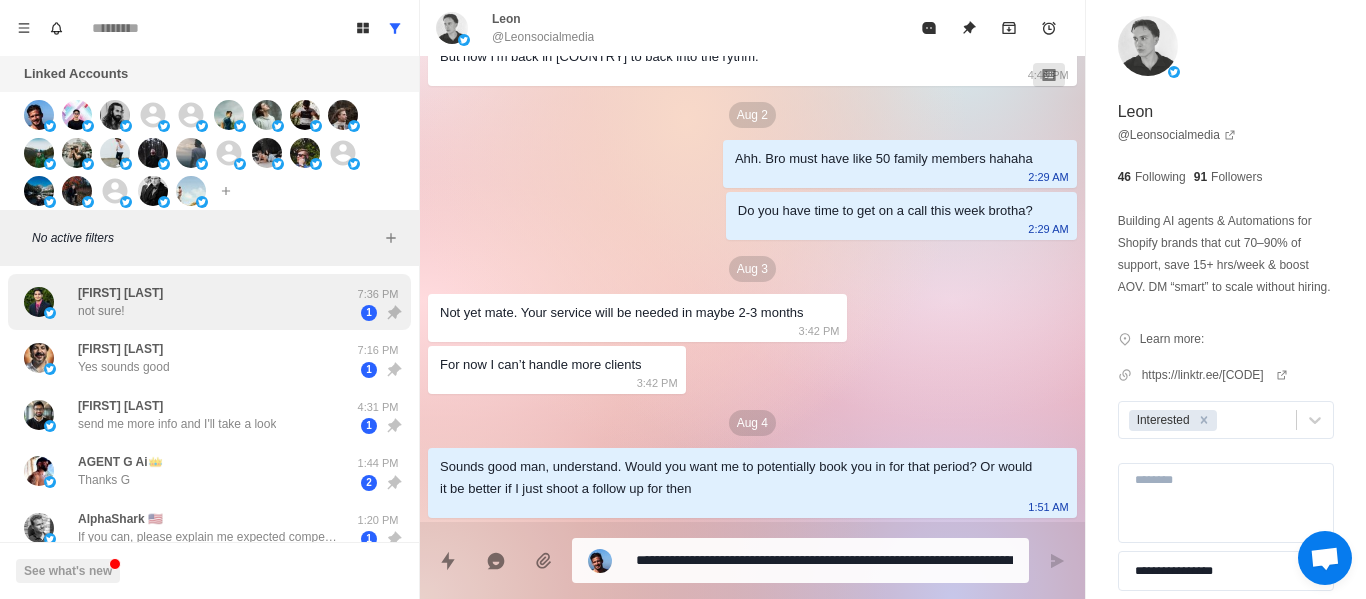 click on "[FIRST] [LAST] not sure! [TIME] [TIME]" at bounding box center (209, 302) 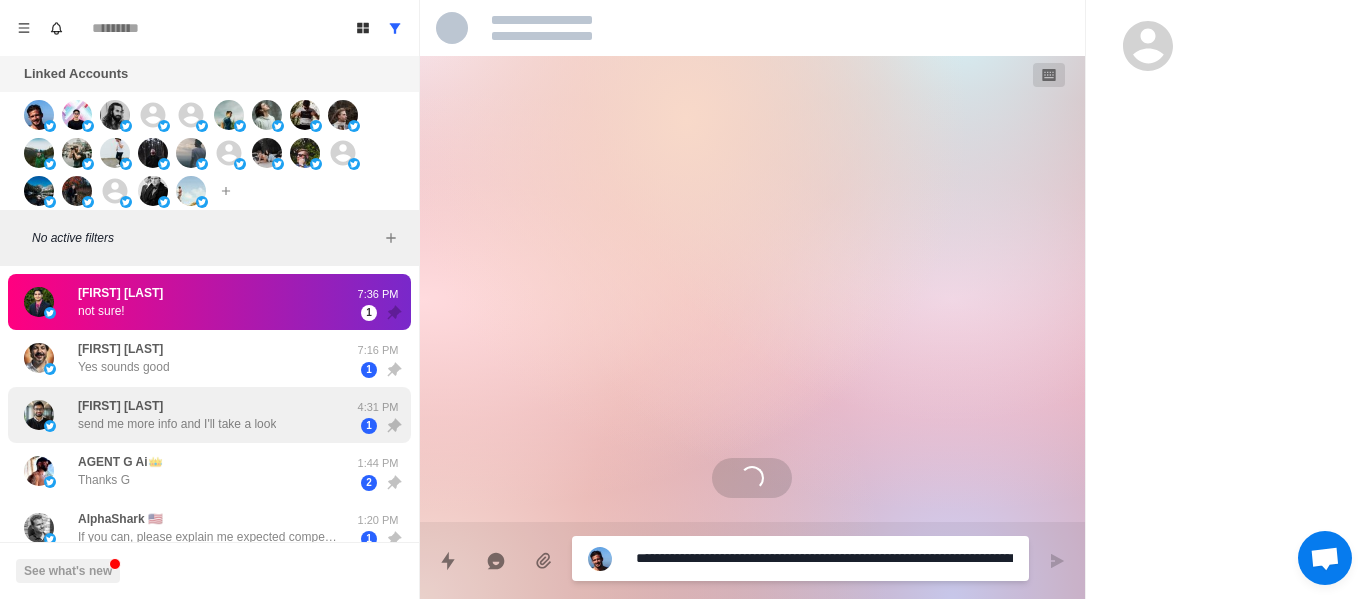 scroll, scrollTop: 702, scrollLeft: 0, axis: vertical 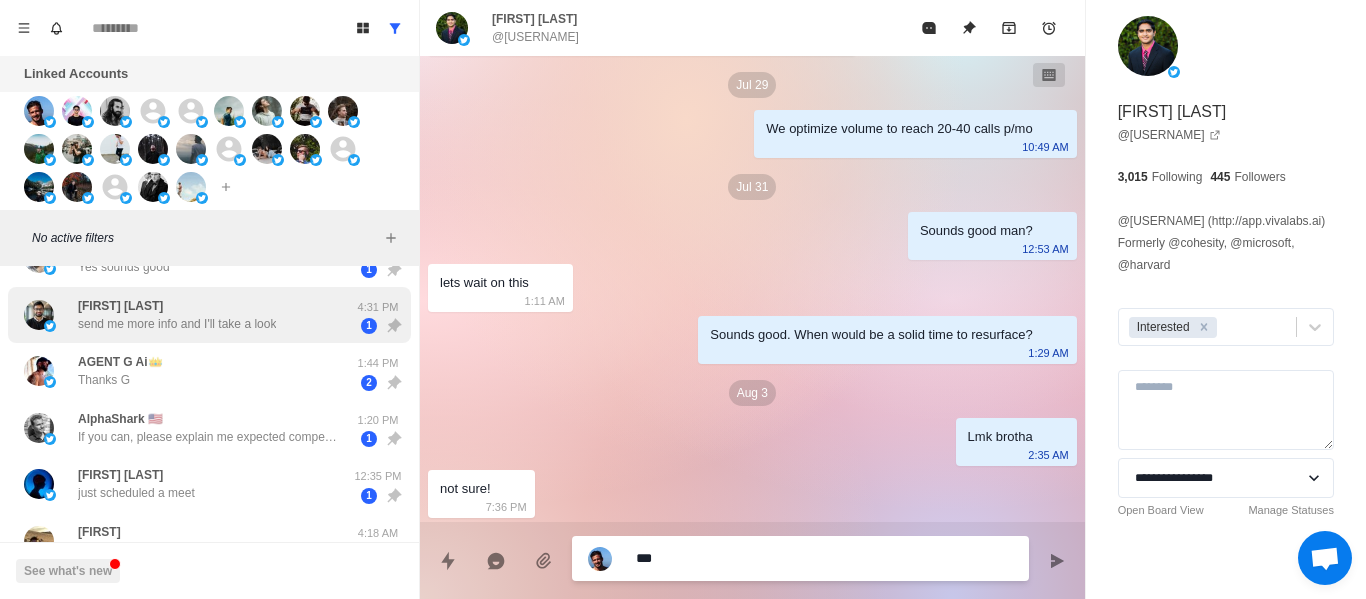 click on "[USERNAME] send me more info and I'll take a look" at bounding box center [188, 315] 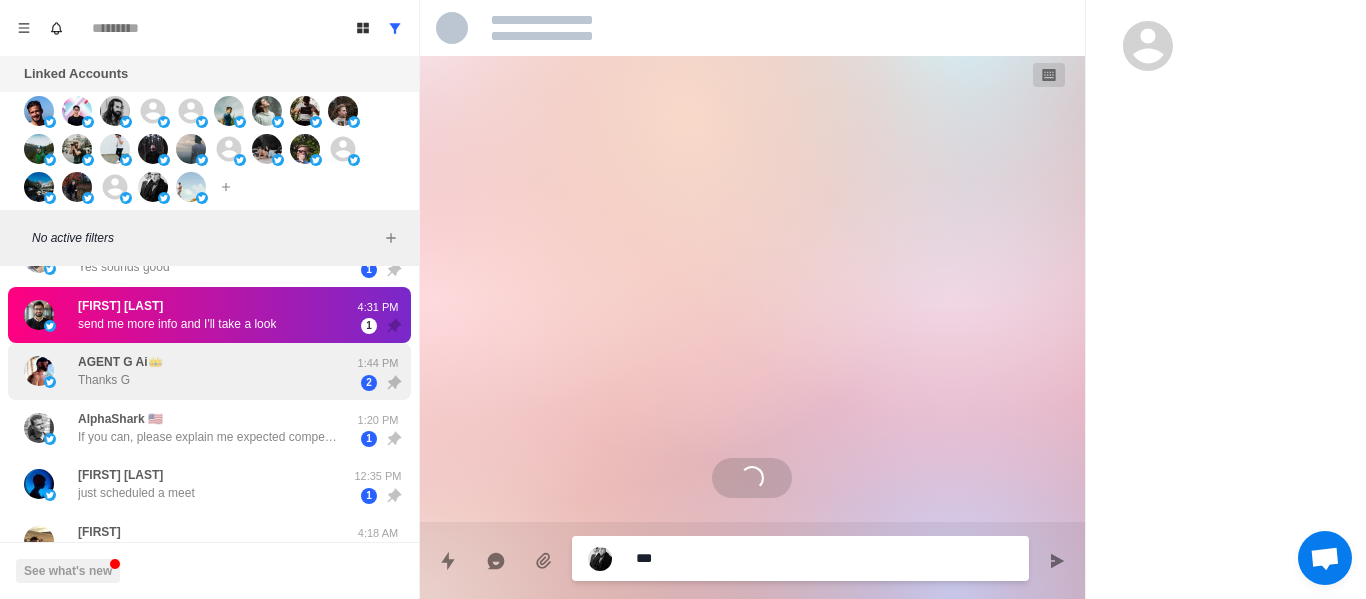 scroll, scrollTop: 166, scrollLeft: 0, axis: vertical 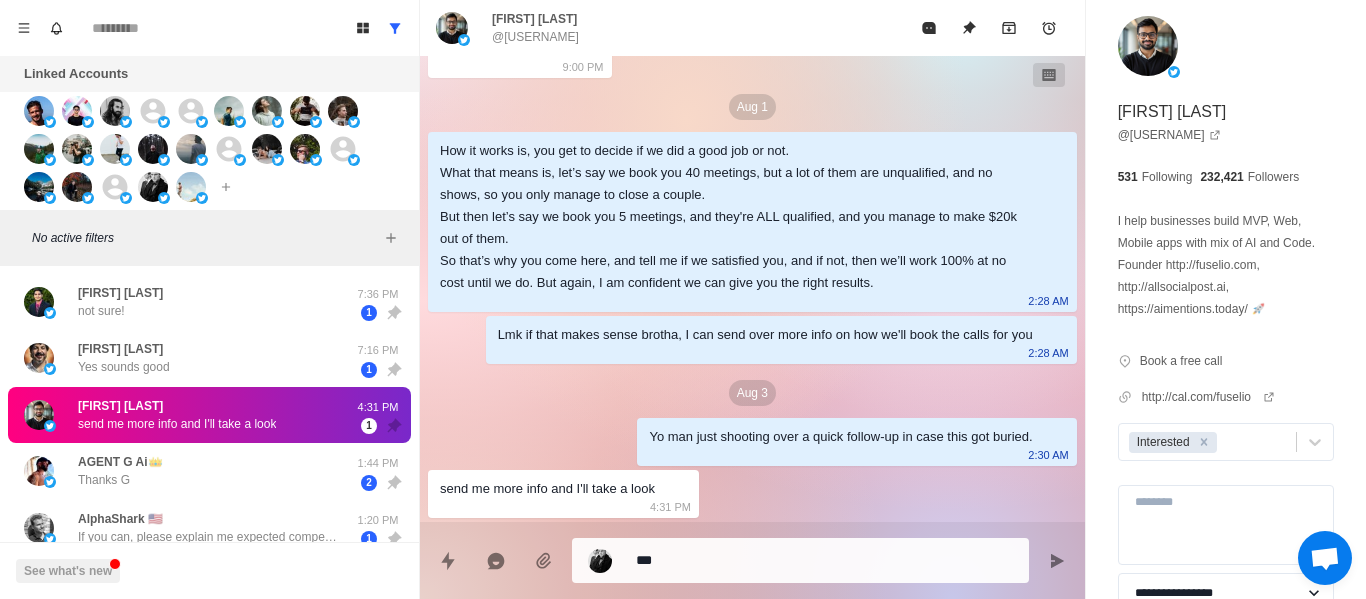 drag, startPoint x: 152, startPoint y: 276, endPoint x: 550, endPoint y: 415, distance: 421.57443 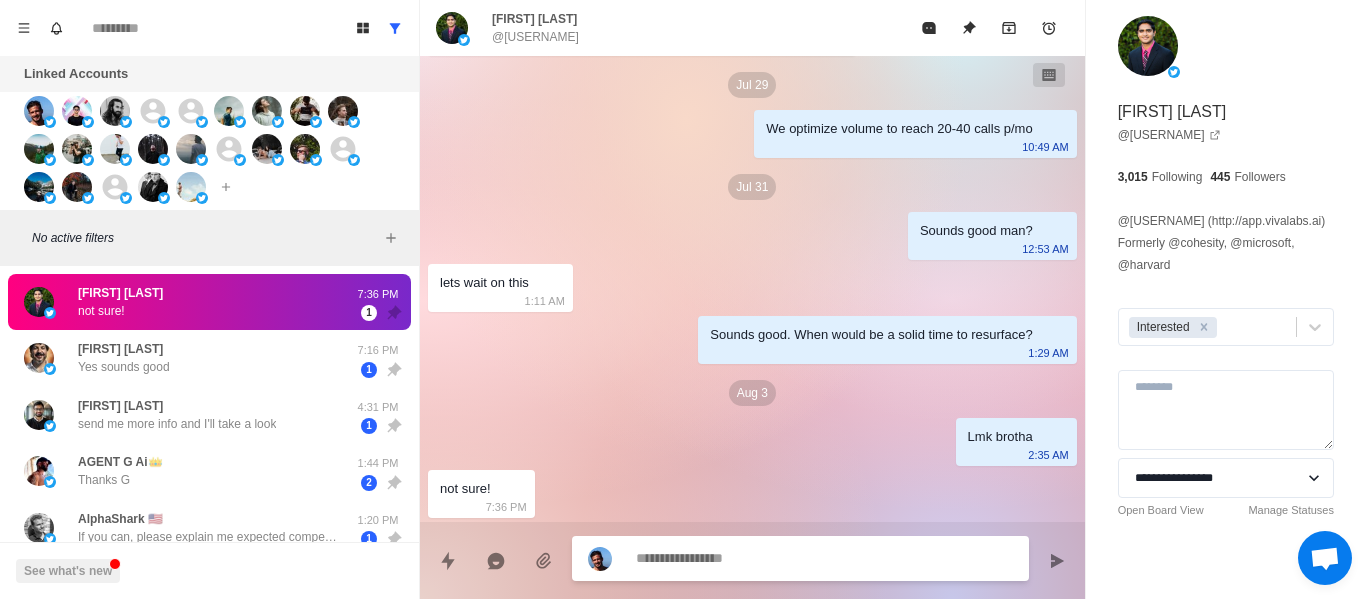 scroll, scrollTop: 804, scrollLeft: 0, axis: vertical 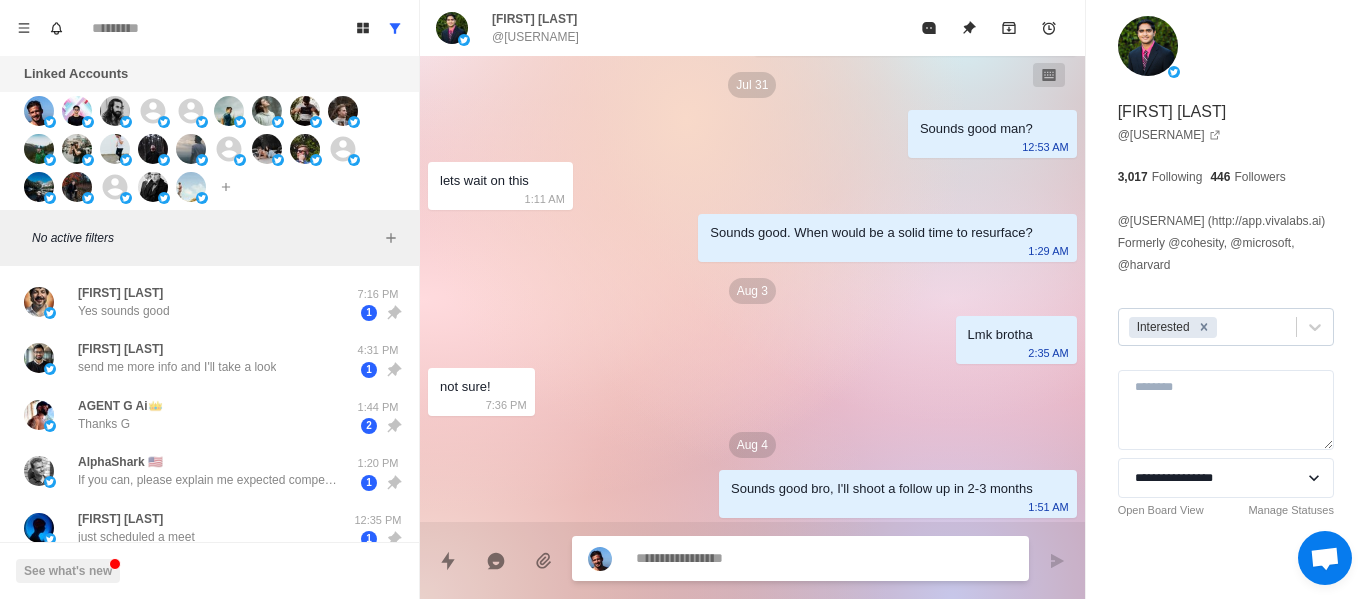 click 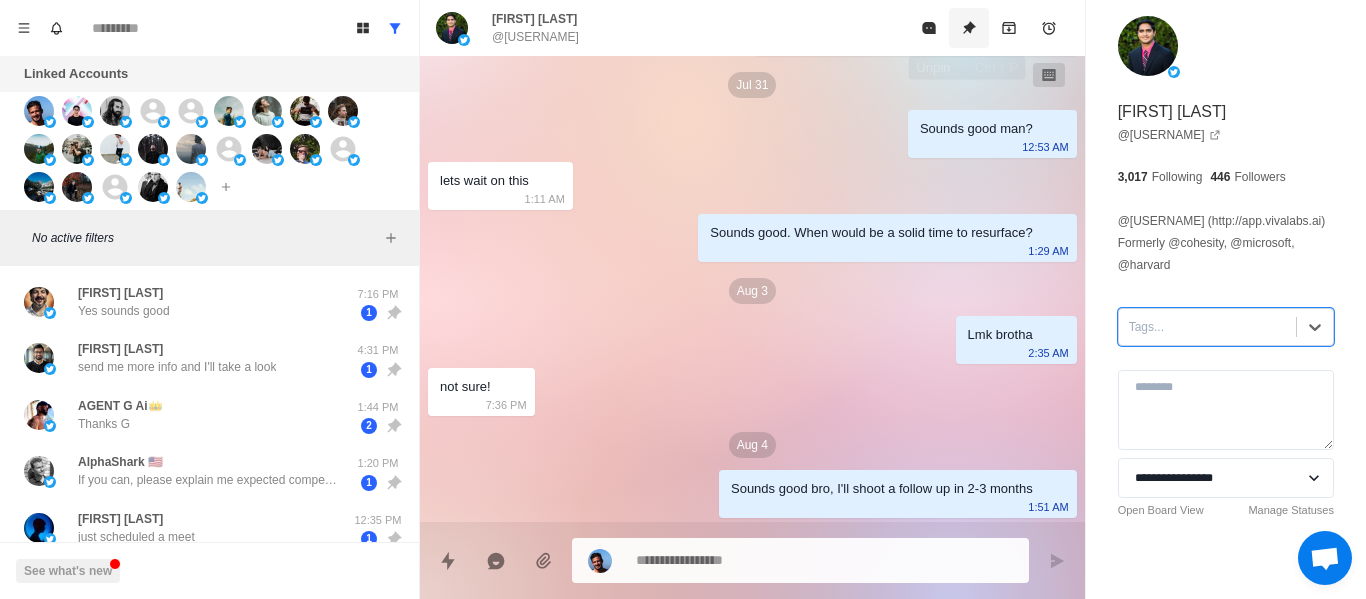 click at bounding box center [969, 28] 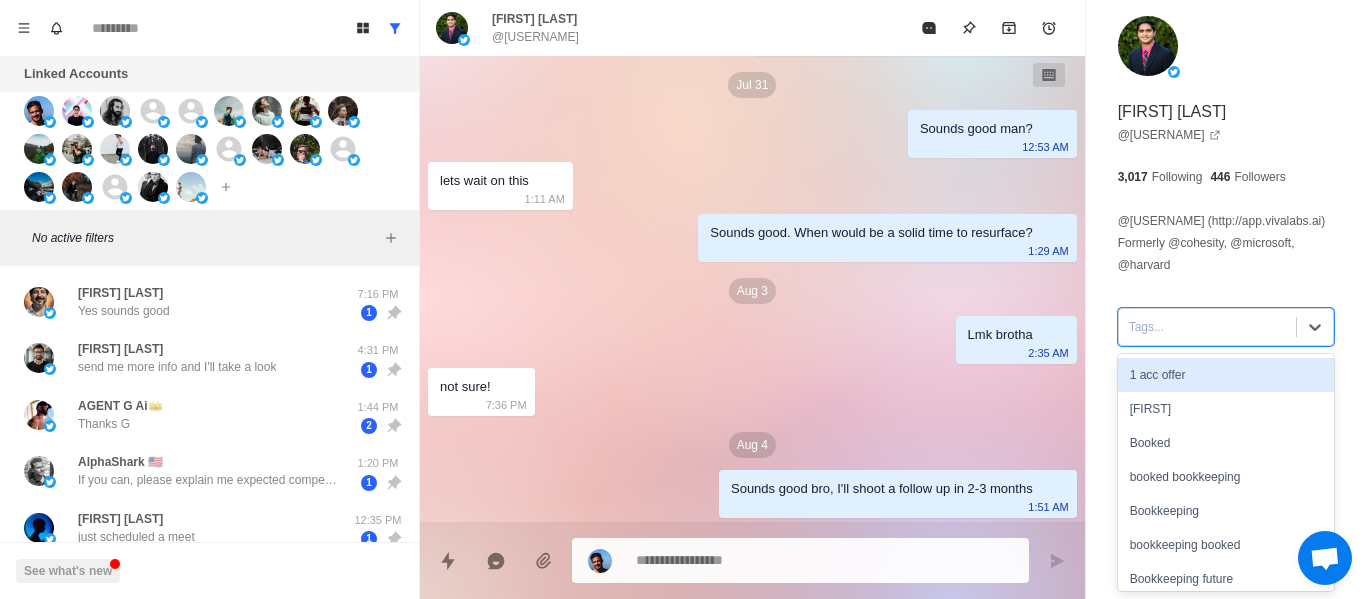 drag, startPoint x: 1147, startPoint y: 329, endPoint x: 1152, endPoint y: 342, distance: 13.928389 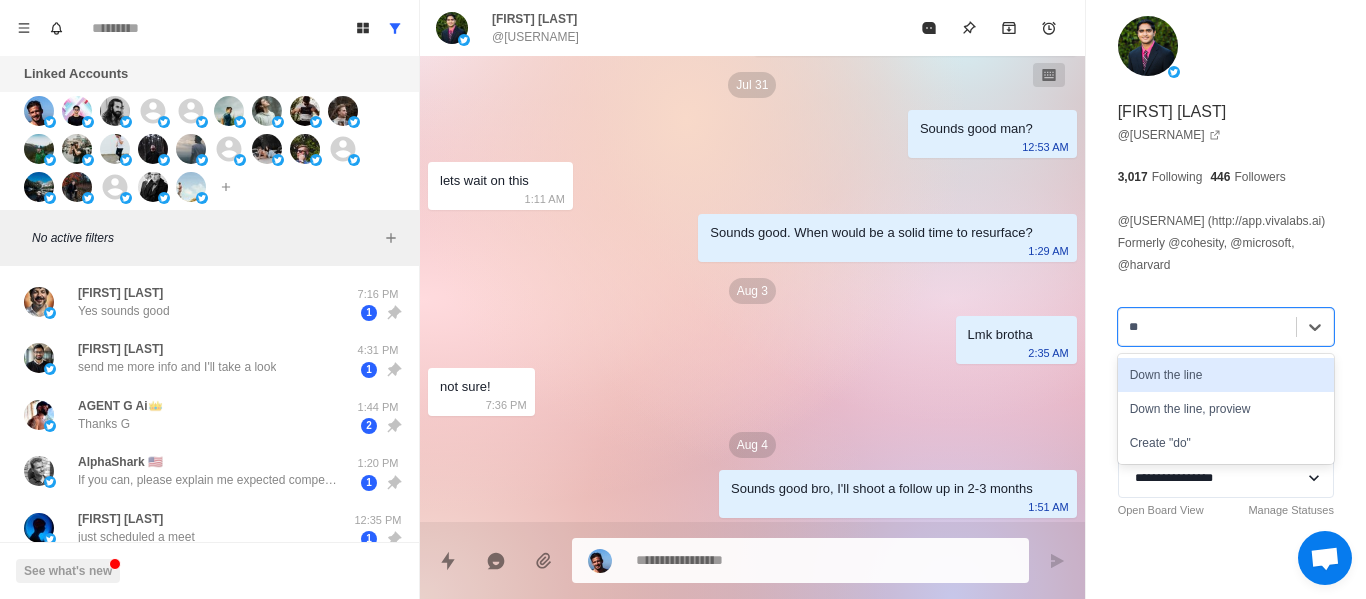 click on "Down the line" at bounding box center (1226, 375) 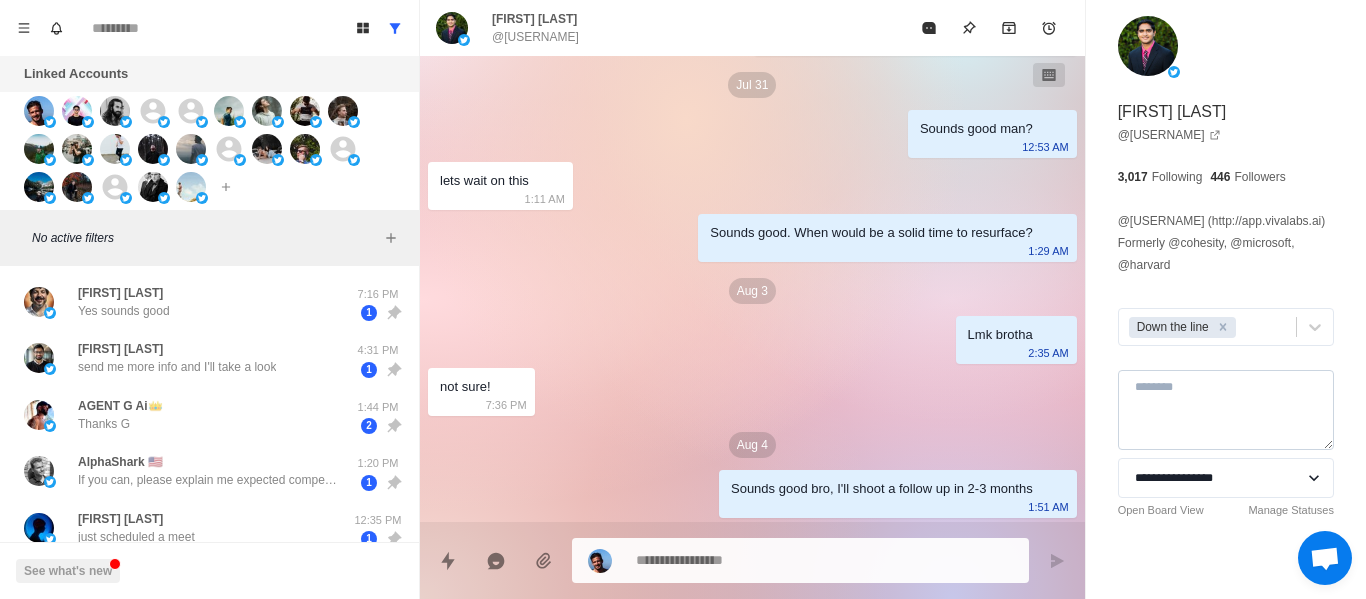 click at bounding box center (1226, 410) 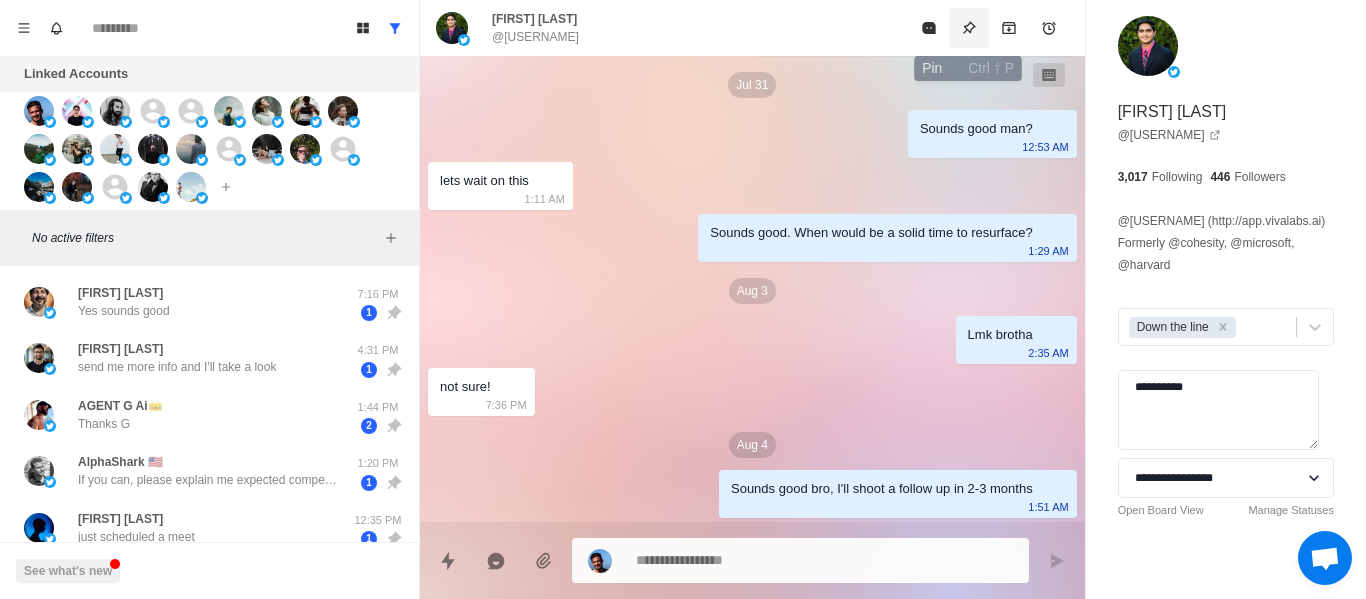 click at bounding box center (969, 28) 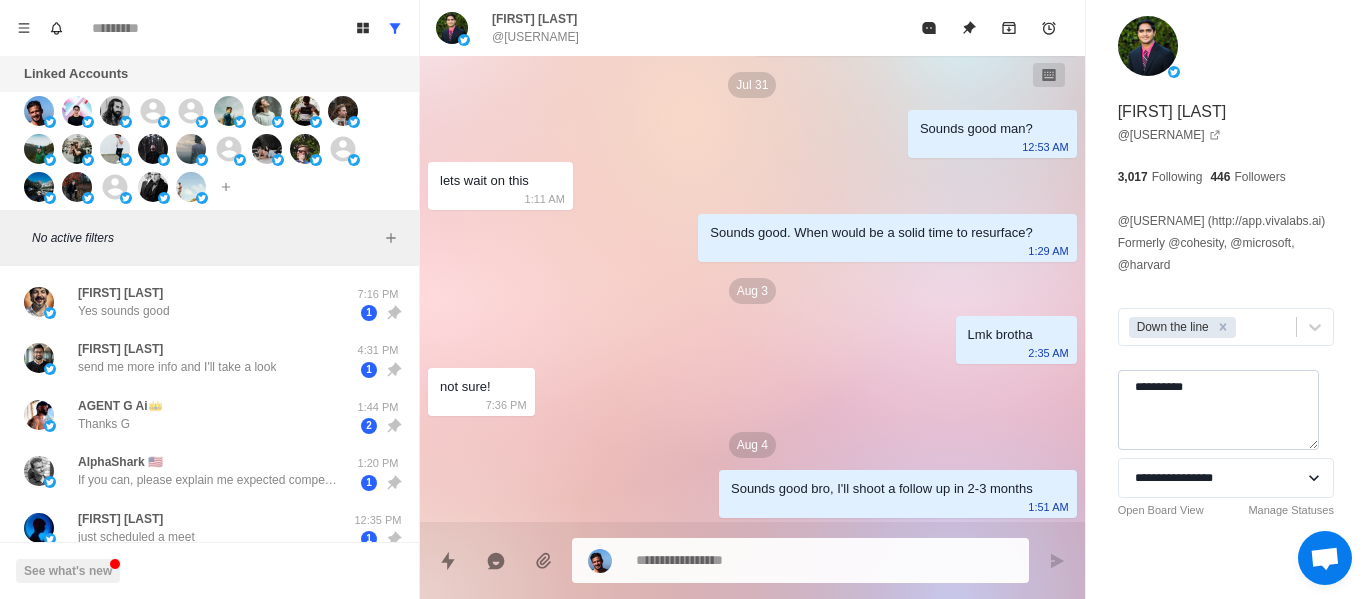 click on "*********" at bounding box center [1218, 410] 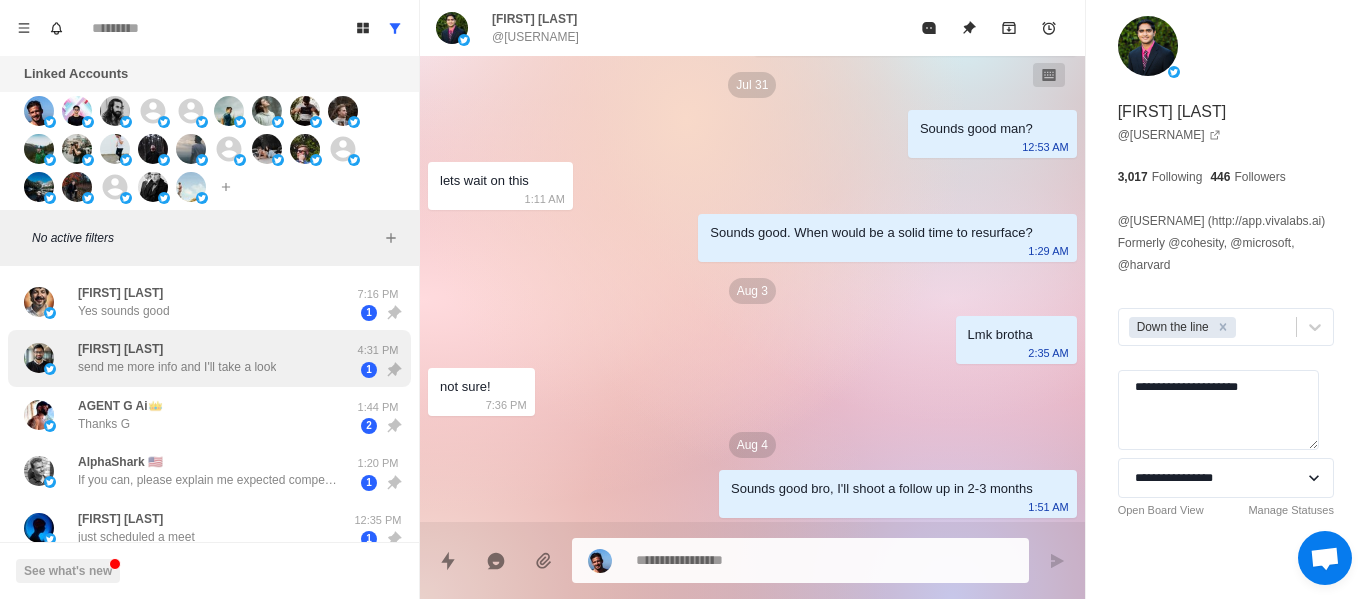 click on "send me more info and I'll take a look" at bounding box center [177, 367] 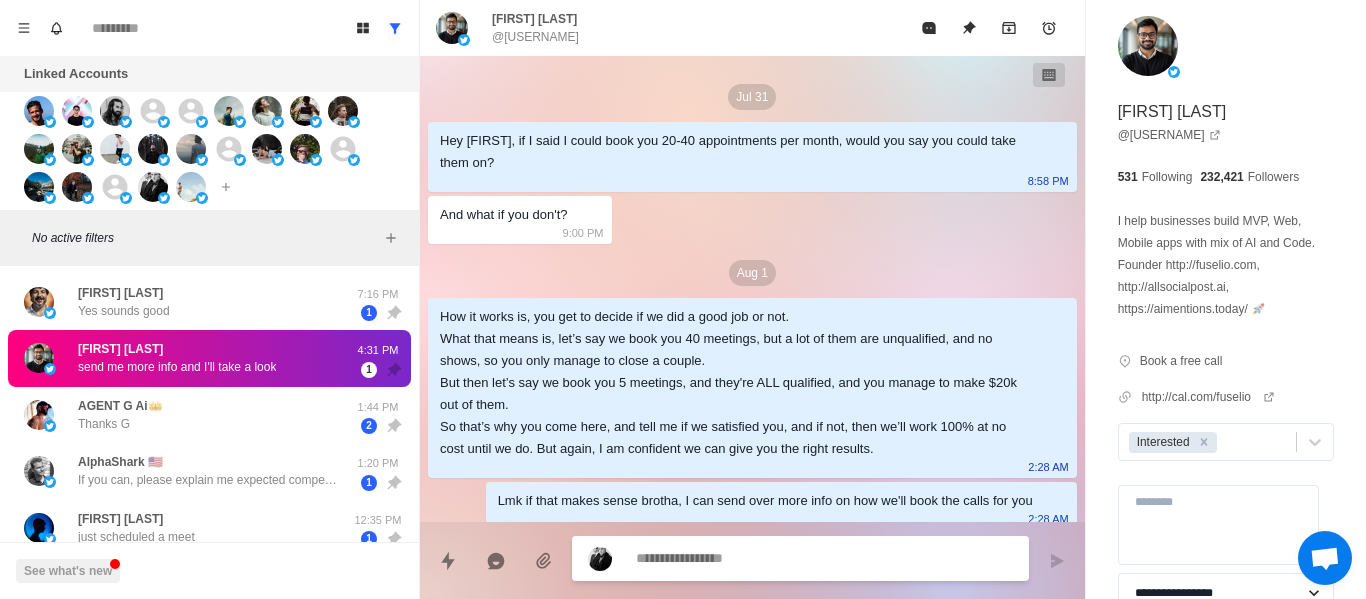 scroll, scrollTop: 166, scrollLeft: 0, axis: vertical 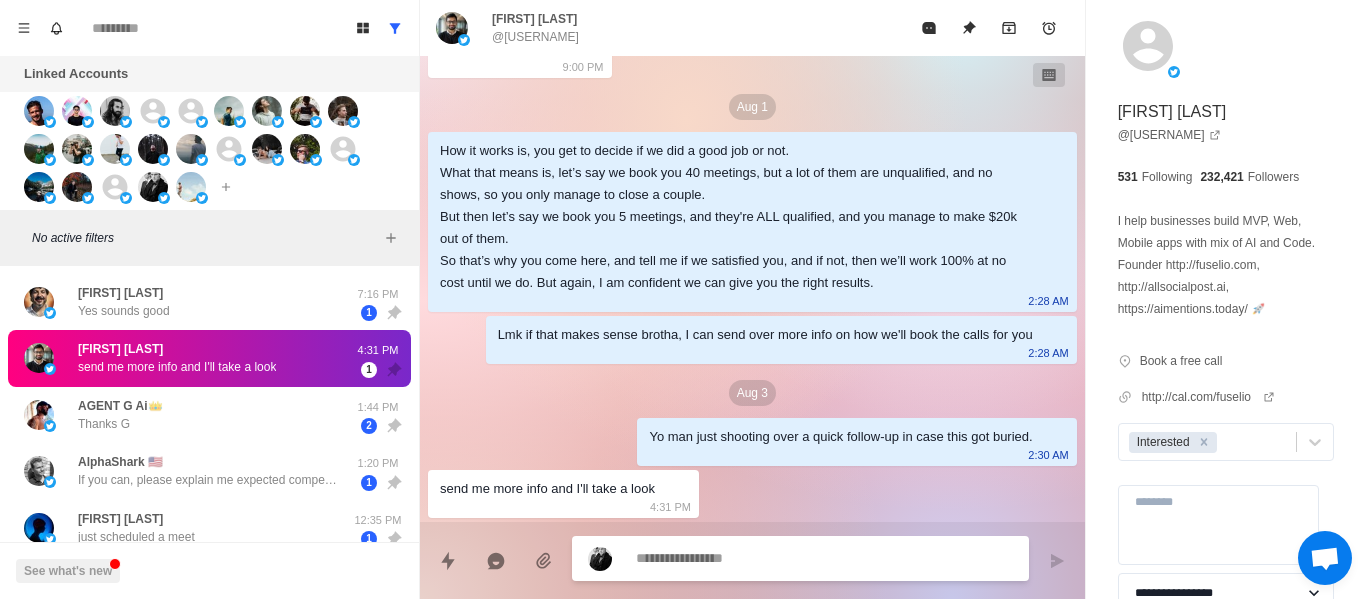 paste on "**********" 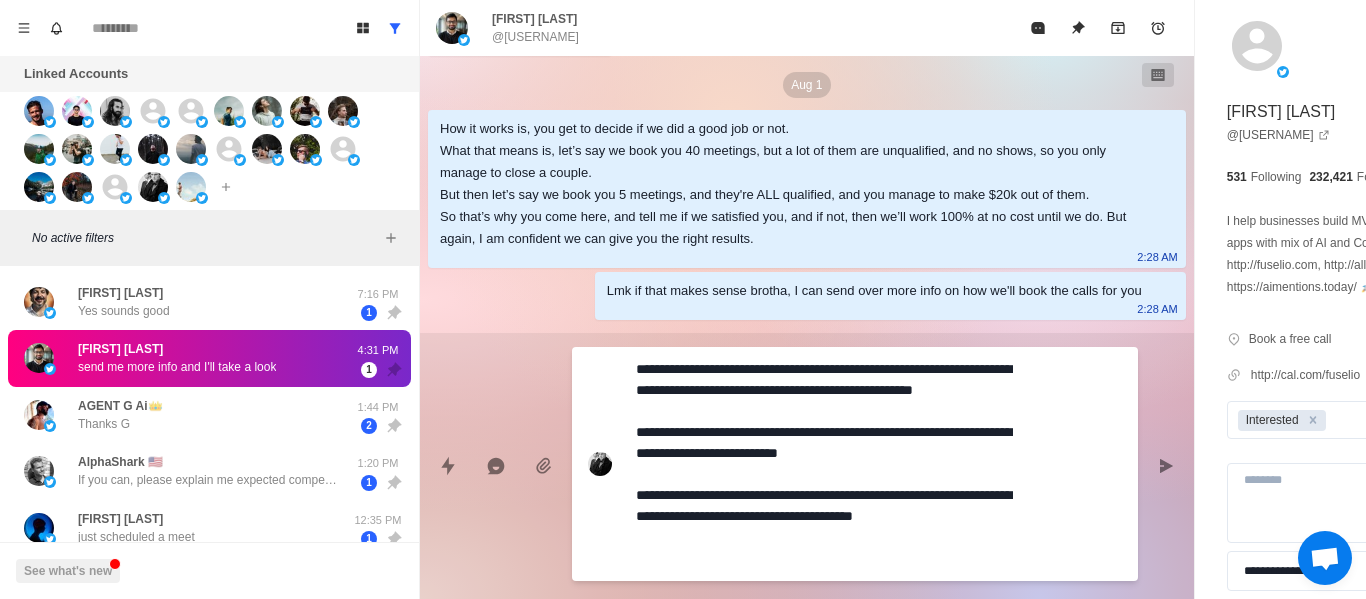 scroll, scrollTop: 21, scrollLeft: 0, axis: vertical 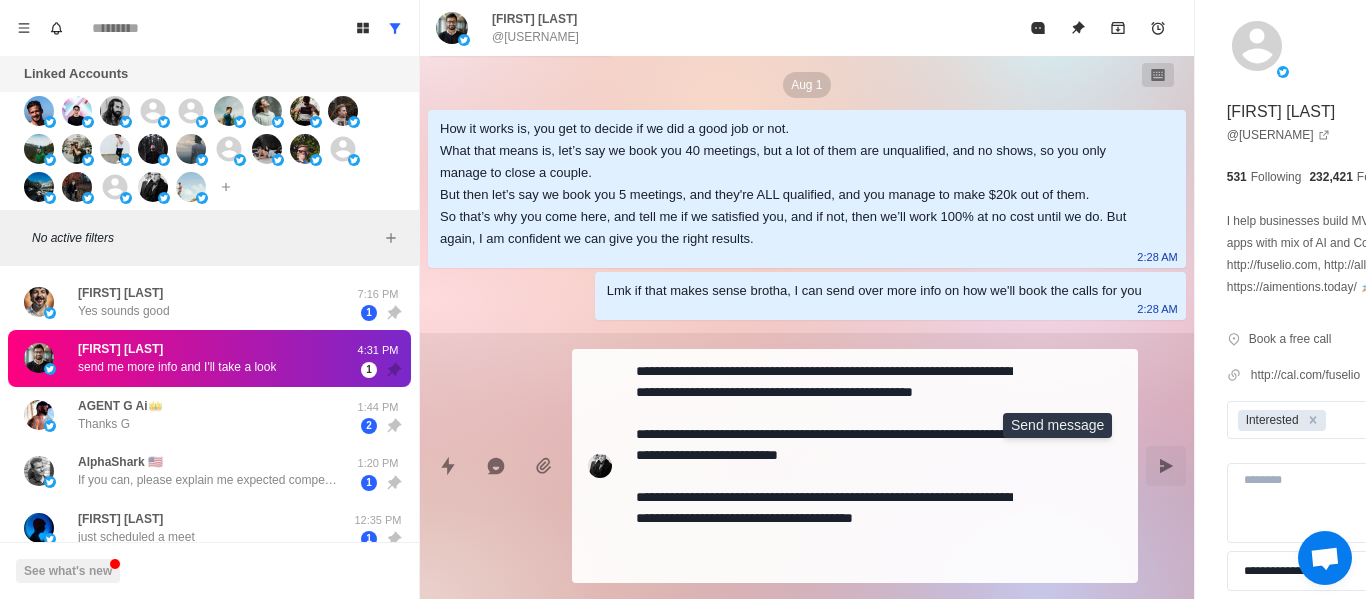 click at bounding box center (1166, 466) 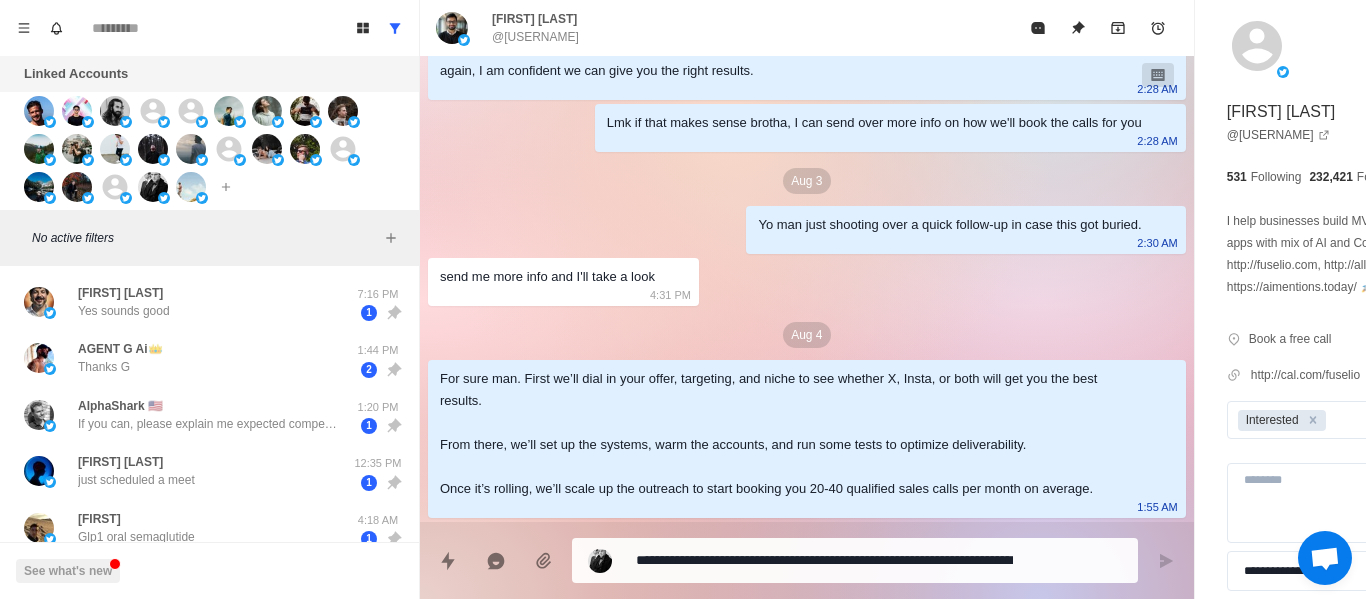 scroll, scrollTop: 422, scrollLeft: 0, axis: vertical 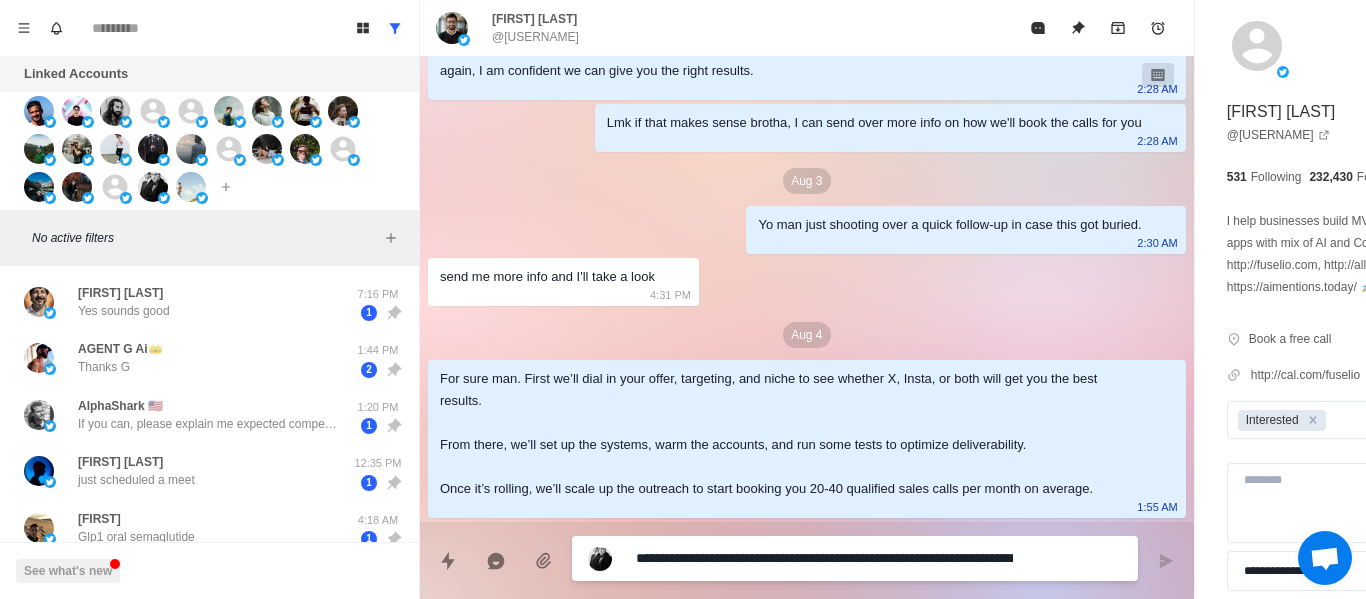 click on "**********" at bounding box center (824, 558) 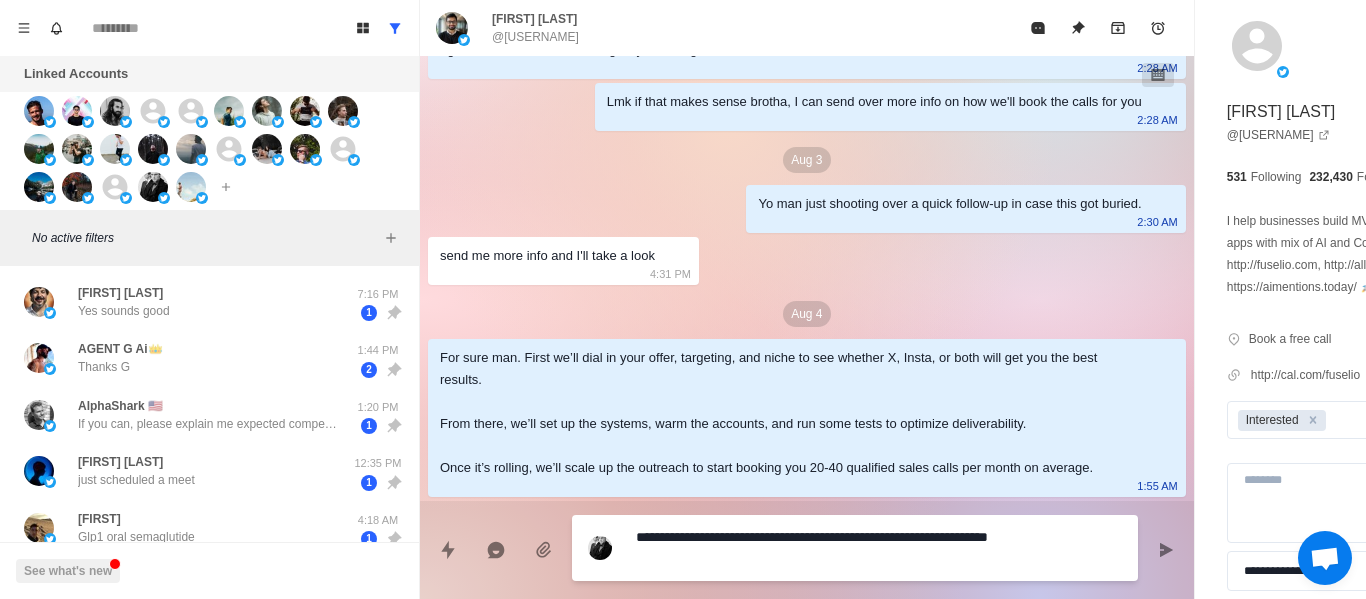 click on "**********" at bounding box center [824, 548] 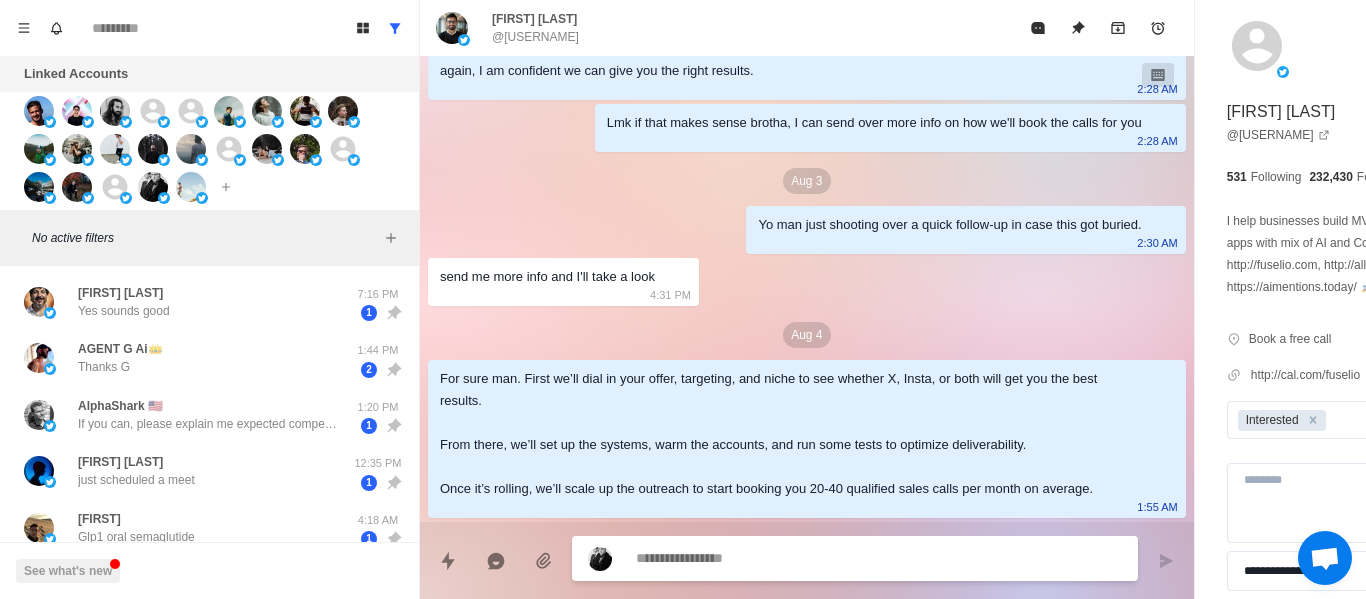 paste on "**********" 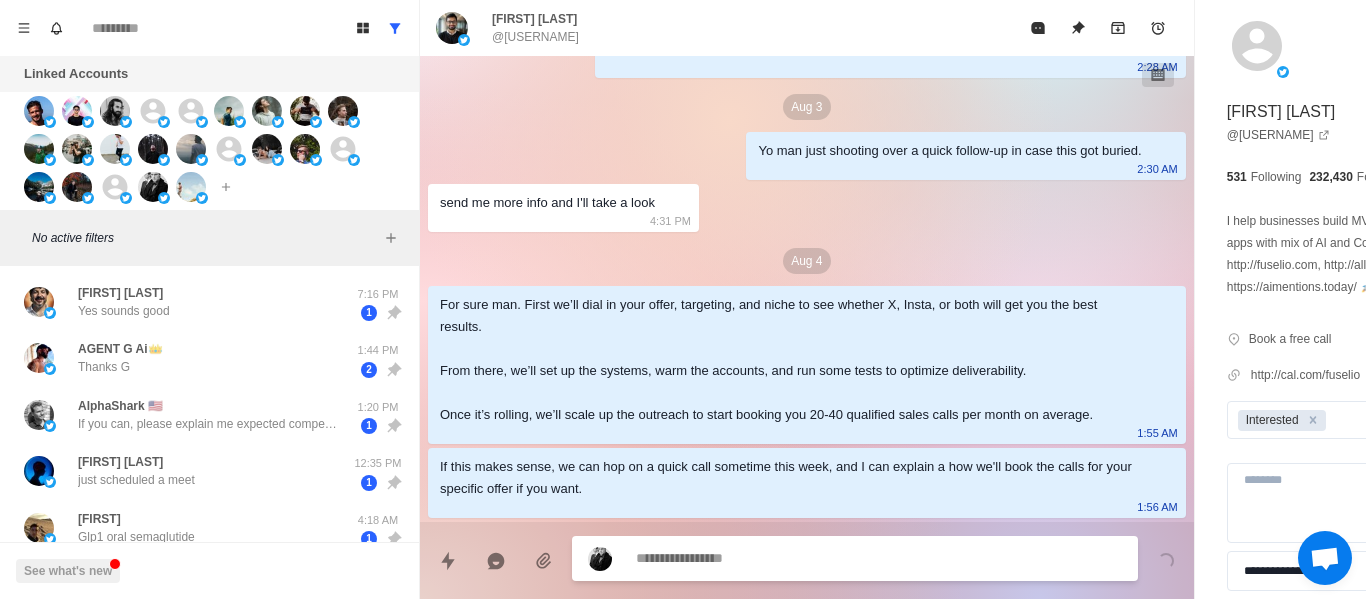 scroll, scrollTop: 496, scrollLeft: 0, axis: vertical 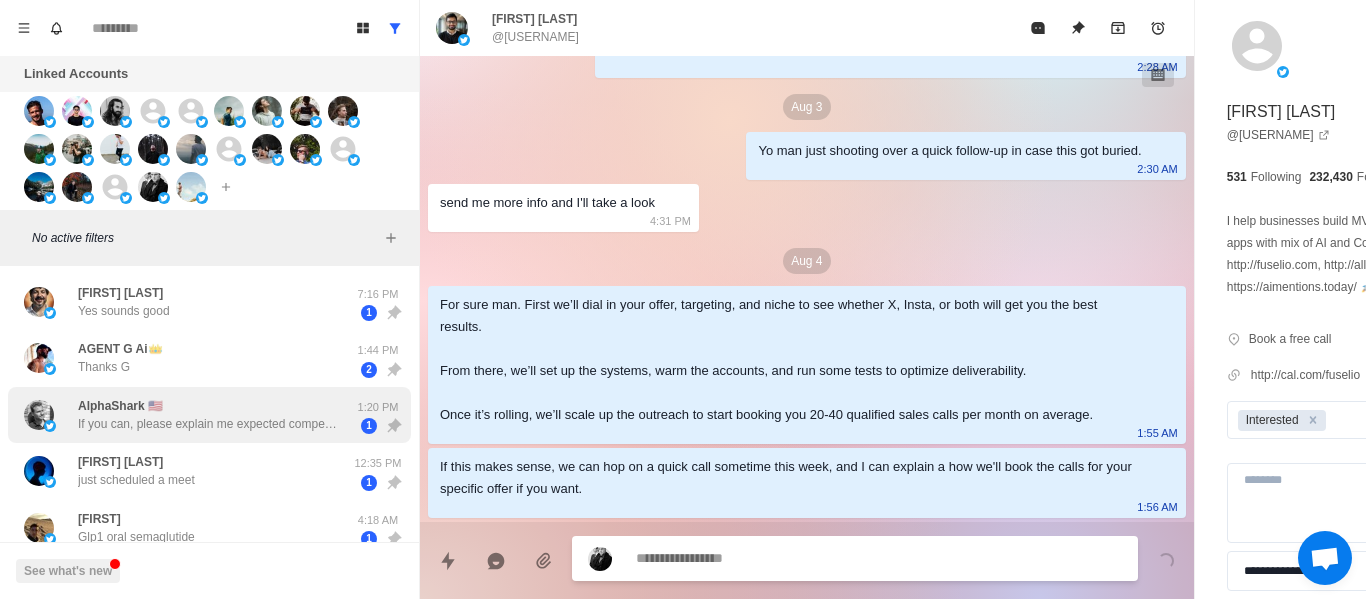 click on "AlphaShark 🇺🇸" at bounding box center [120, 406] 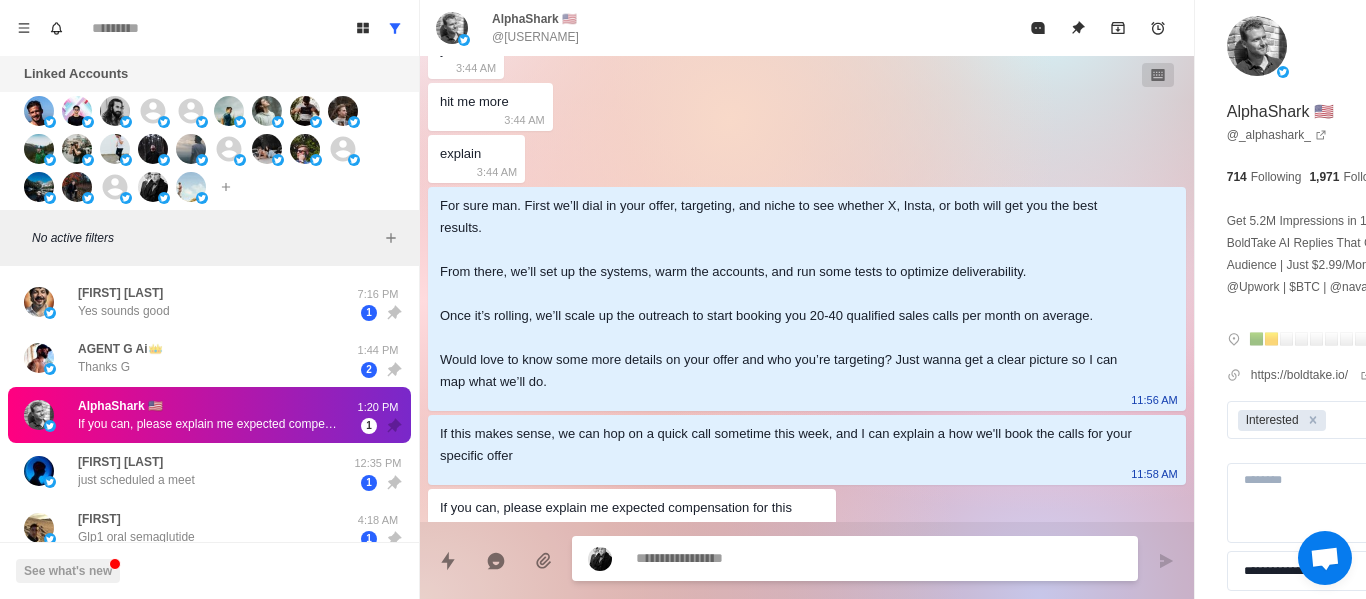 scroll, scrollTop: 228, scrollLeft: 0, axis: vertical 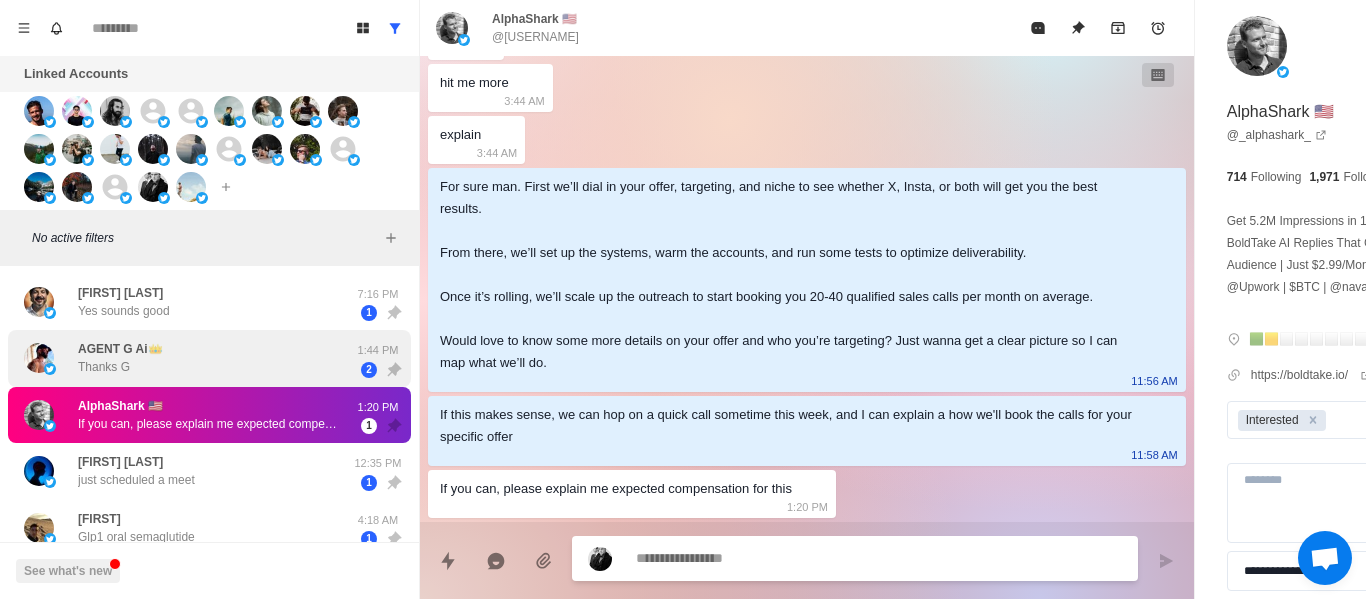 click on "[USERNAME] Thanks G" at bounding box center (188, 358) 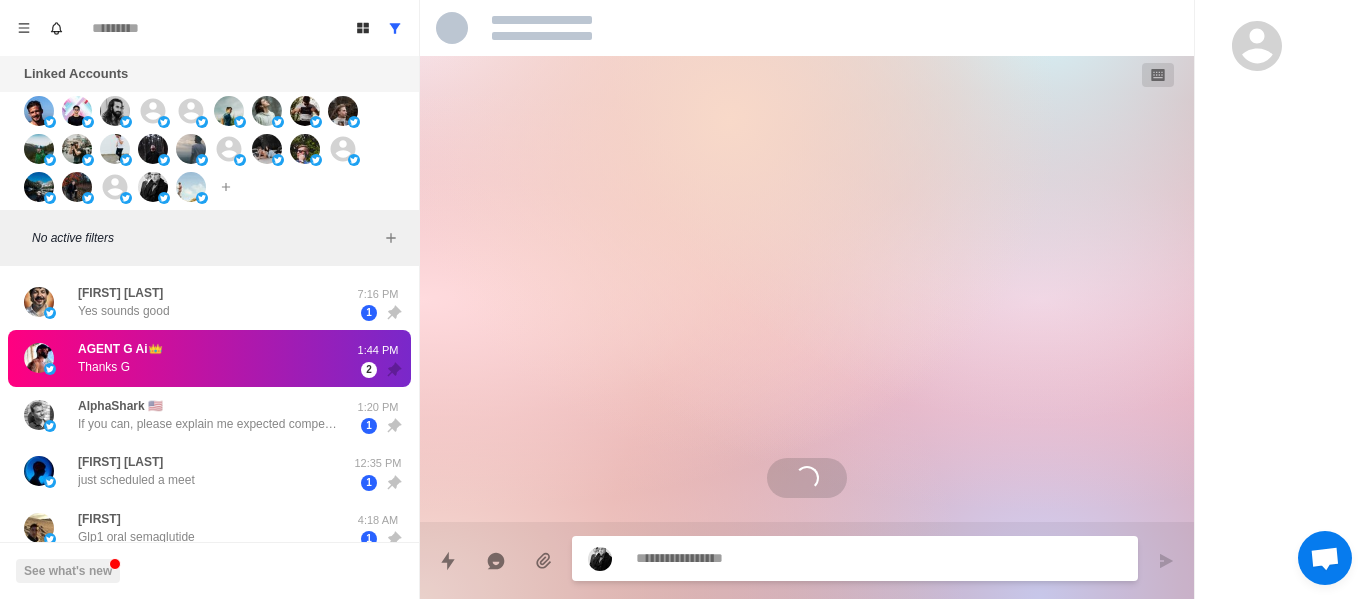 scroll, scrollTop: 3046, scrollLeft: 0, axis: vertical 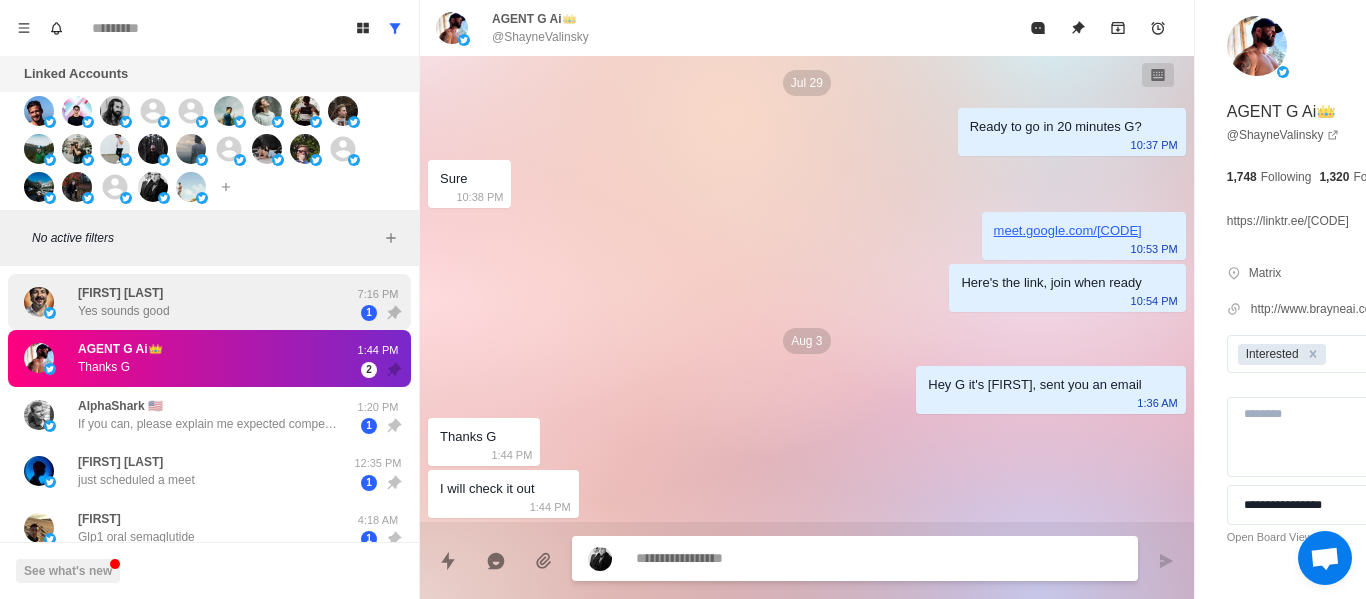 click on "[FIRST] [LAST] Yes sounds good [TIME] [TIME]" at bounding box center (209, 302) 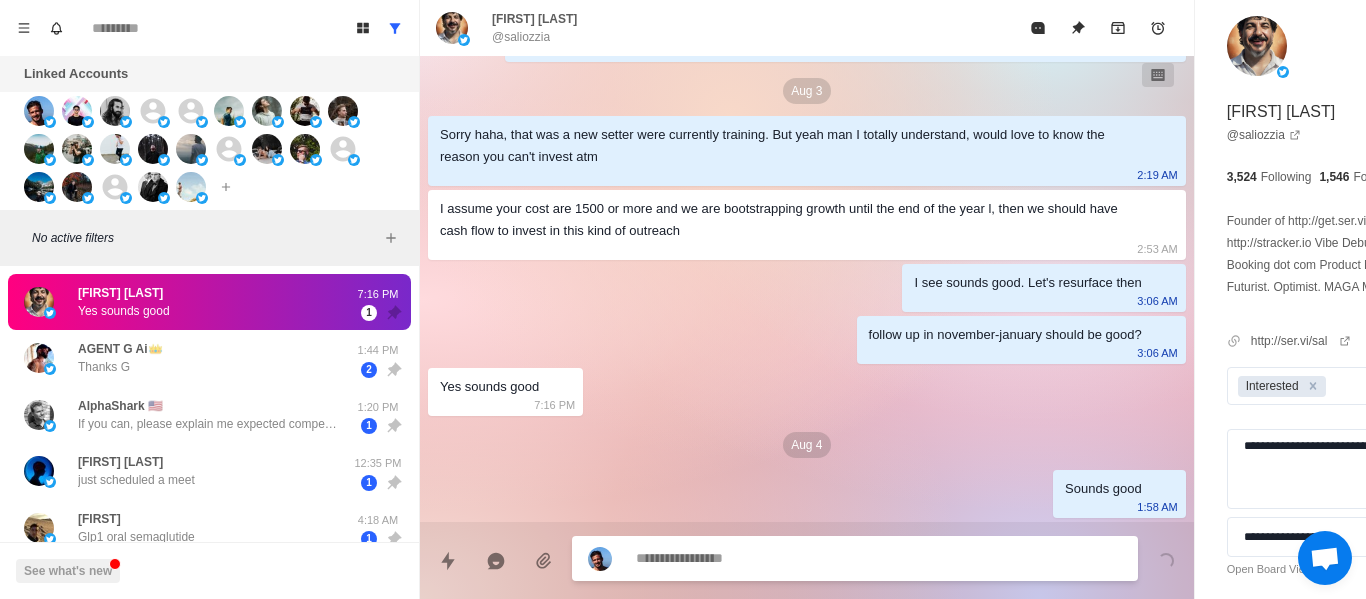 scroll, scrollTop: 2837, scrollLeft: 0, axis: vertical 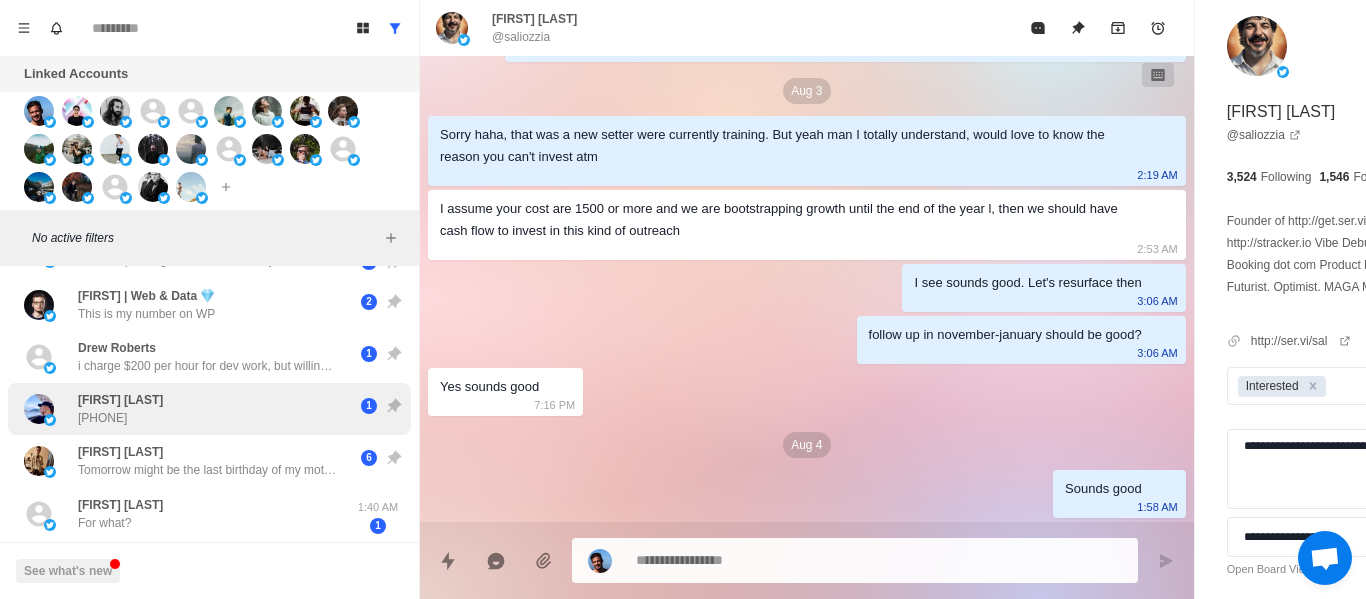 click on "[PHONE]" at bounding box center [102, 418] 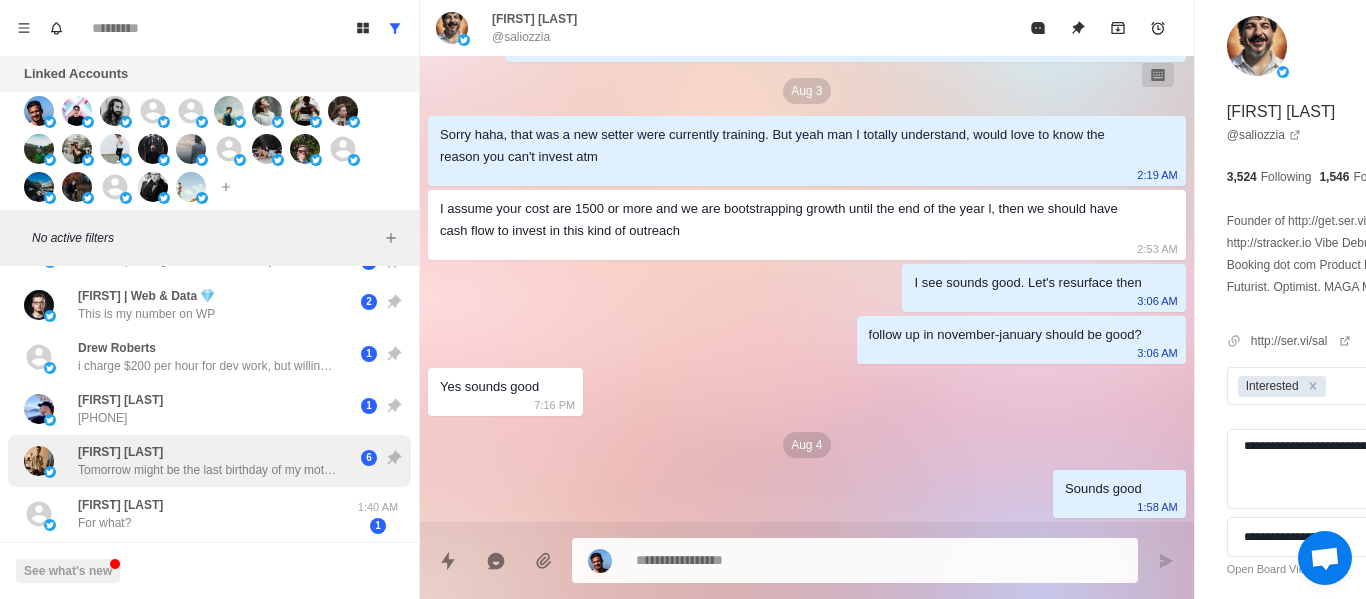 scroll, scrollTop: 0, scrollLeft: 0, axis: both 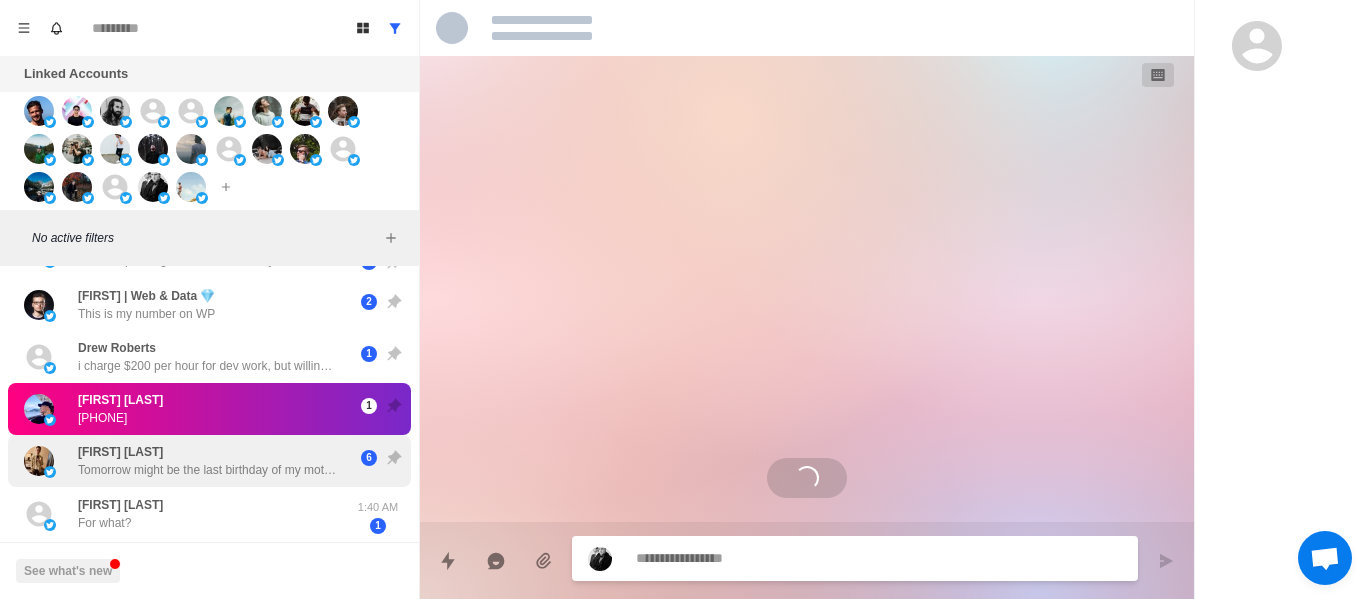 click on "Tomorrow might be the last birthday of my mother... Things are getting very bad. I don't know how to get out of this hell... We have to appear in a bunch of court trials while having major health issues. I was hoping you'll do what you said you were gonna do..." at bounding box center (208, 470) 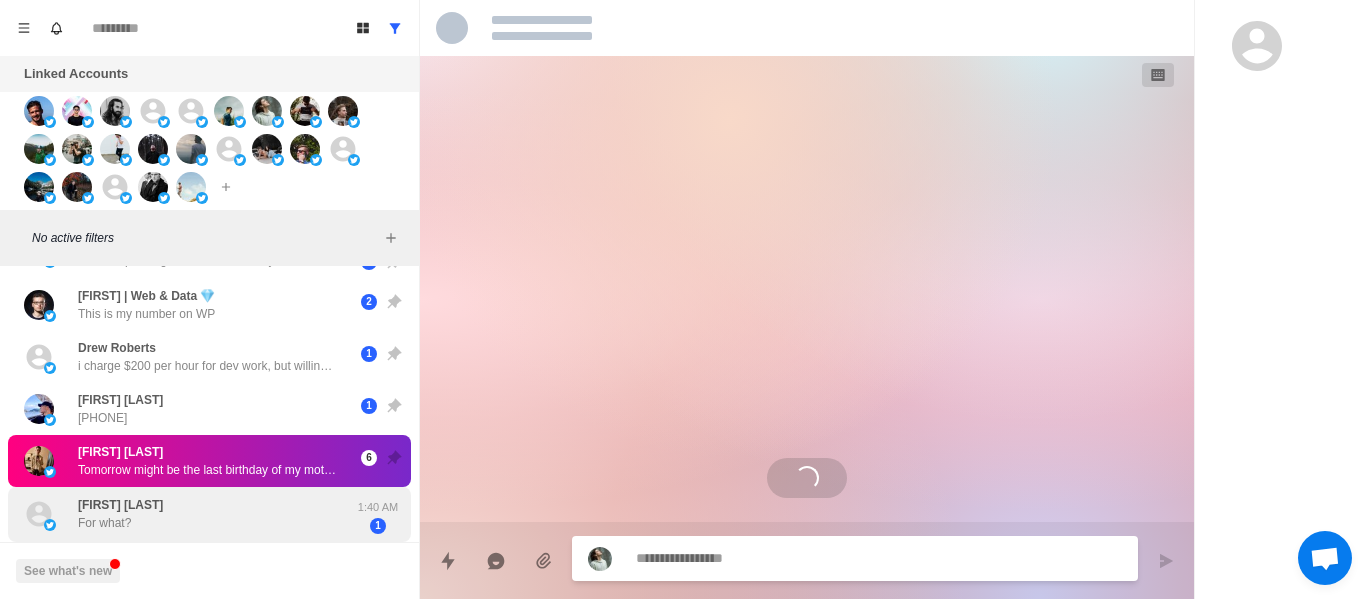 click on "[FIRST] [LAST] Tomorrow might be the last birthday of my mother... Things are getting very bad. I don't know how to get out of this hell... We have to appear in a bunch of court trials while having major health issues. I was hoping you'll do what you said you were gonna do... 6" at bounding box center (209, 461) 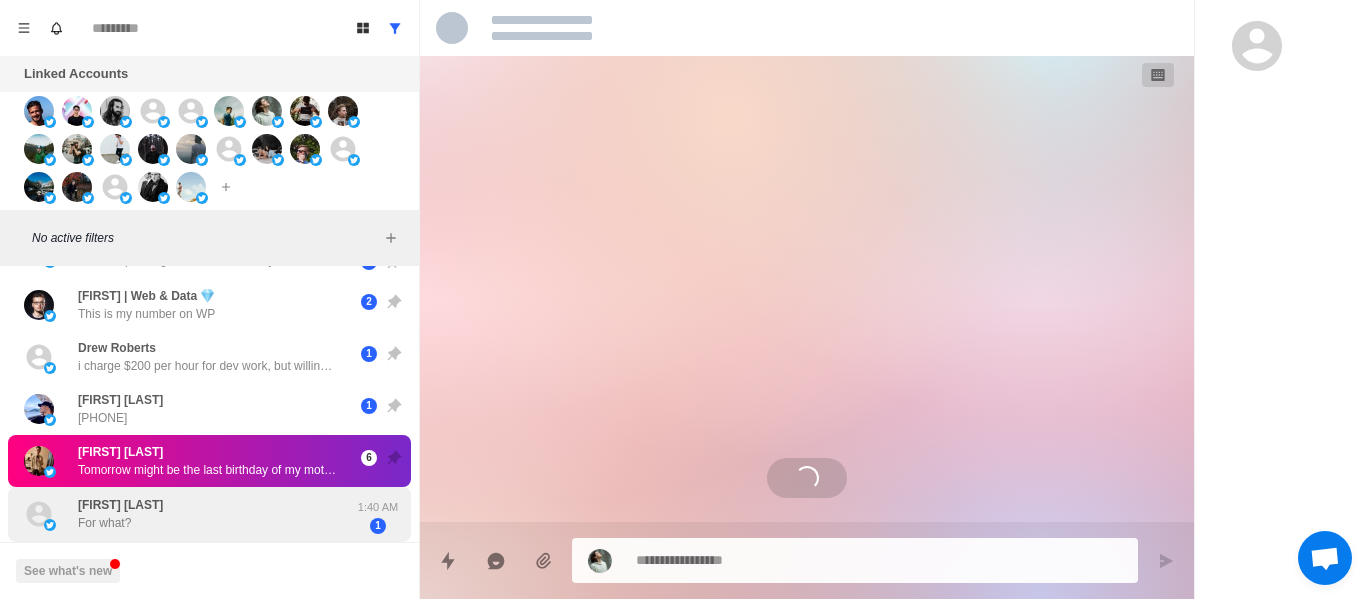 scroll, scrollTop: 4773, scrollLeft: 0, axis: vertical 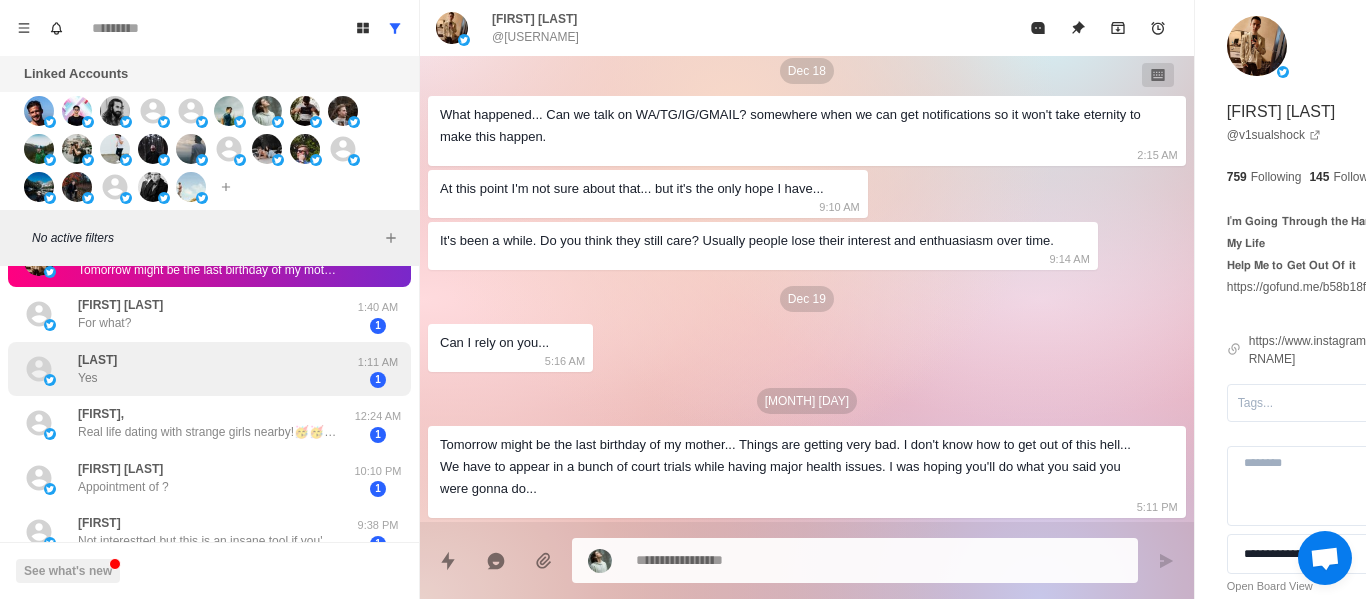 click on "Seezer Yes" at bounding box center [188, 369] 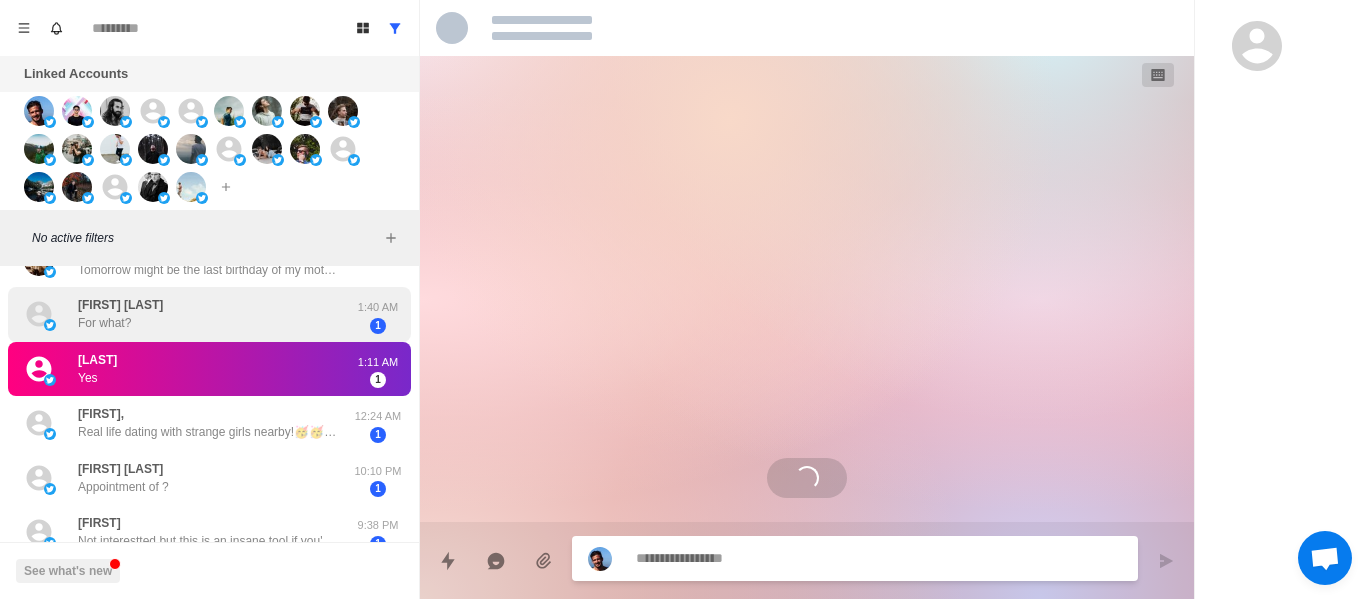 scroll, scrollTop: 0, scrollLeft: 0, axis: both 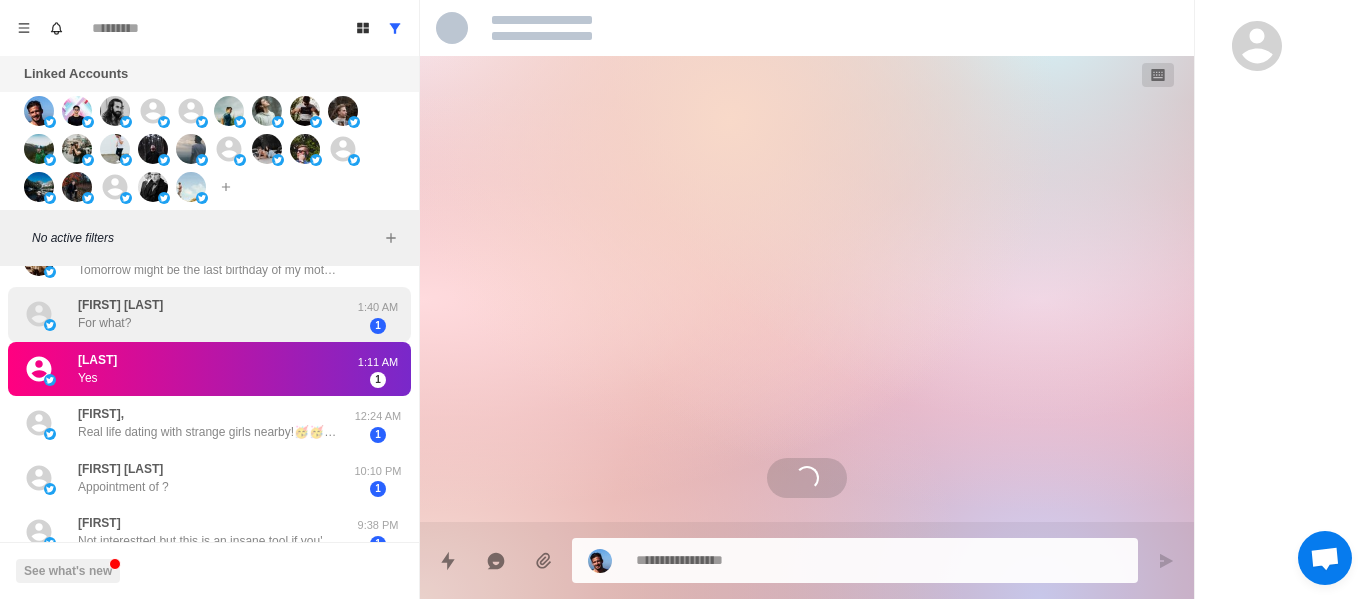 click on "[FIRST] [LAST] For what? 1:40 AM 1" at bounding box center [209, 314] 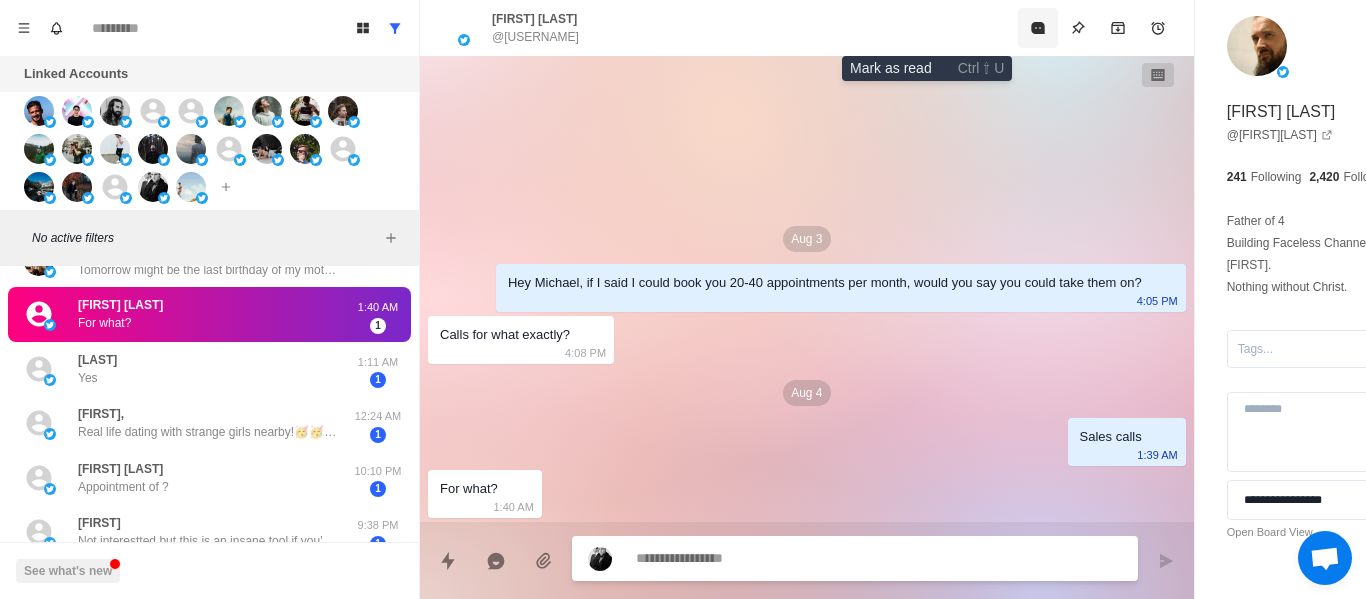 click 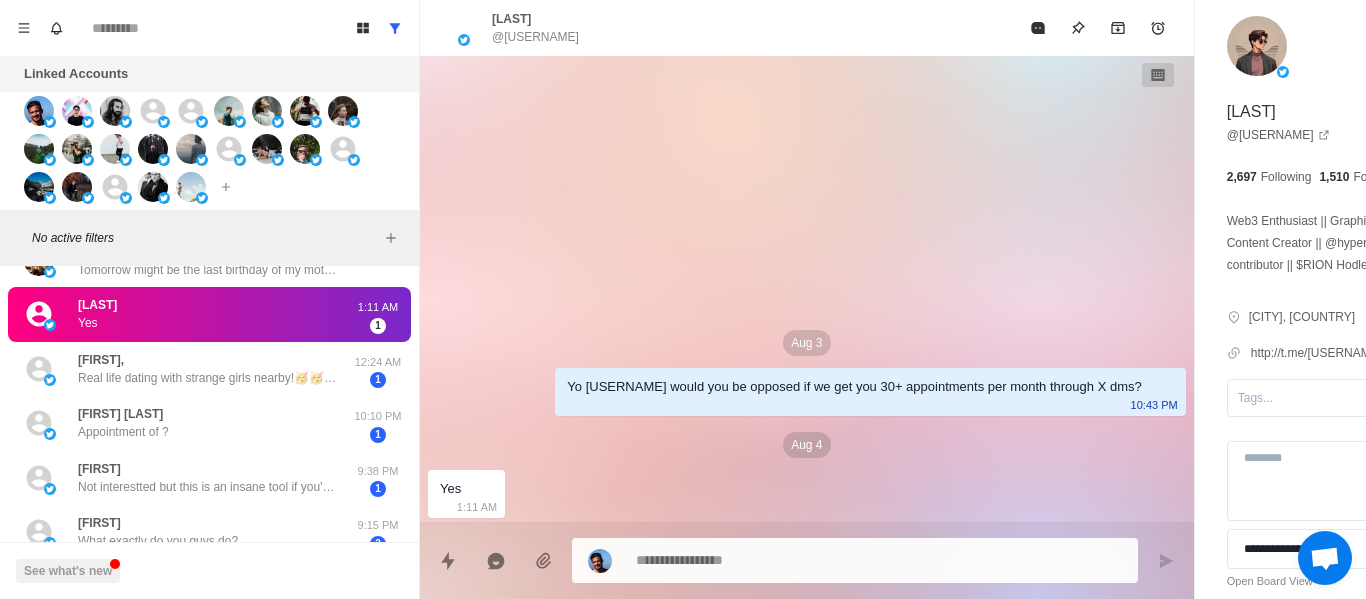 click on "[MONTH] 3 Yo [USERNAME] would you be opposed if we get you 30+ appointments per month through X dms? [TIME] [TIME] [TIME] Yes [TIME] [TIME] hit me more [TIME] @" at bounding box center (807, 289) 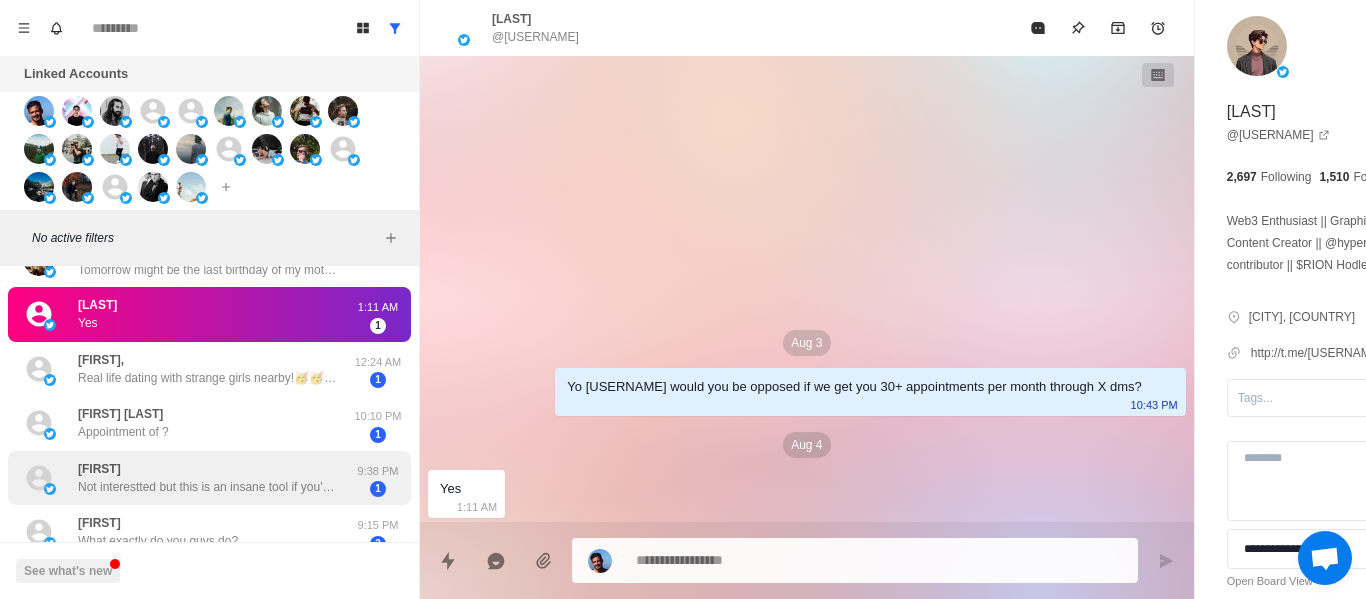 click on "[FIRST] [LAST] Not interestted but this is an insane tool if you're also interested in scraping emails from your target audience on twitter/x tweetscraper .io" at bounding box center [208, 478] 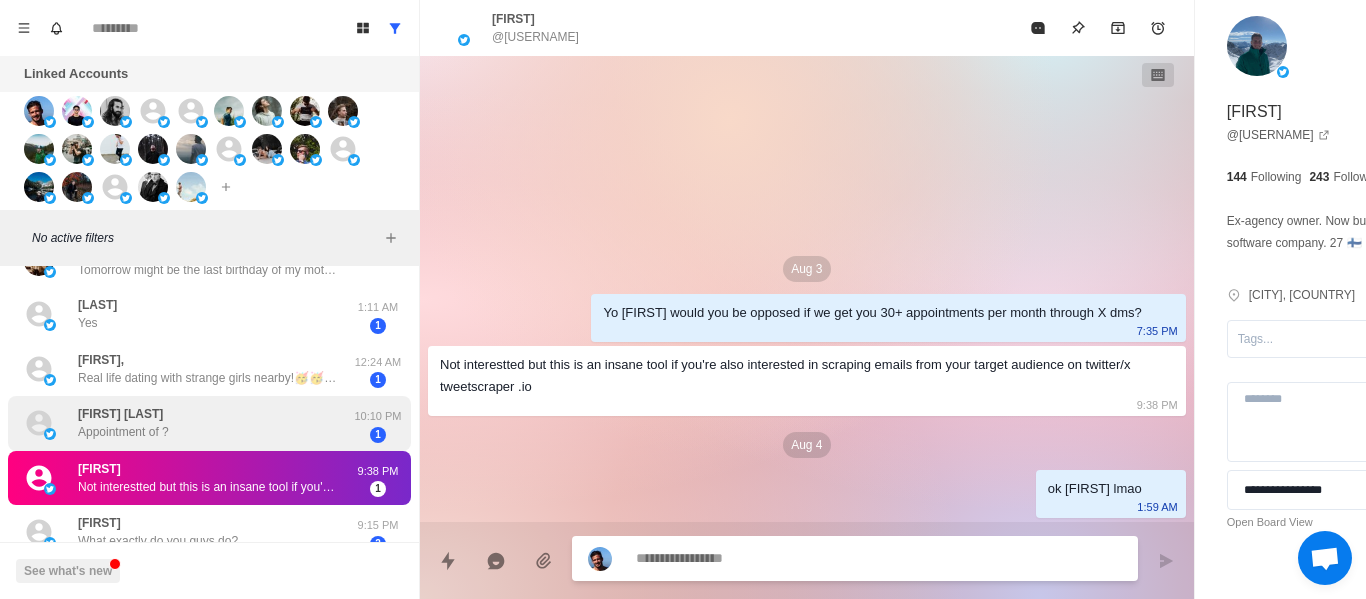 click on "[FIRST] [LAST] Appointment of ?" at bounding box center (123, 423) 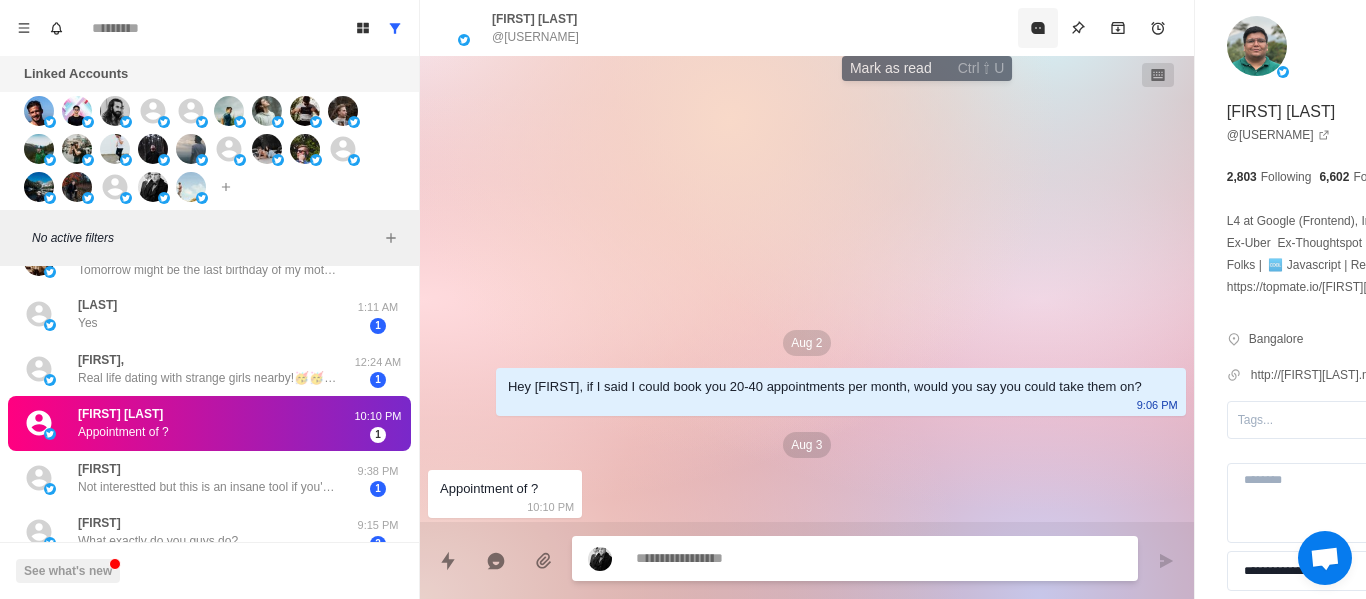 click 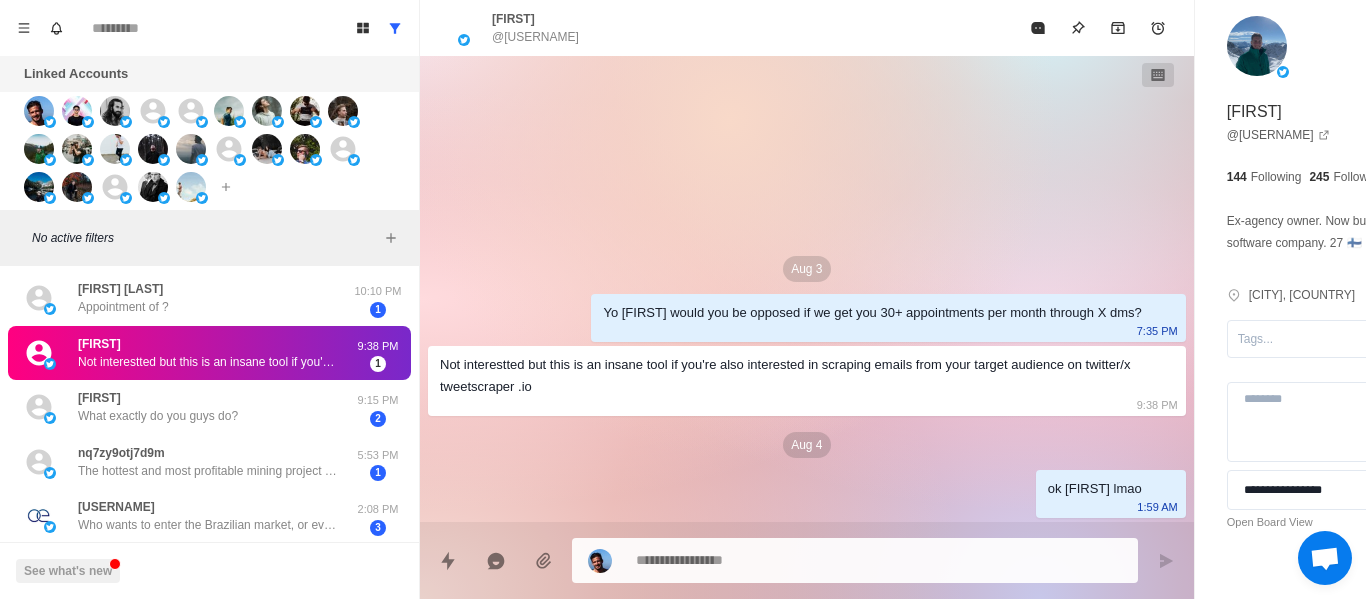 drag, startPoint x: 282, startPoint y: 397, endPoint x: 467, endPoint y: 407, distance: 185.27008 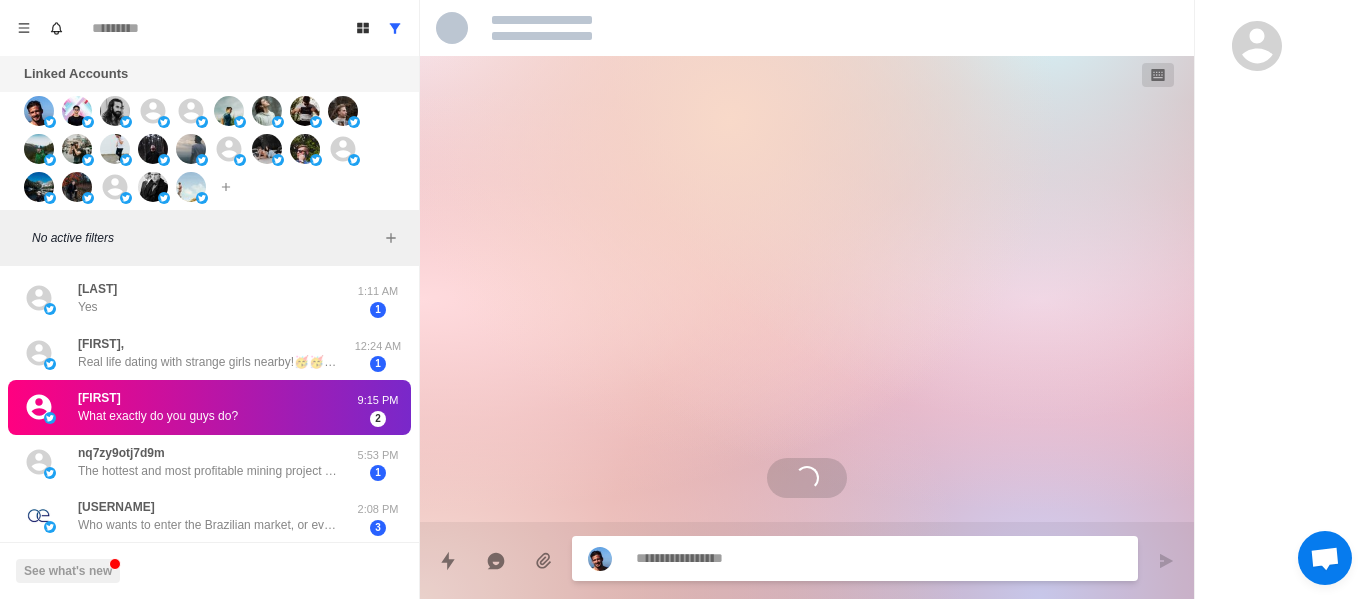 scroll, scrollTop: 508, scrollLeft: 0, axis: vertical 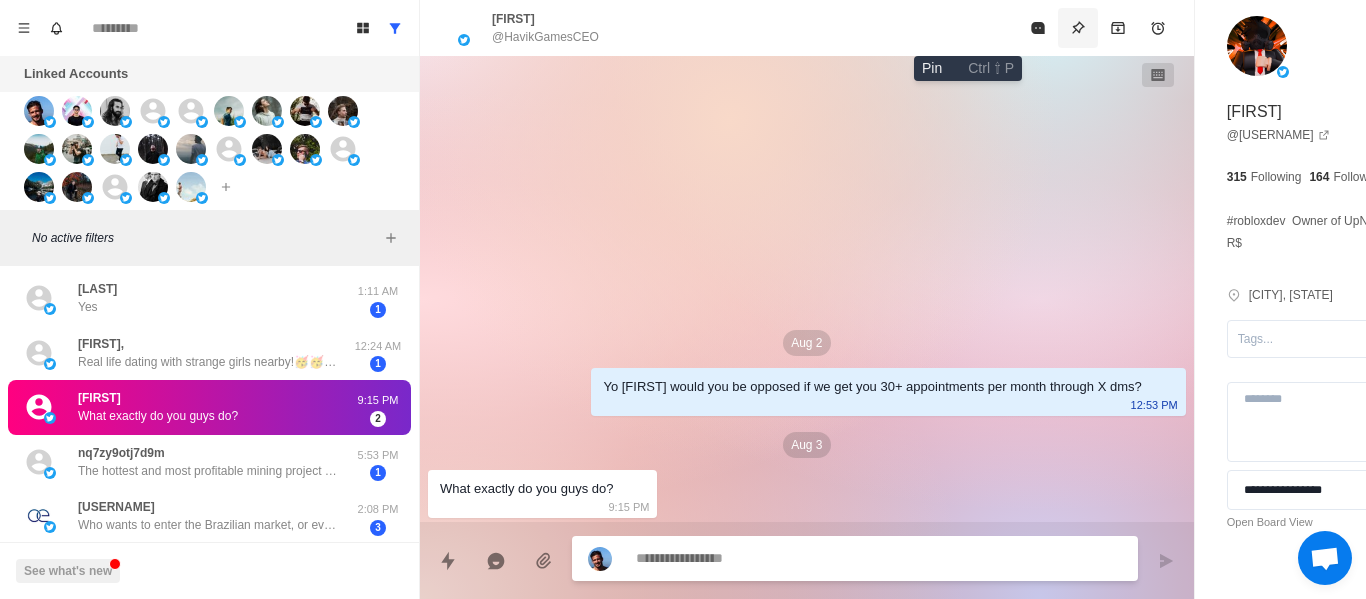 drag, startPoint x: 961, startPoint y: 28, endPoint x: 1180, endPoint y: 226, distance: 295.23718 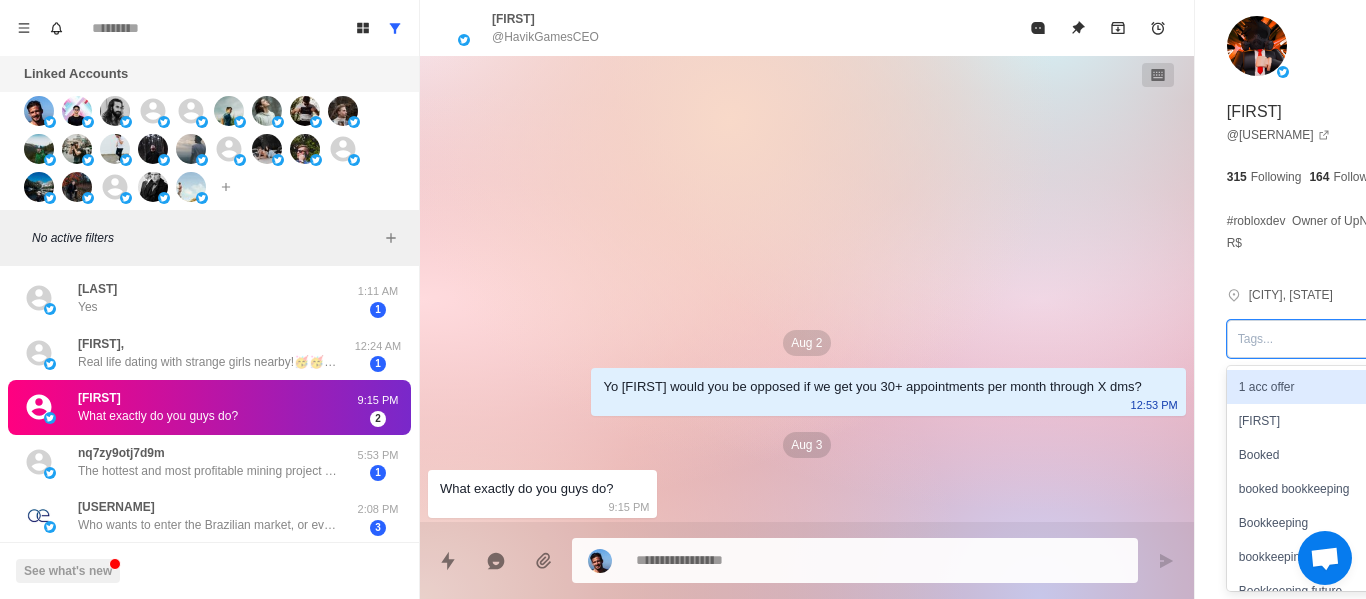 drag, startPoint x: 1180, startPoint y: 344, endPoint x: 1175, endPoint y: 335, distance: 10.29563 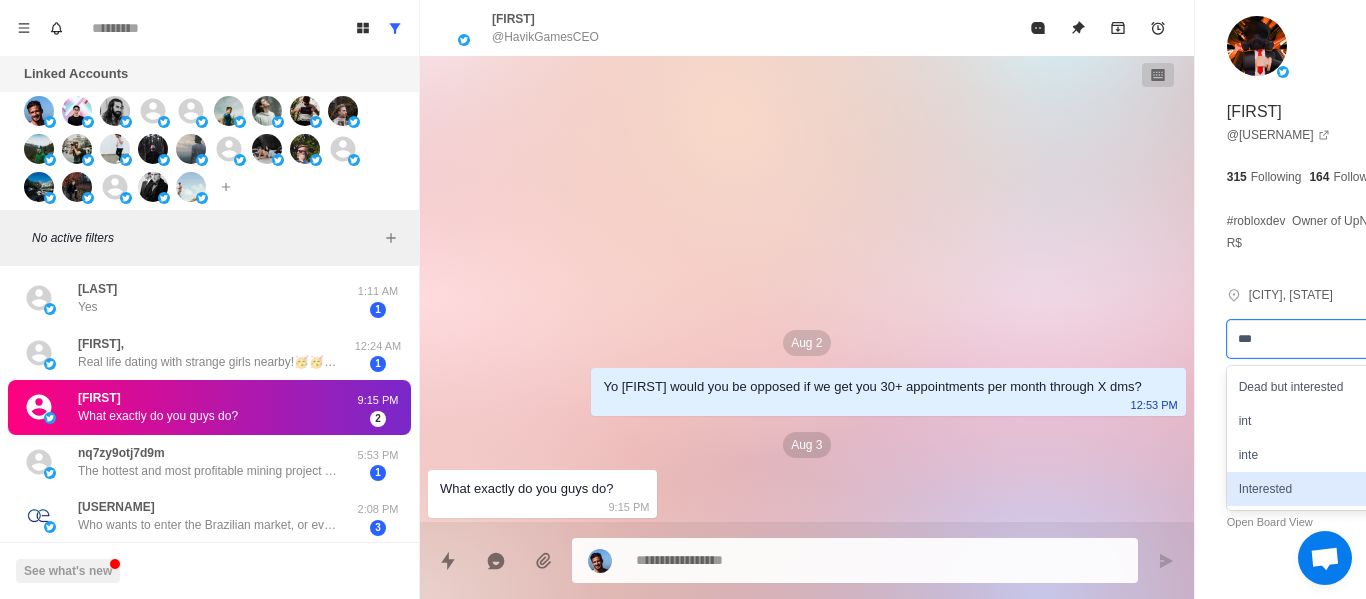click on "Interested" at bounding box center (1340, 489) 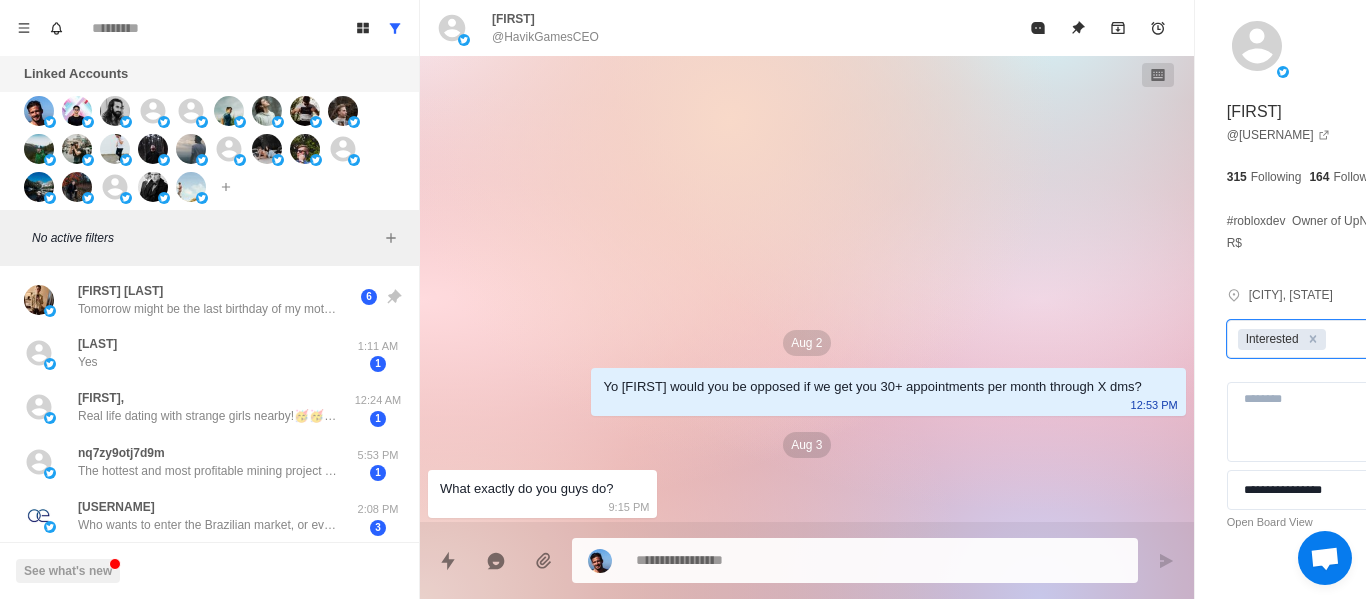 scroll, scrollTop: 0, scrollLeft: 0, axis: both 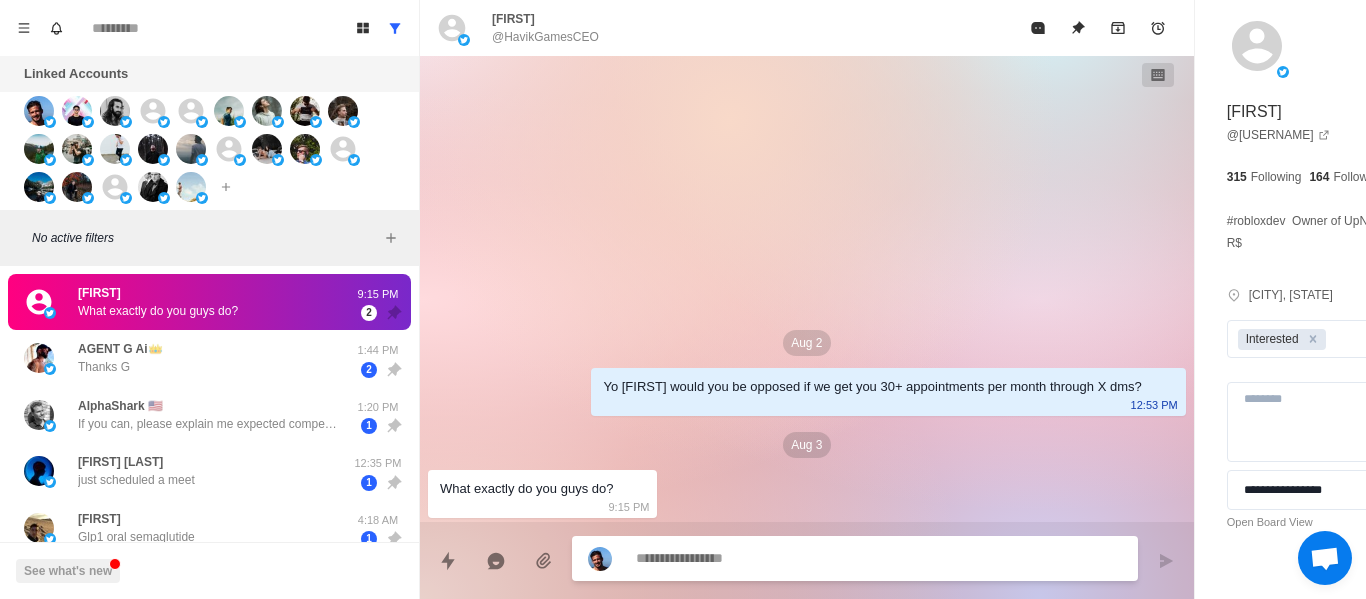 paste on "**********" 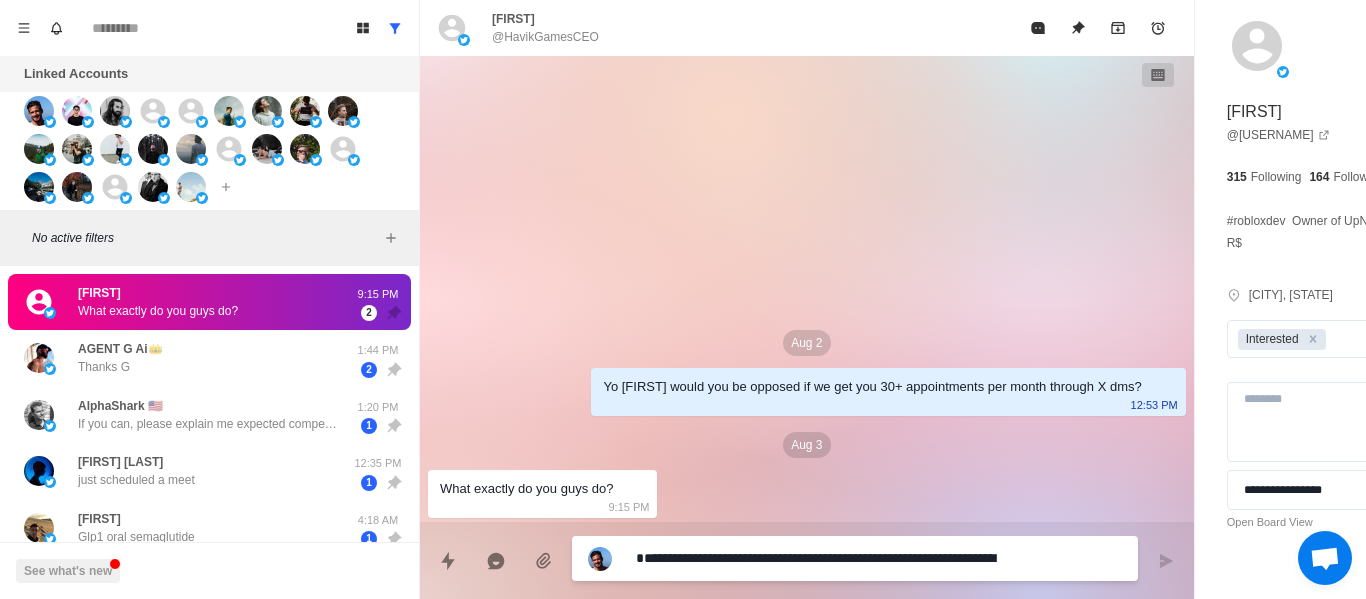 scroll, scrollTop: 16, scrollLeft: 0, axis: vertical 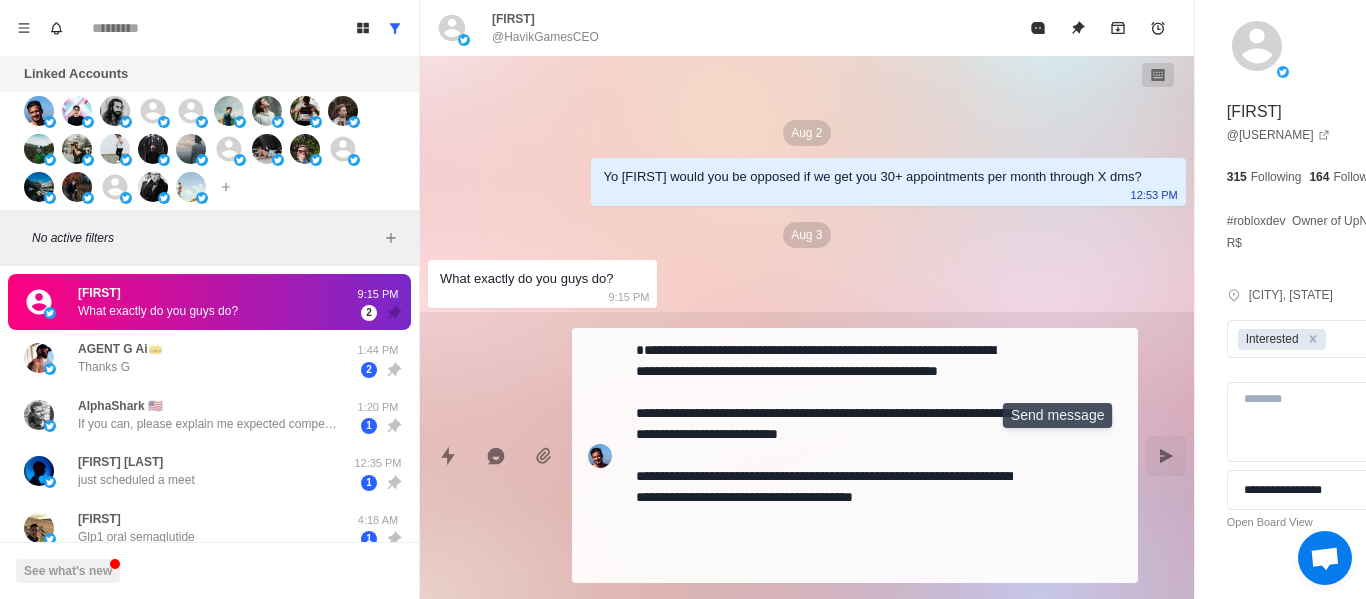 click at bounding box center (1166, 456) 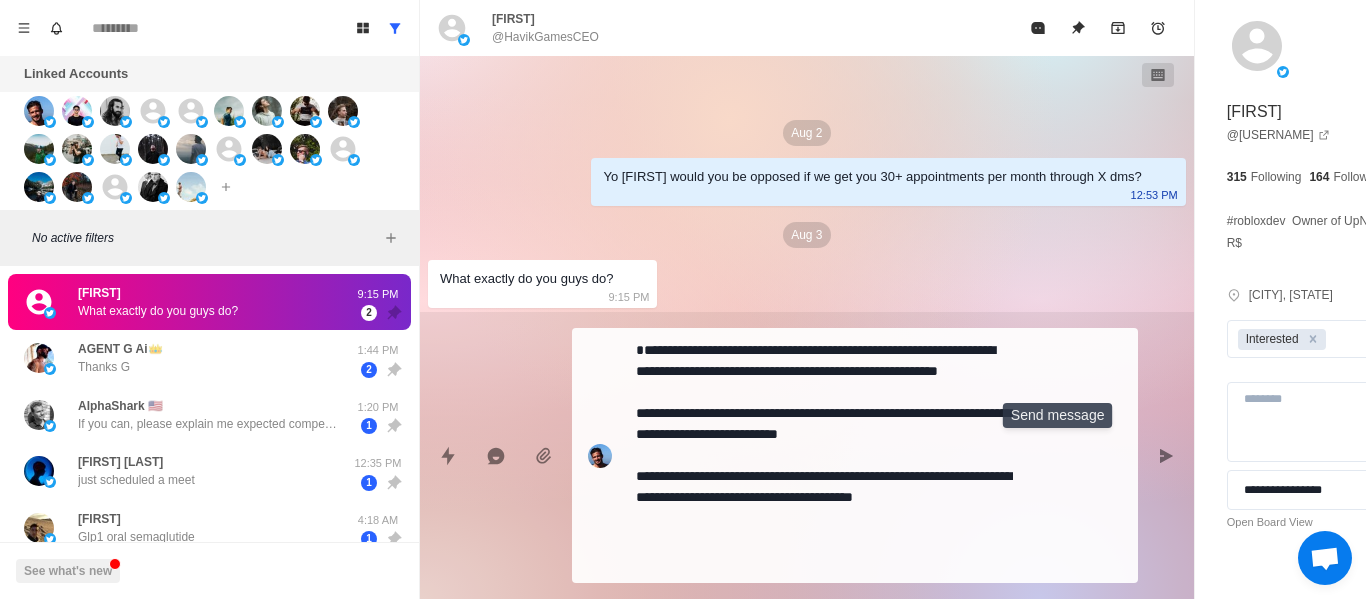 scroll, scrollTop: 32, scrollLeft: 0, axis: vertical 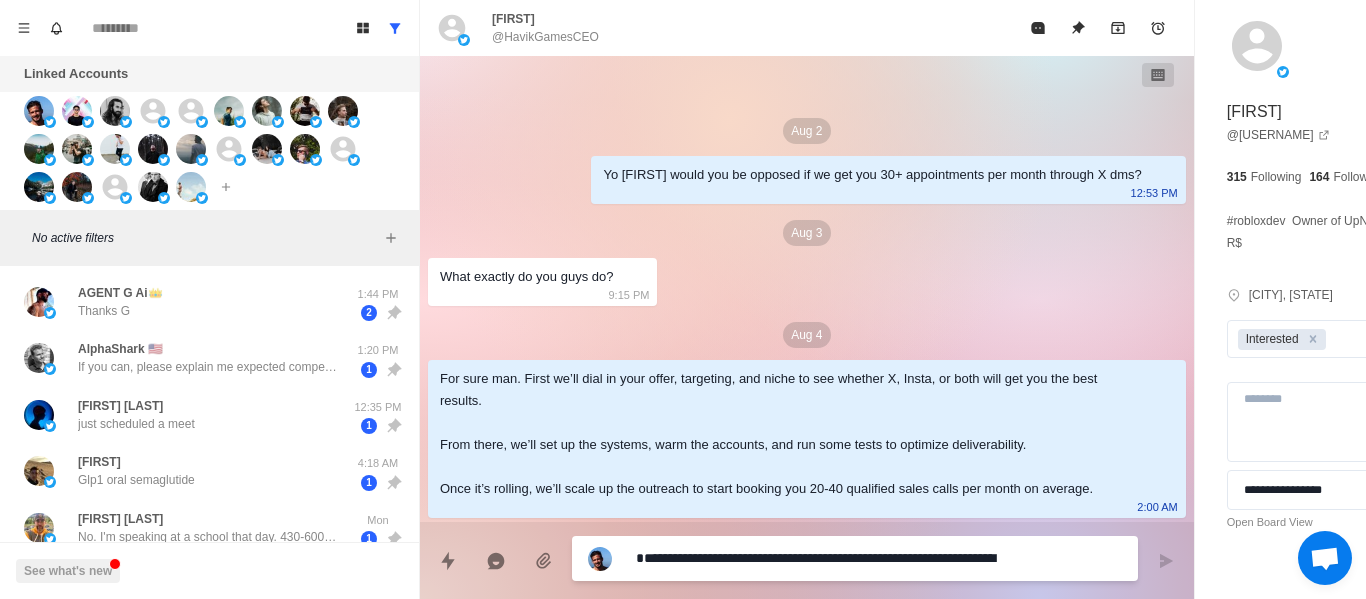 paste 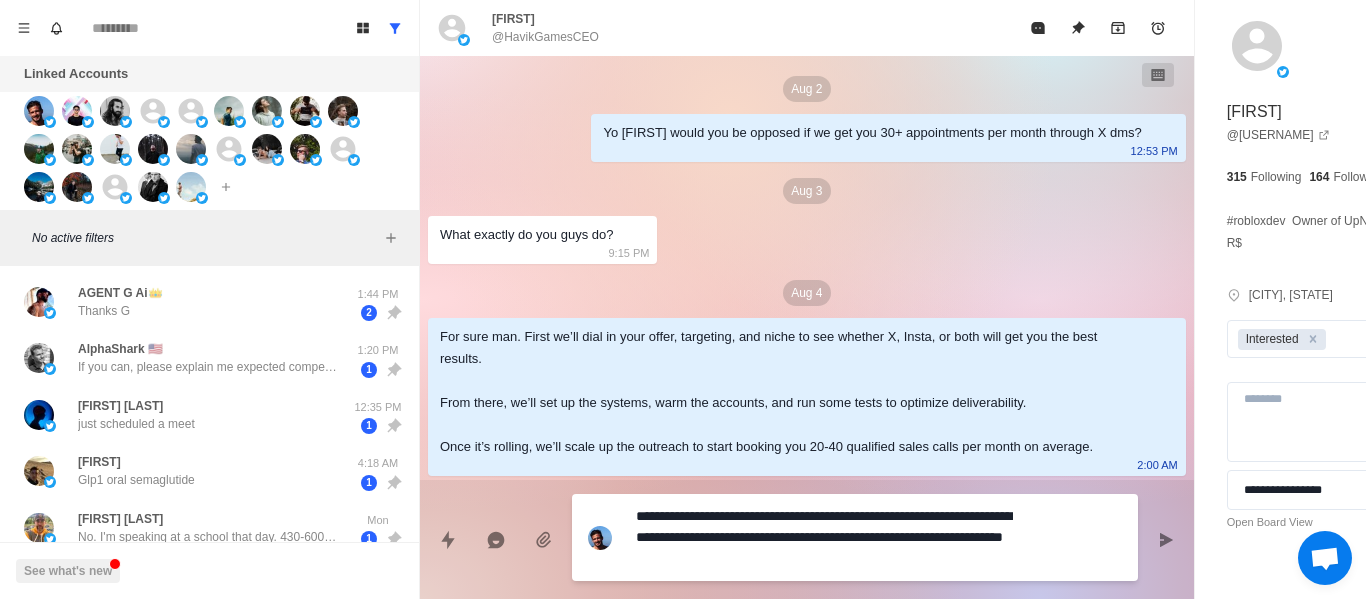 scroll, scrollTop: 74, scrollLeft: 0, axis: vertical 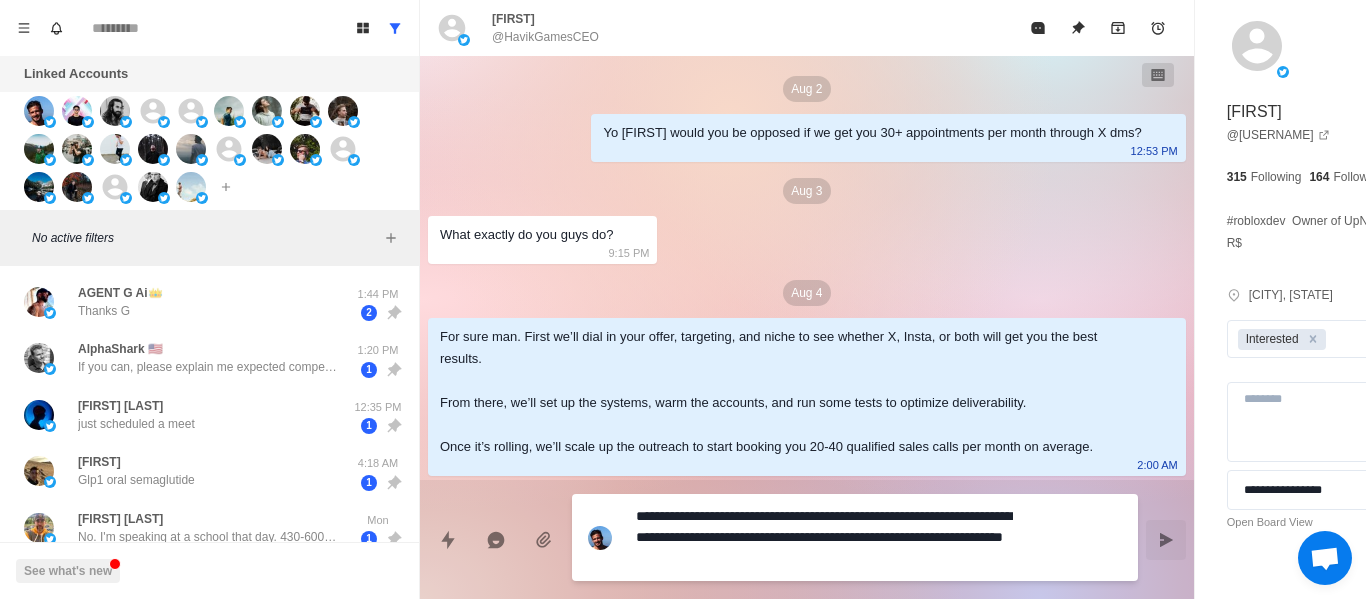 click at bounding box center [1166, 540] 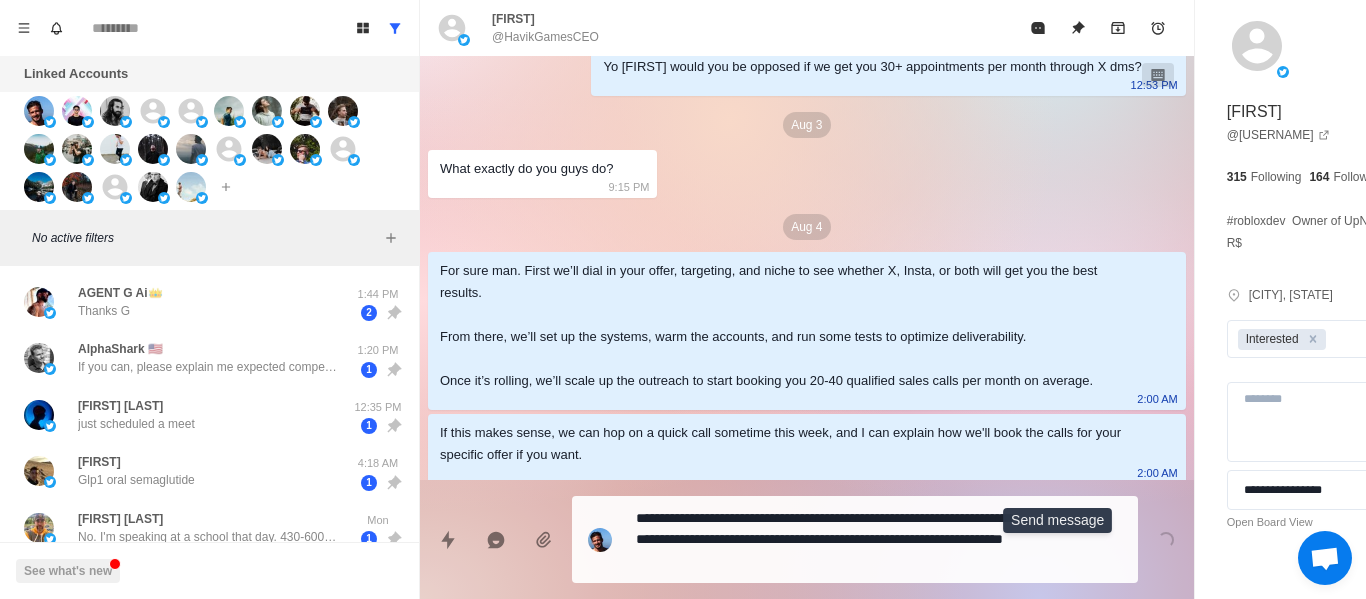 scroll, scrollTop: 106, scrollLeft: 0, axis: vertical 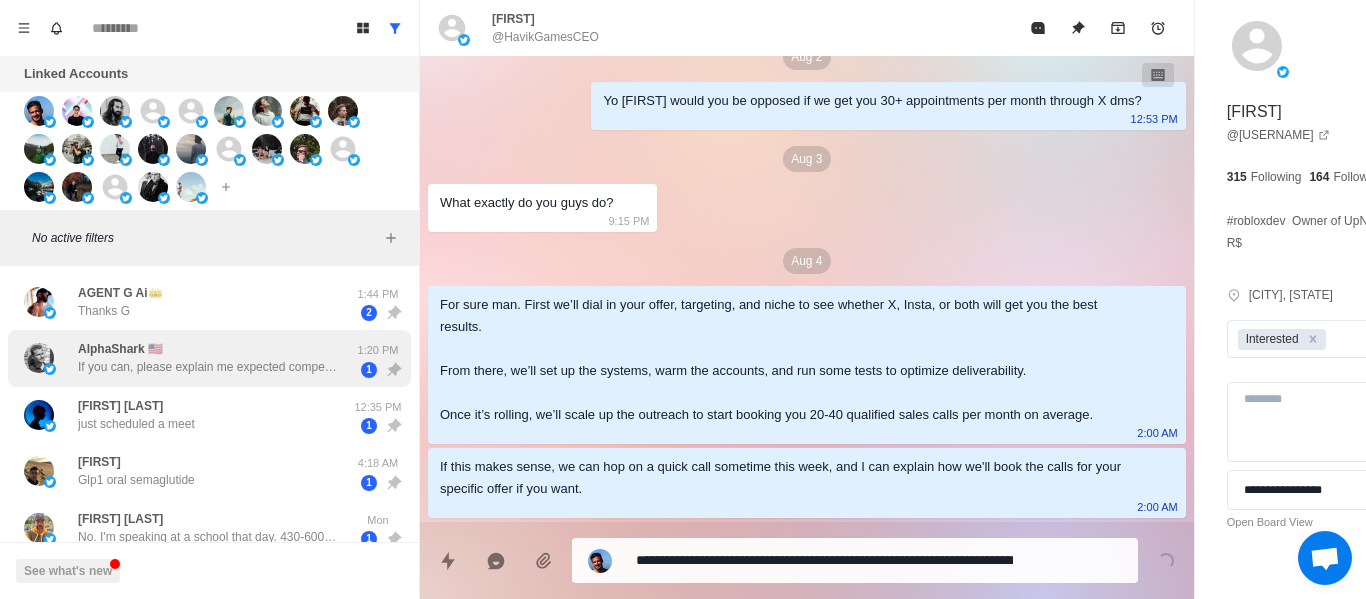 click on "[FIRST] 🇺🇸 If you can, please explain me expected compensation for this" at bounding box center (208, 358) 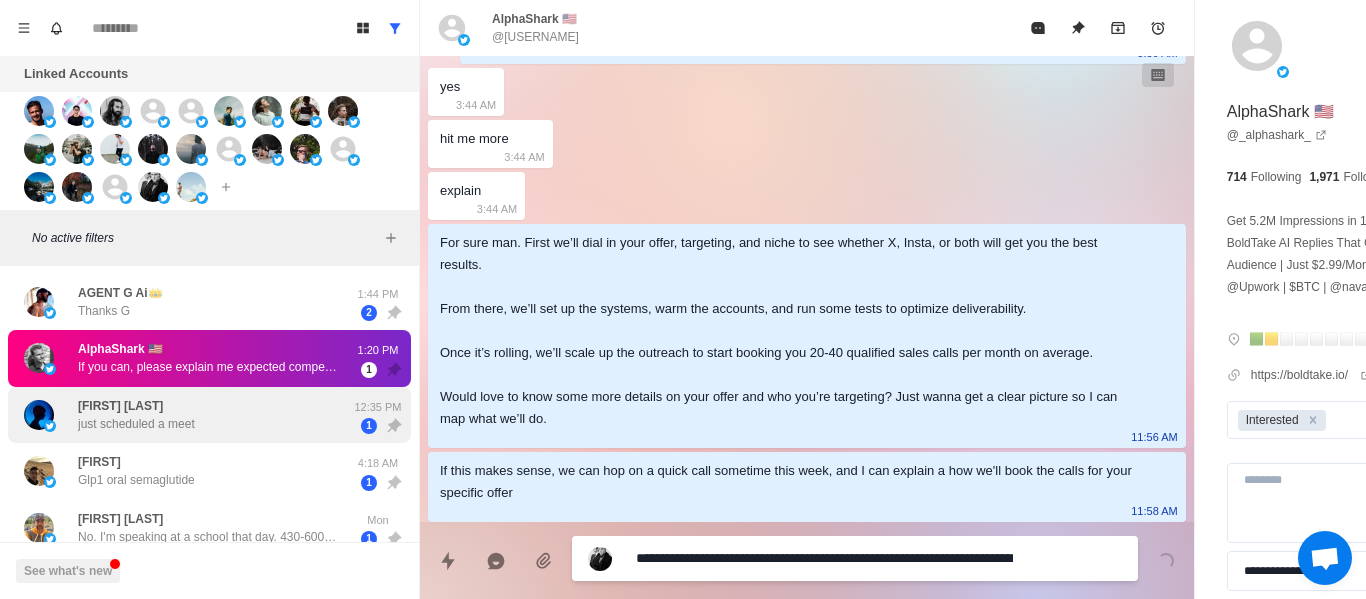 scroll, scrollTop: 228, scrollLeft: 0, axis: vertical 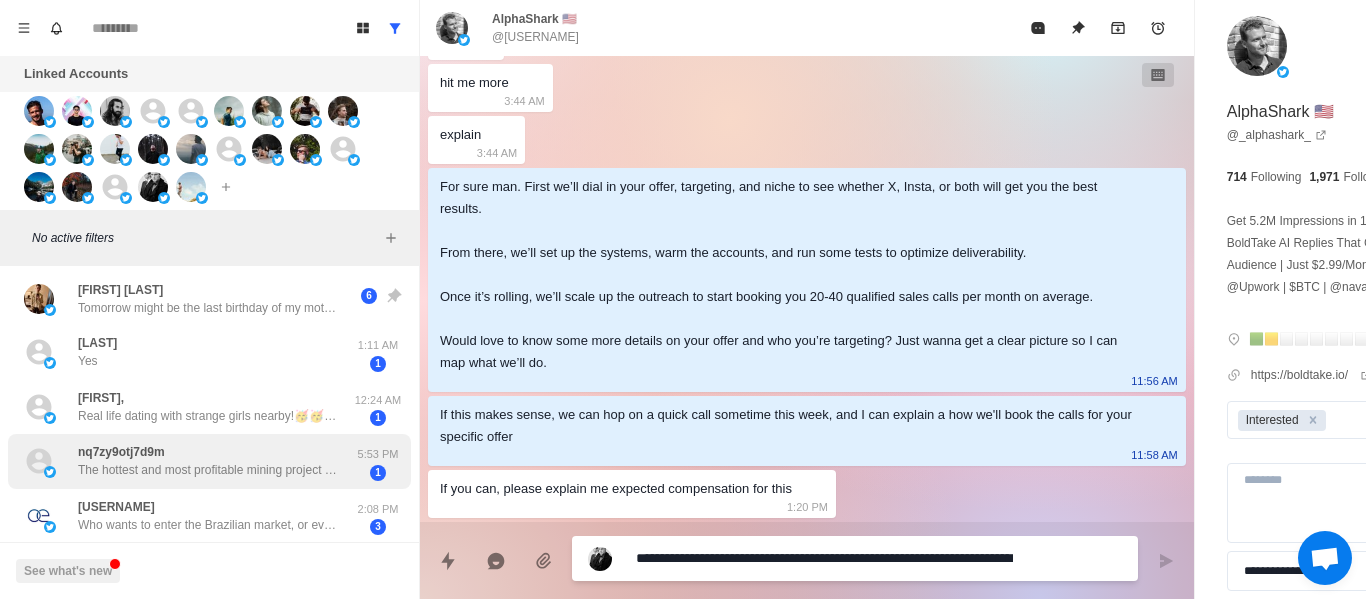 click on "The hottest and most profitable mining project of 2025. In 2011, Bitcoin's lowest price was $0.40. Today, it's around $120,000. Don't miss this opportunity to make a fortune. Contact a mining mentor to start earning USDT today.
Telegram Mentor: @[USERNAME]
WhatsApp: [PHONE]" at bounding box center (208, 470) 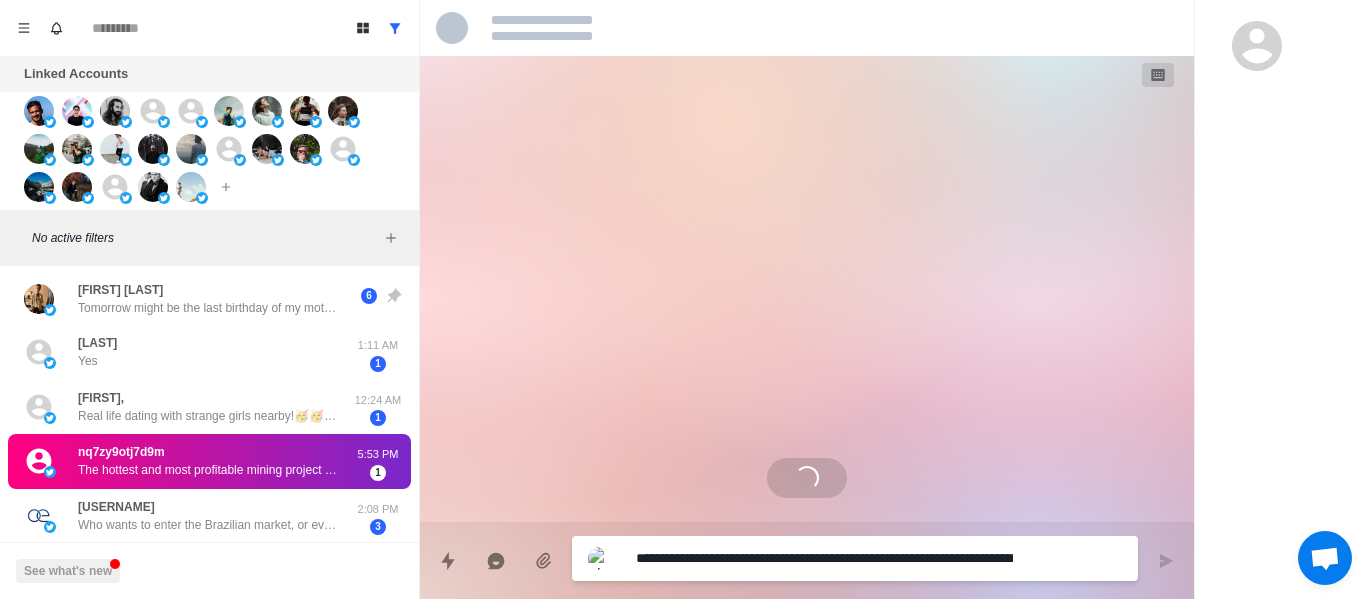 scroll, scrollTop: 0, scrollLeft: 0, axis: both 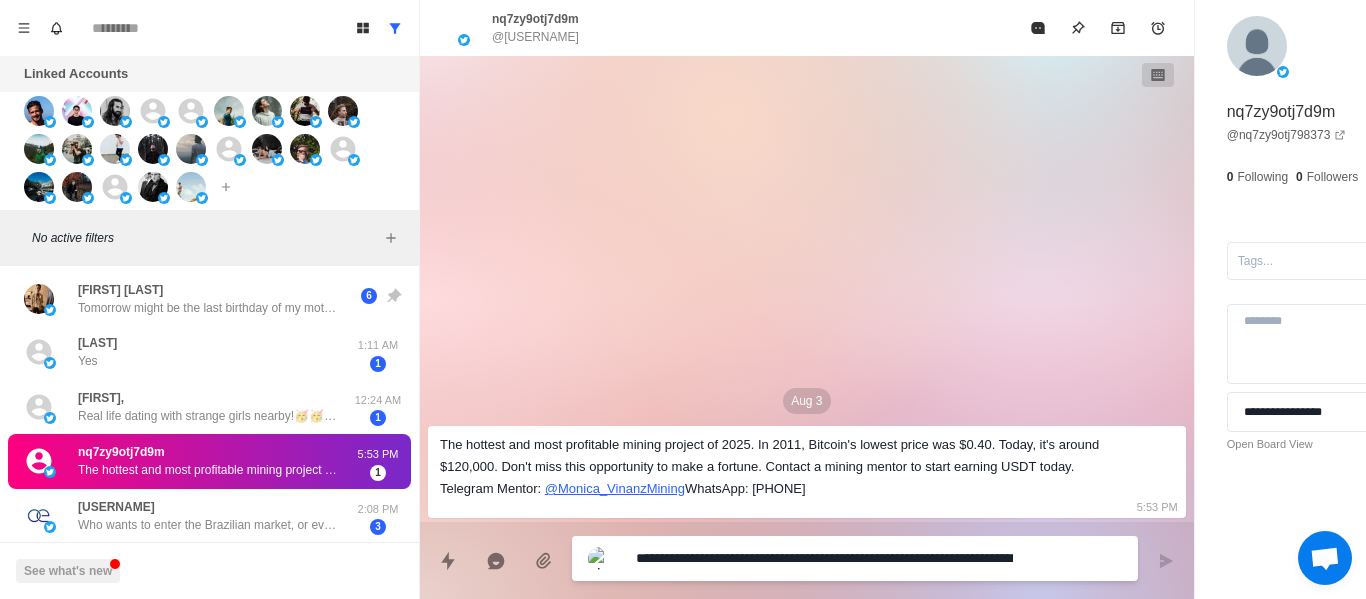 drag, startPoint x: 320, startPoint y: 321, endPoint x: 727, endPoint y: 489, distance: 440.31012 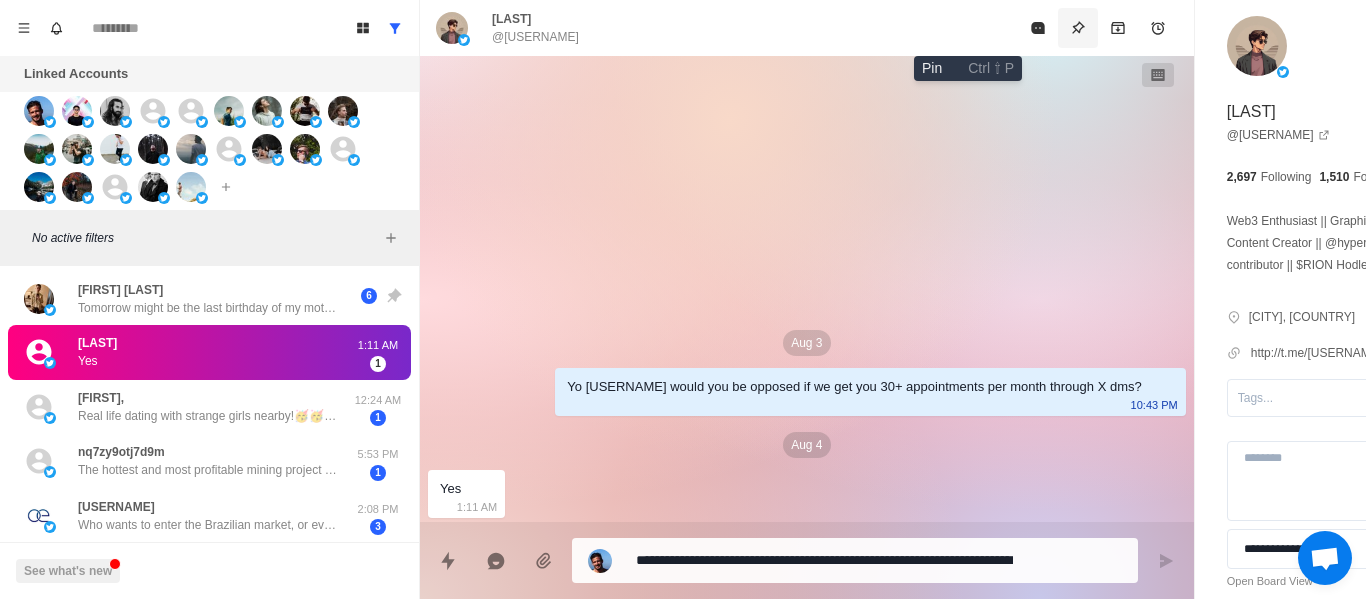 click at bounding box center [1078, 28] 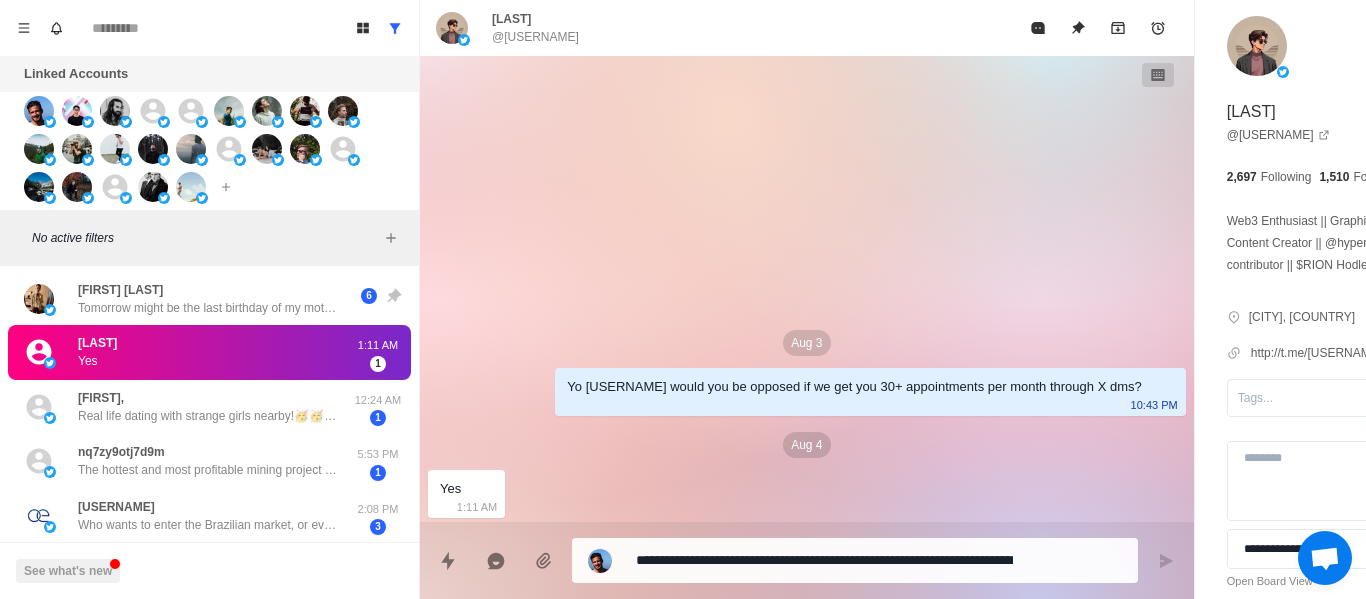 click on "**********" at bounding box center (824, 560) 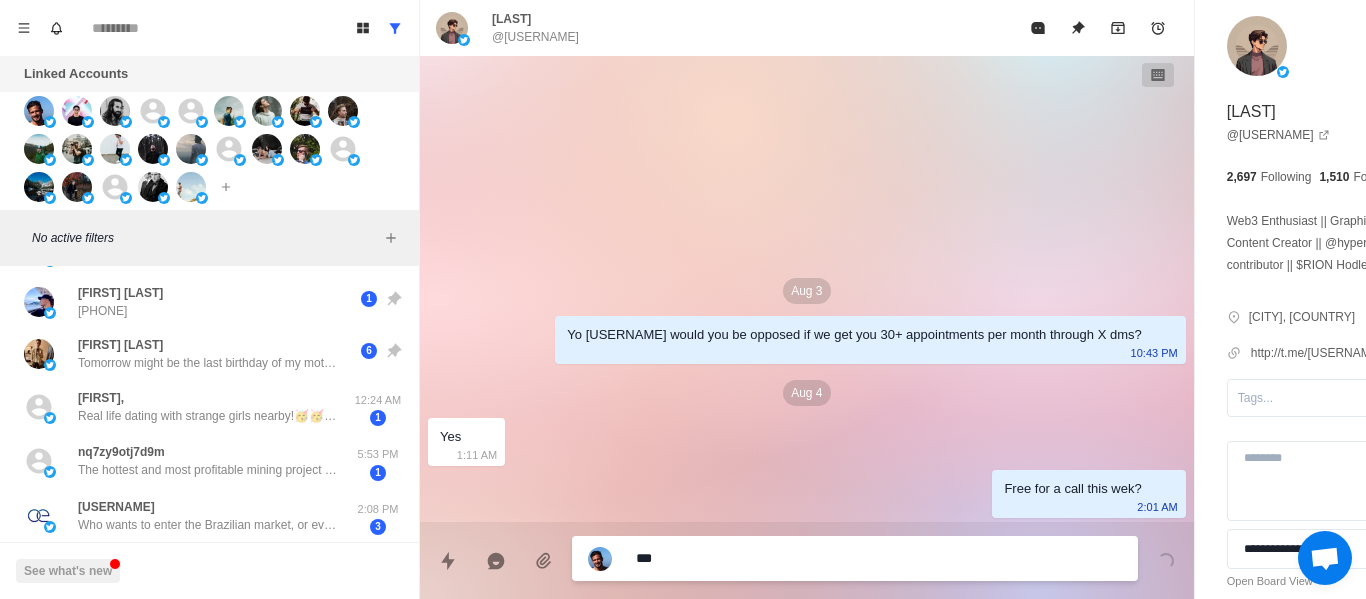 scroll, scrollTop: 0, scrollLeft: 0, axis: both 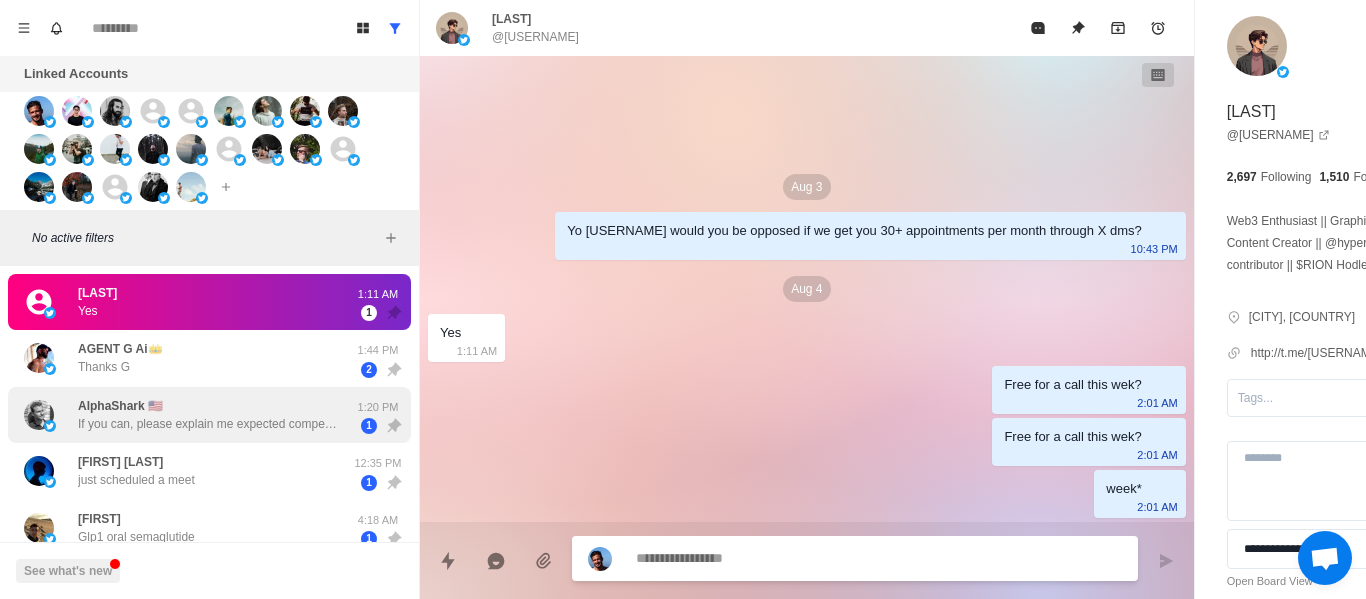 click on "[FIRST] 🇺🇸 If you can, please explain me expected compensation for this" at bounding box center (208, 415) 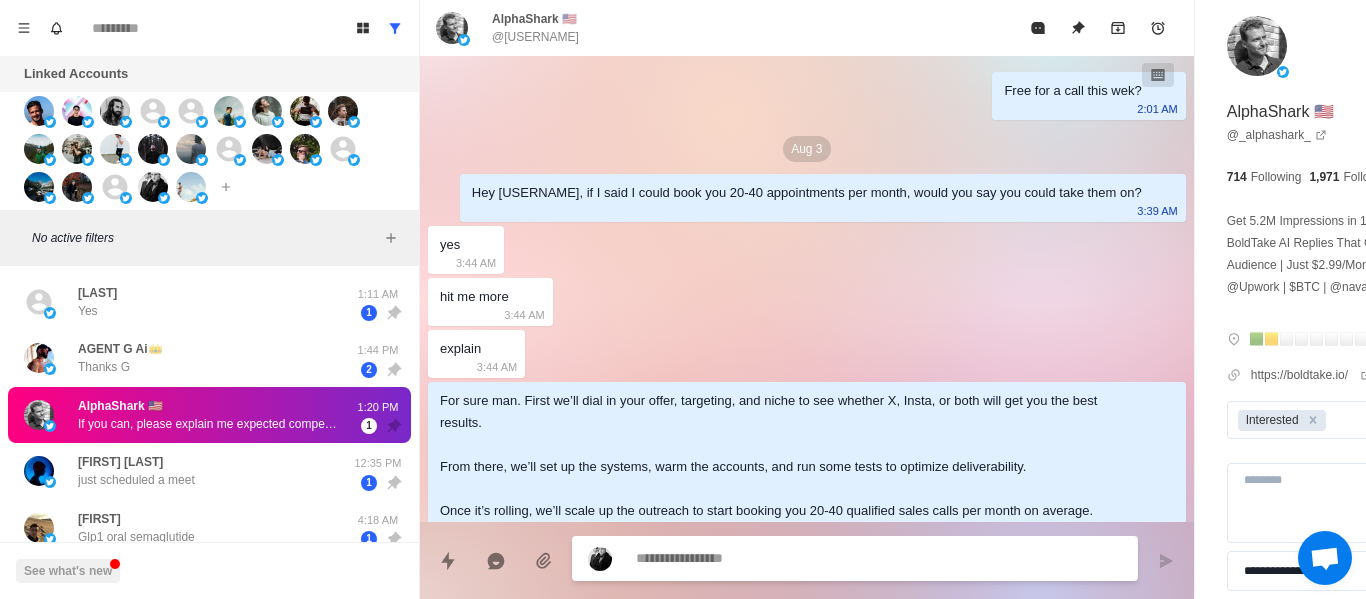 scroll, scrollTop: 280, scrollLeft: 0, axis: vertical 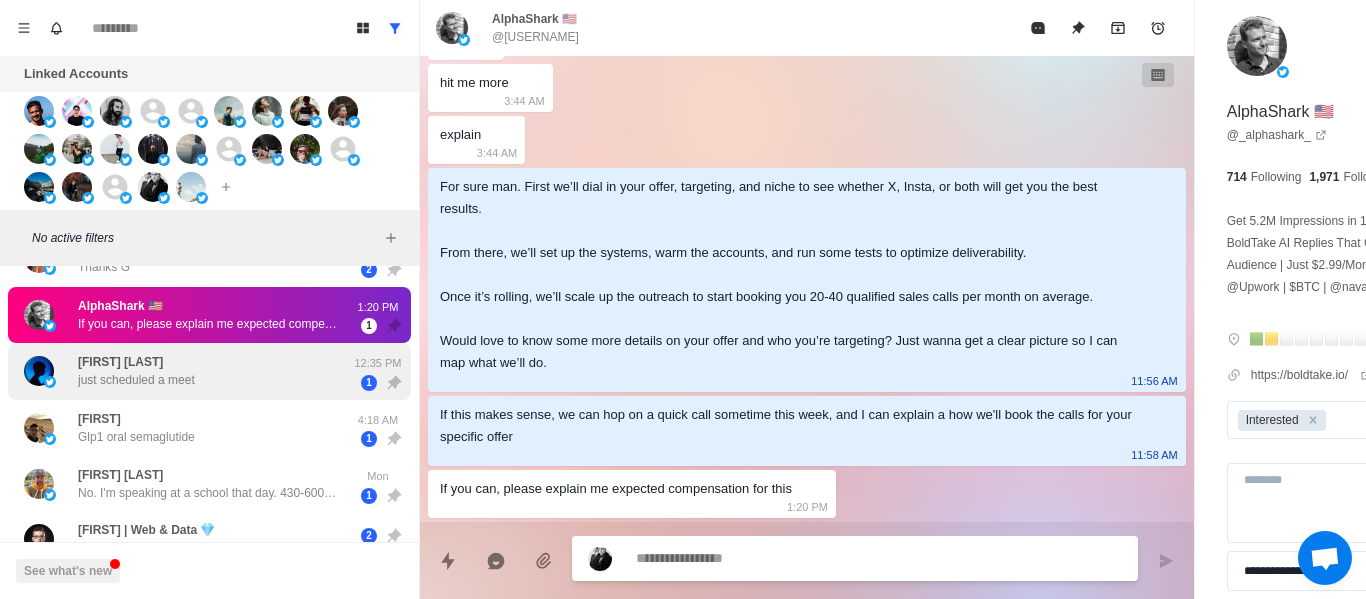 click on "just scheduled a meet" at bounding box center (136, 380) 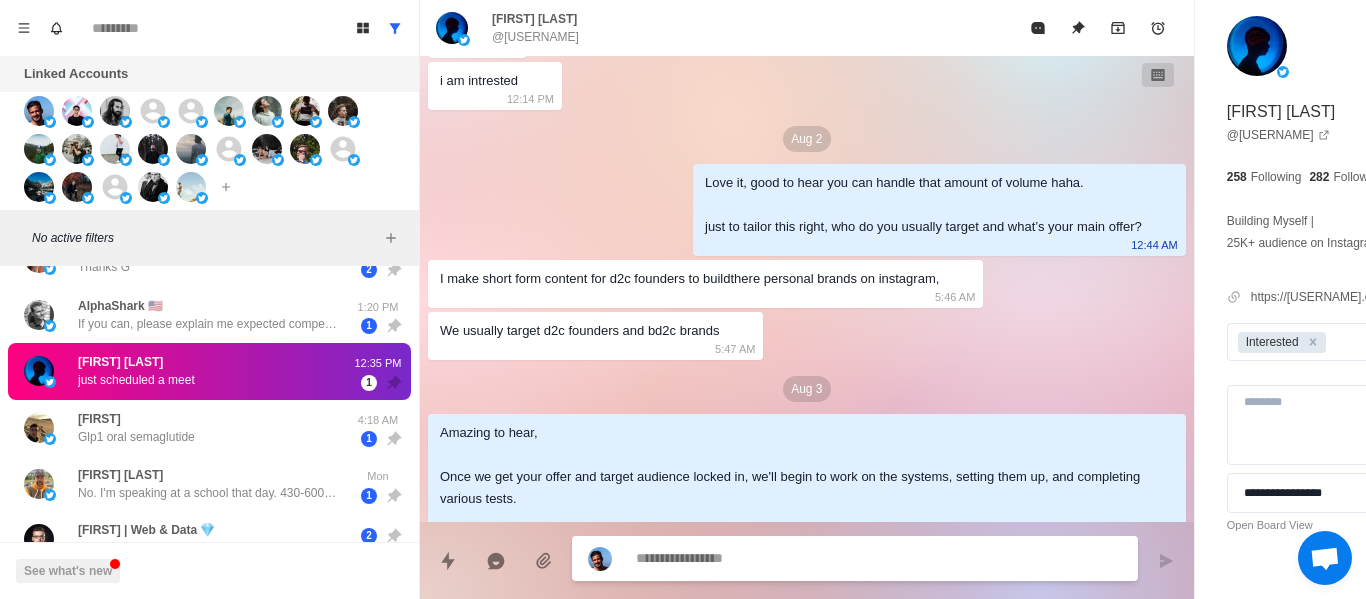 scroll, scrollTop: 246, scrollLeft: 0, axis: vertical 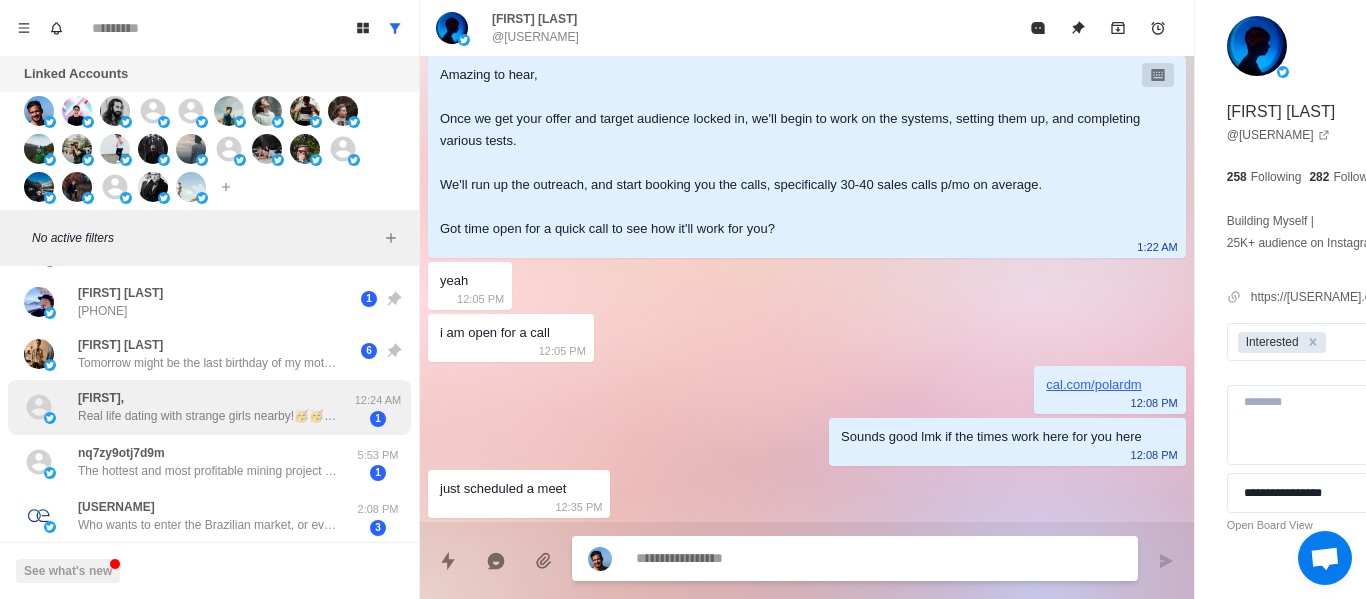 drag, startPoint x: 265, startPoint y: 418, endPoint x: 282, endPoint y: 407, distance: 20.248457 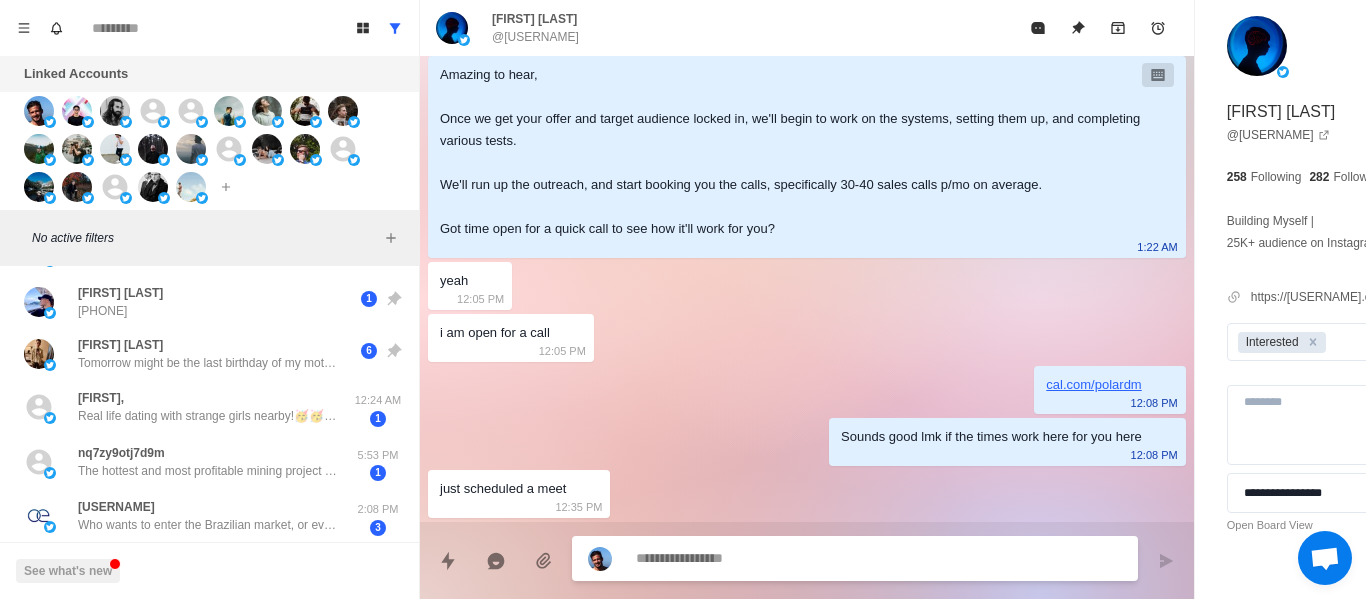 scroll, scrollTop: 0, scrollLeft: 0, axis: both 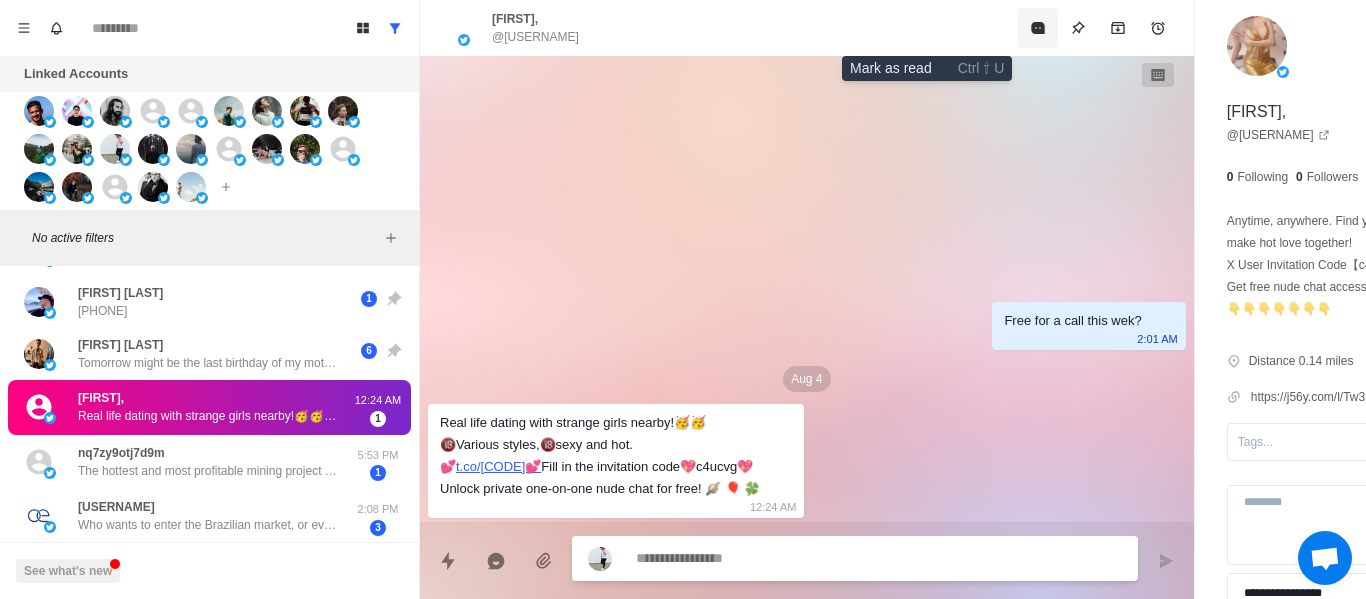 click at bounding box center [1038, 28] 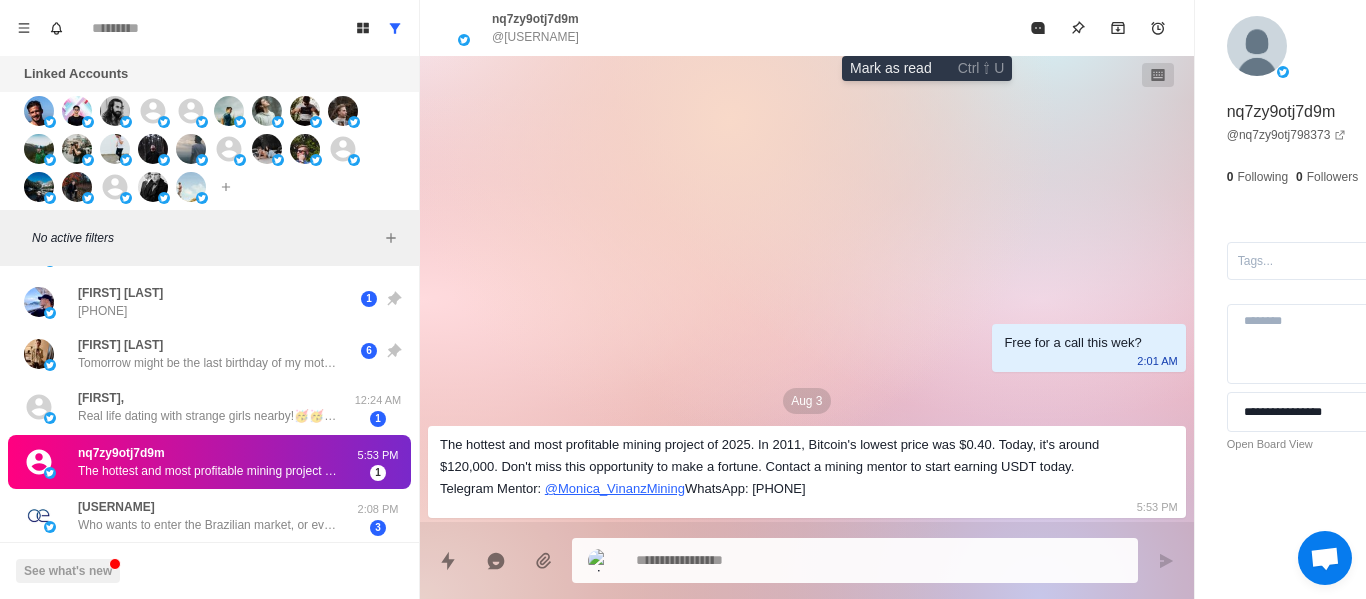 click at bounding box center (1038, 28) 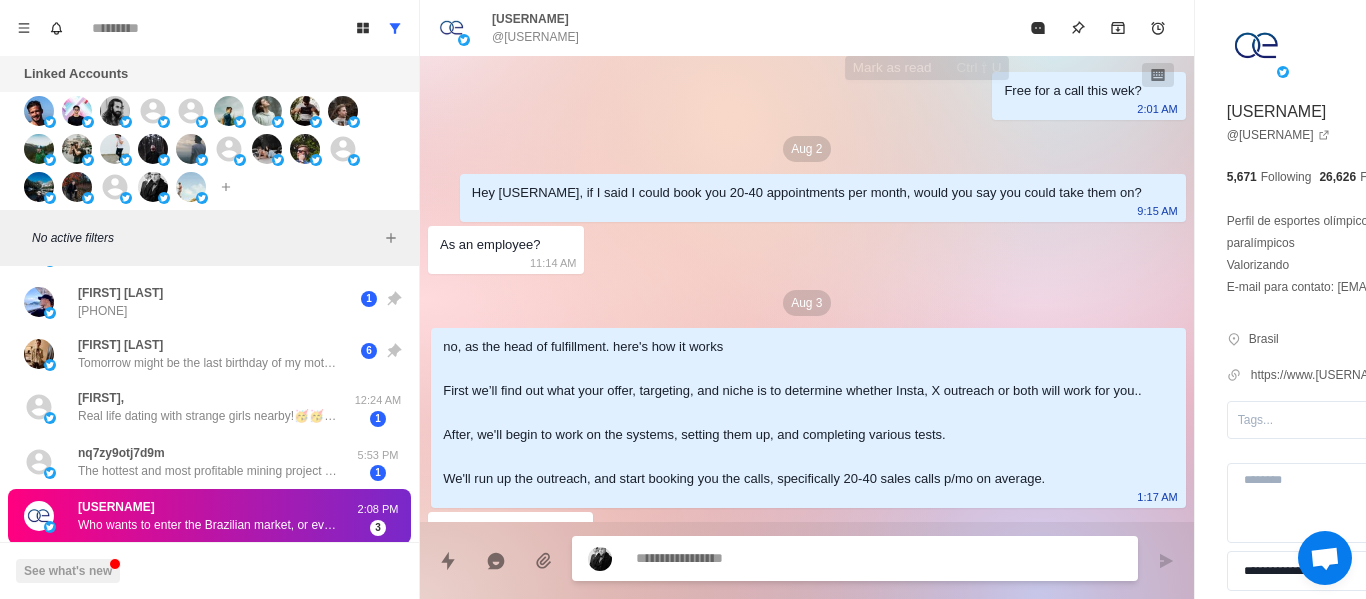 scroll, scrollTop: 836, scrollLeft: 0, axis: vertical 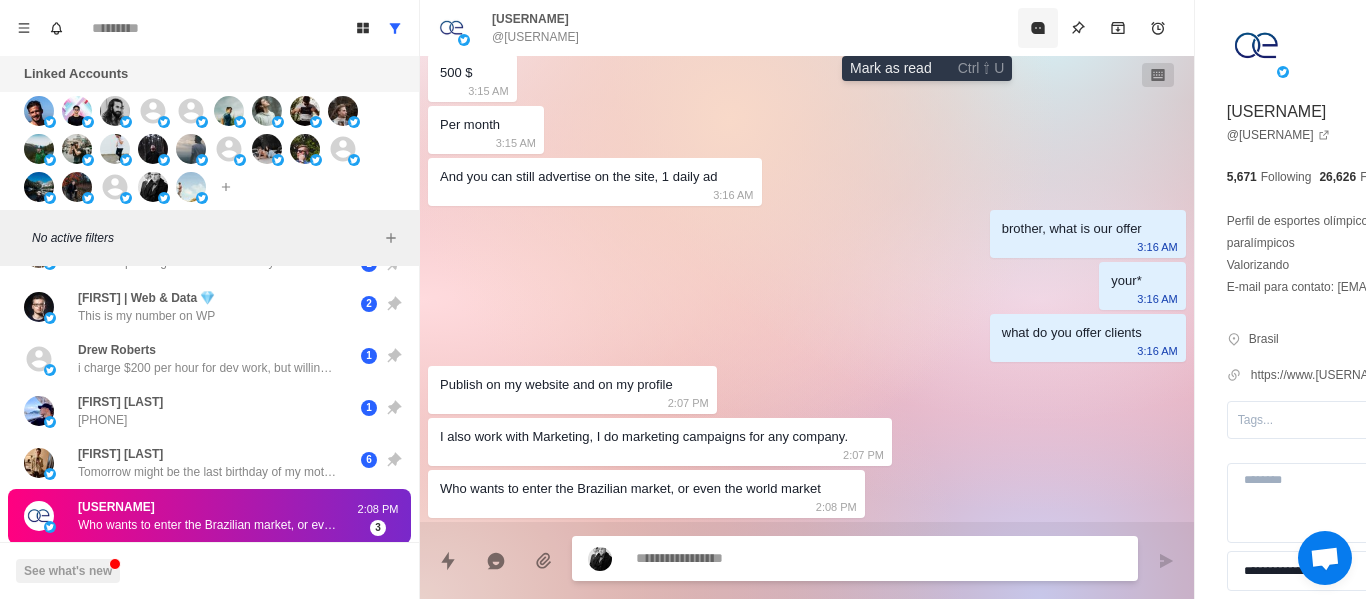 click 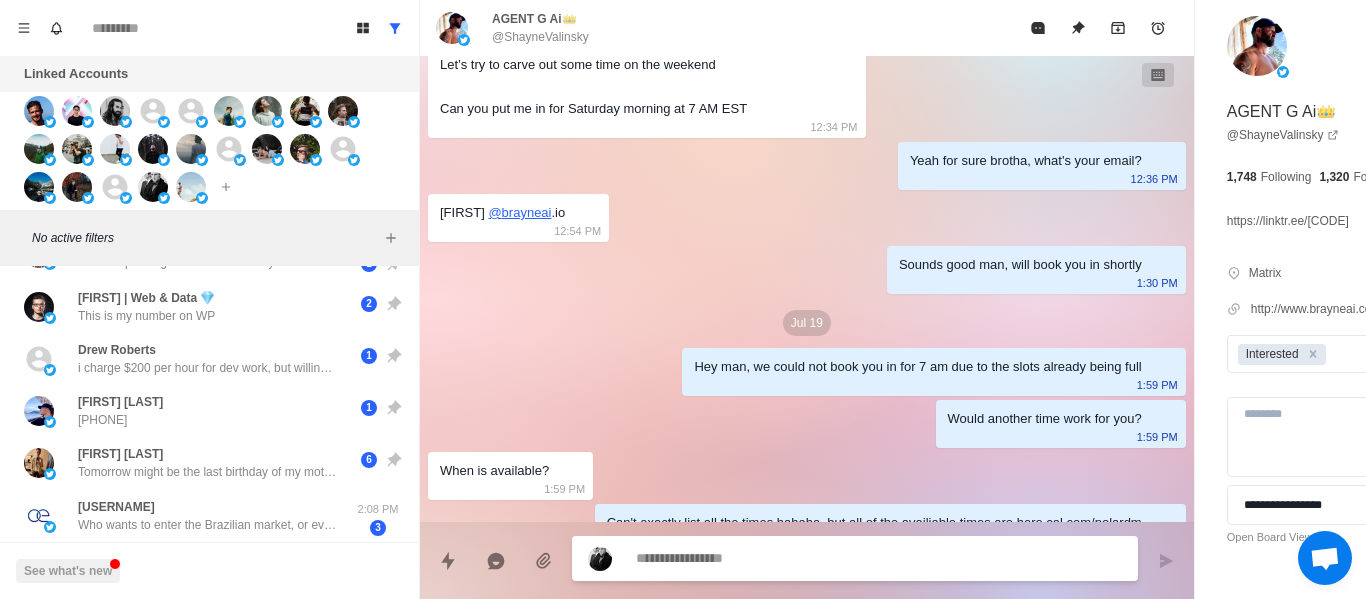 scroll, scrollTop: 3098, scrollLeft: 0, axis: vertical 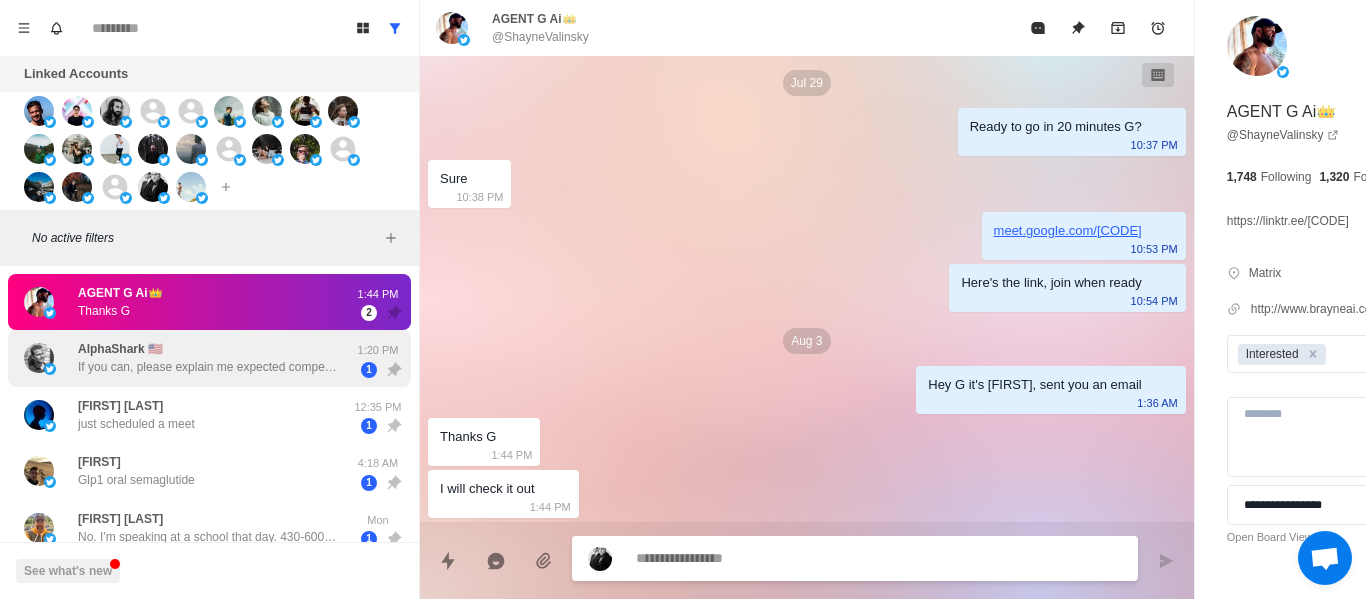 click on "If you can, please explain me expected compensation for this" at bounding box center (208, 367) 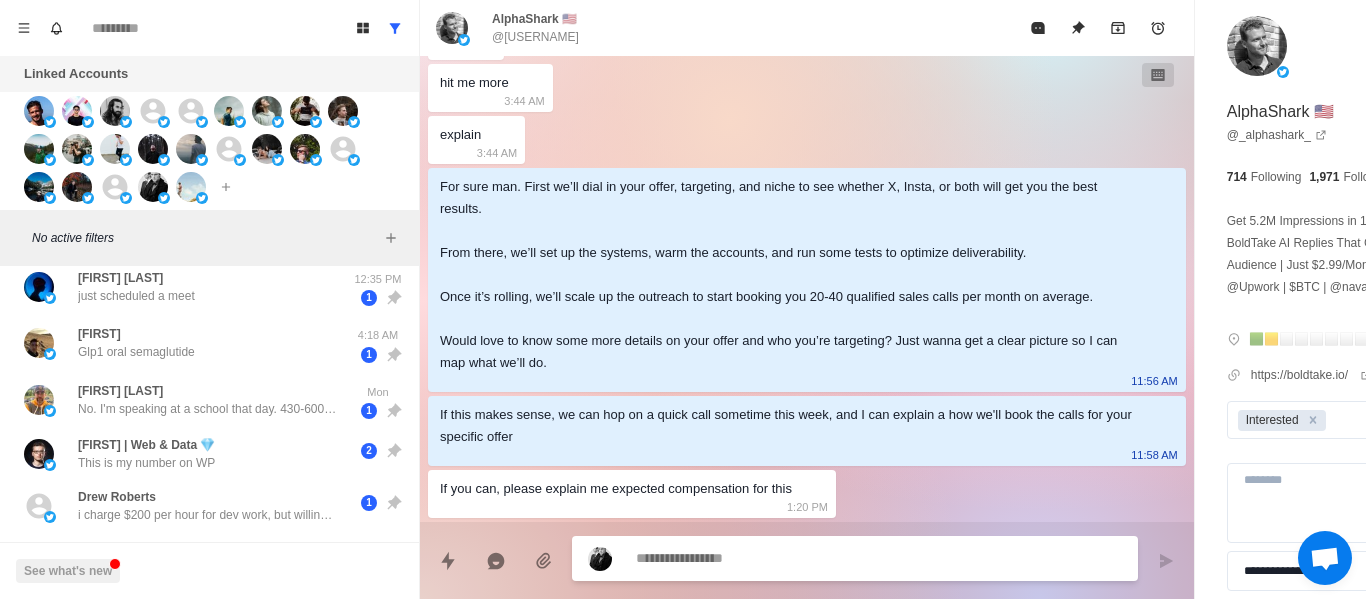 scroll, scrollTop: 236, scrollLeft: 0, axis: vertical 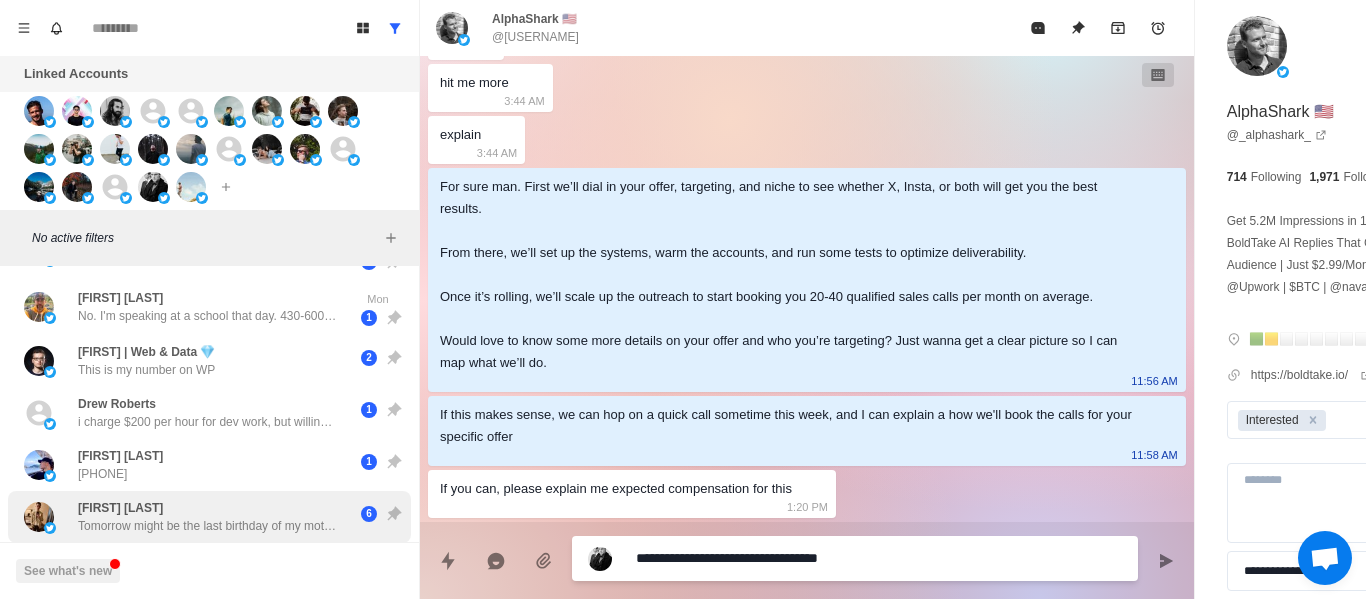 drag, startPoint x: 893, startPoint y: 562, endPoint x: 375, endPoint y: 502, distance: 521.4633 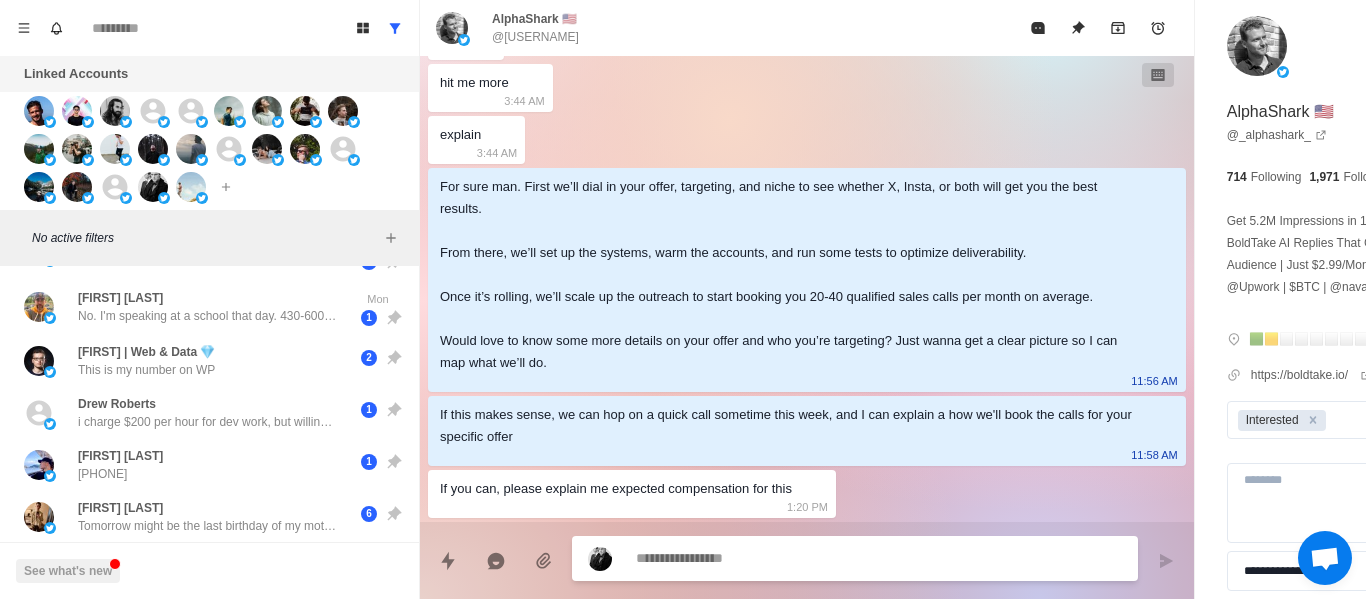 click at bounding box center [824, 558] 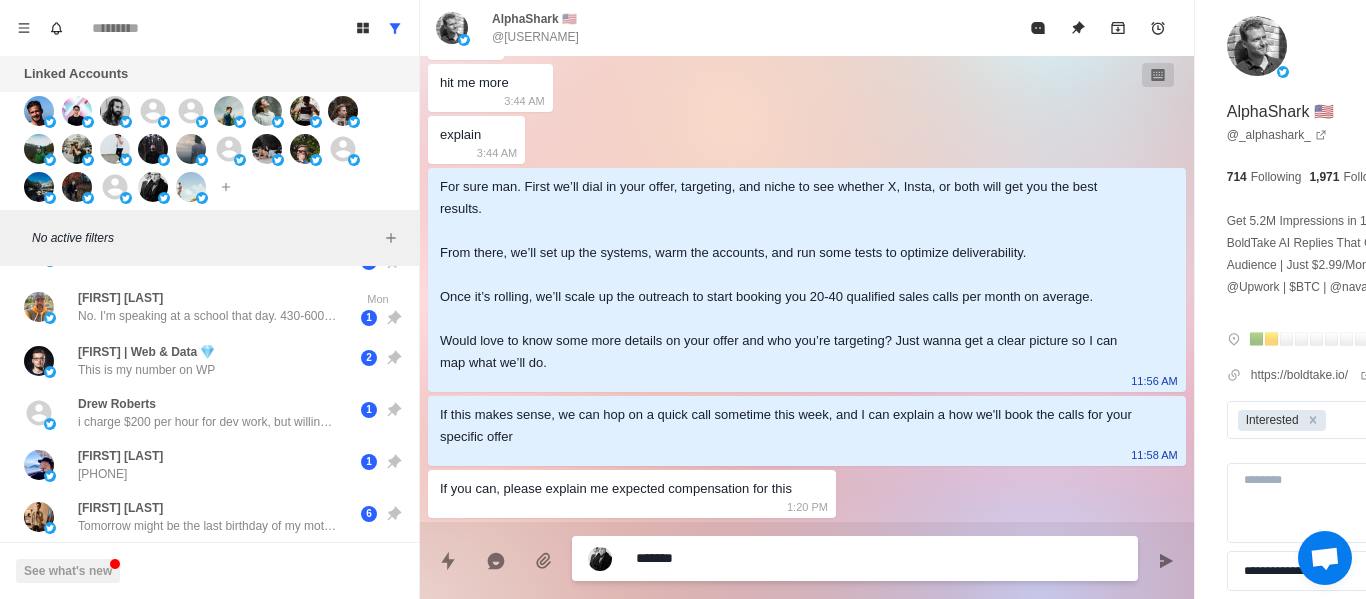 paste on "**********" 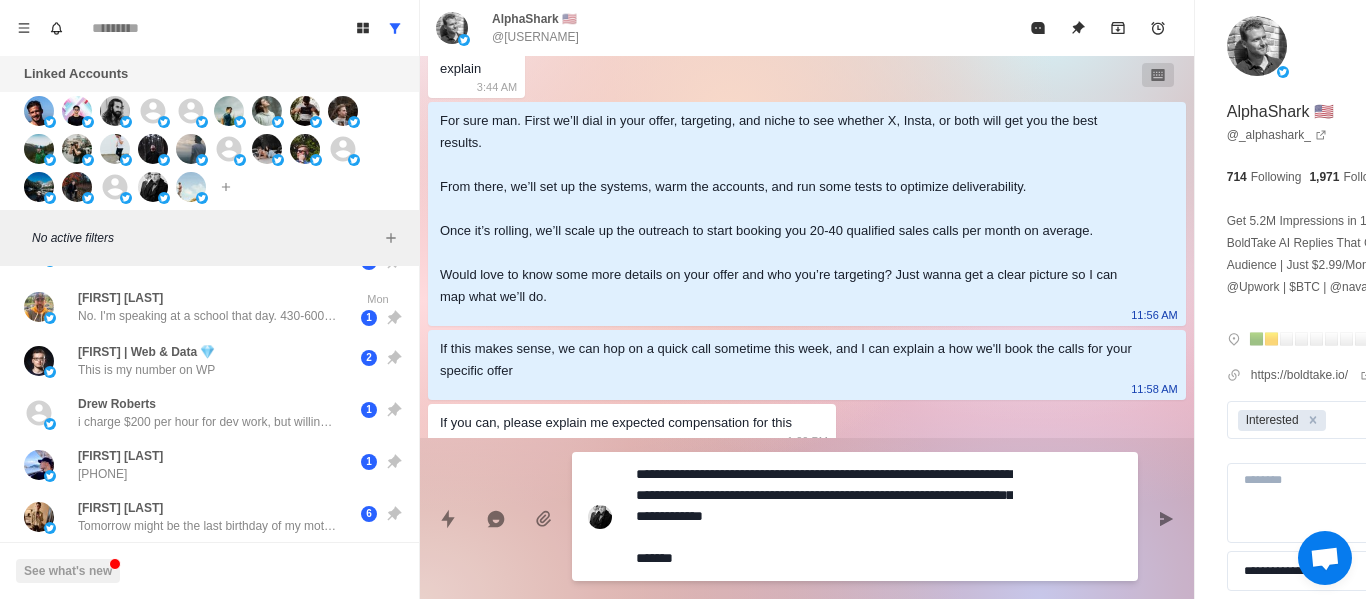 click on "**********" at bounding box center (824, 516) 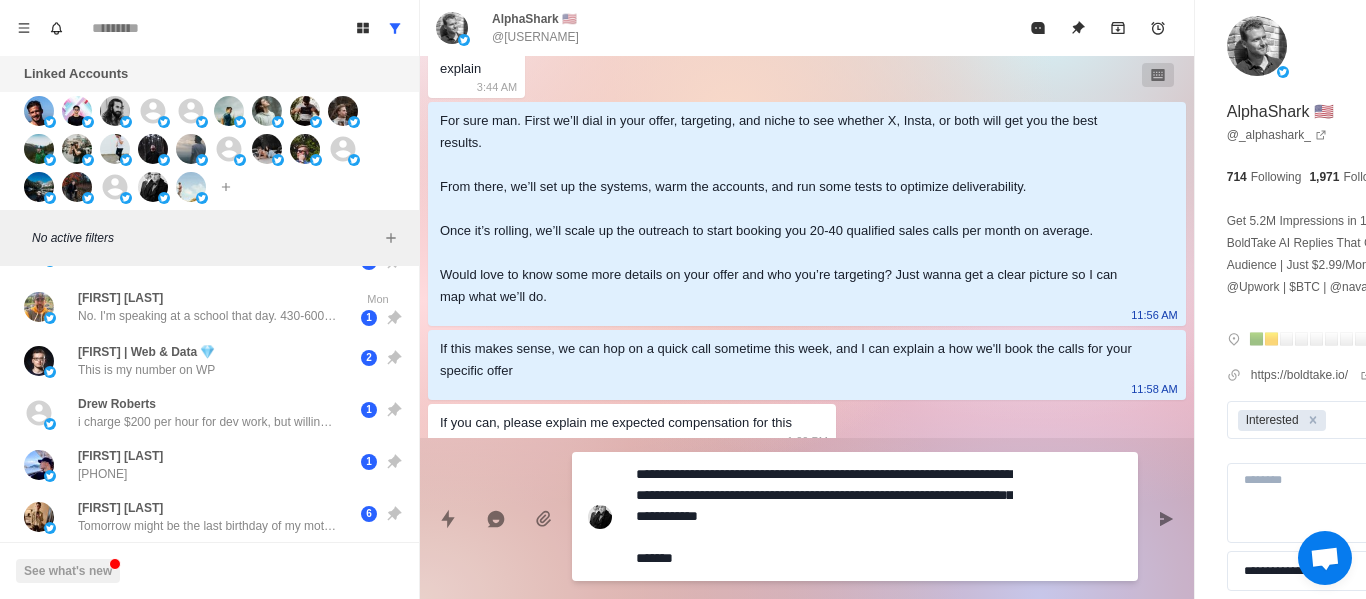 click on "**********" at bounding box center [824, 516] 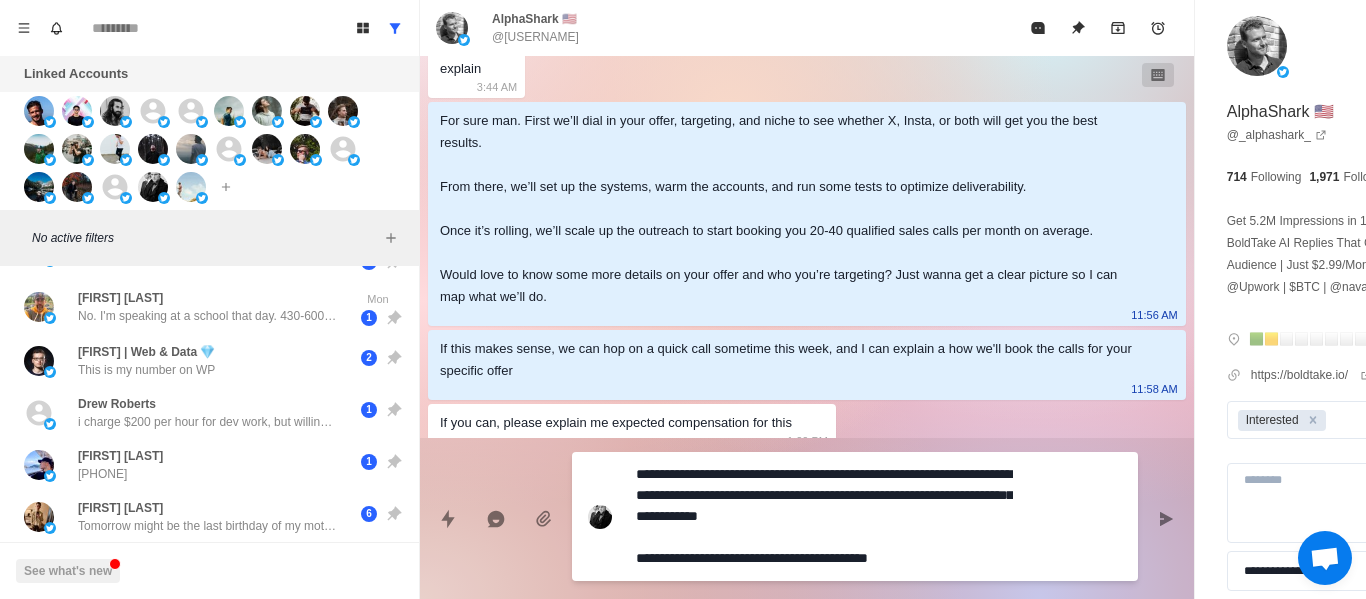 click on "**********" at bounding box center [824, 516] 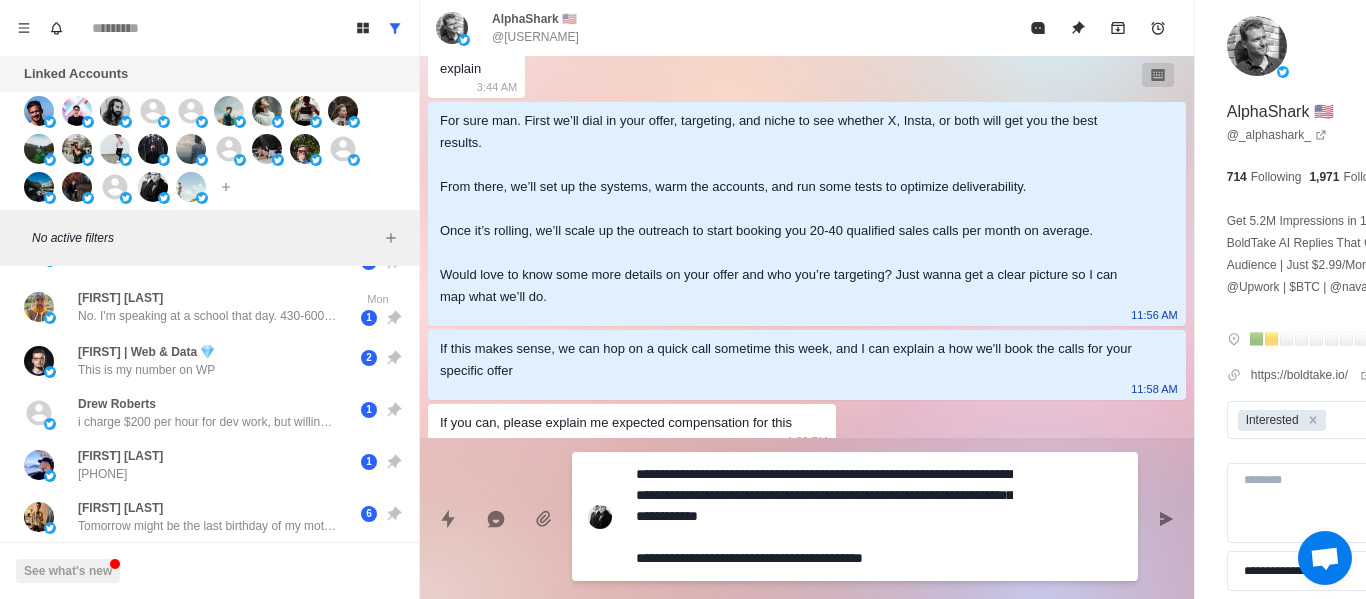 click on "**********" at bounding box center [824, 516] 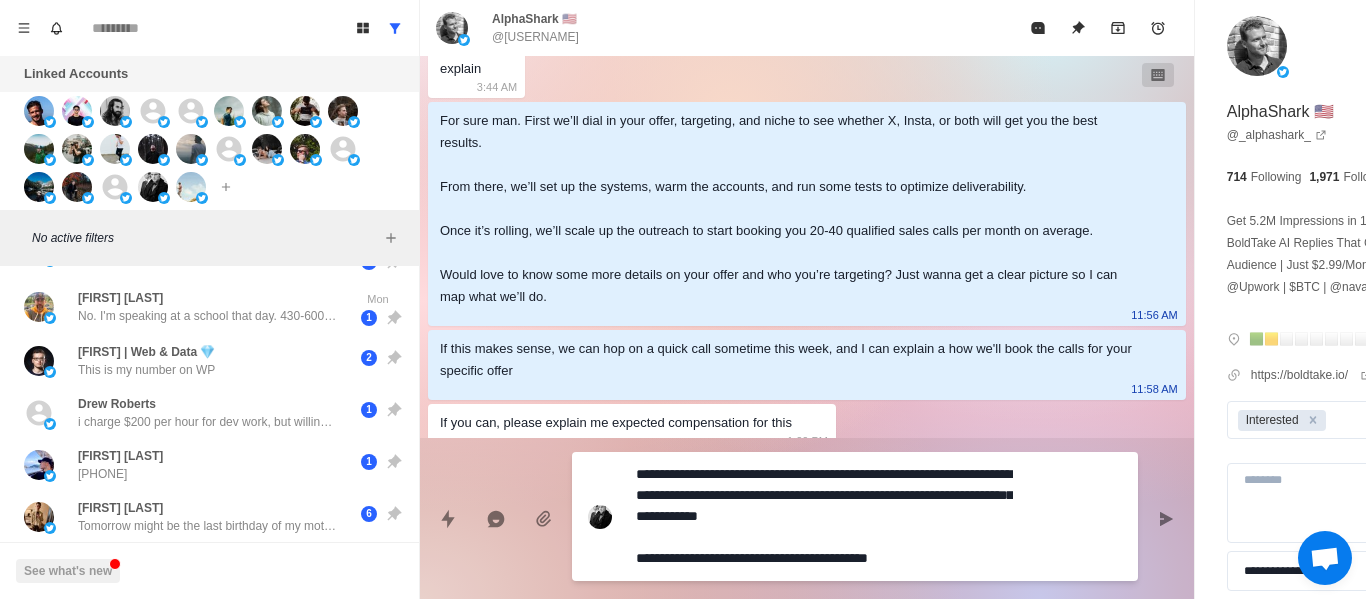 click on "**********" at bounding box center [824, 516] 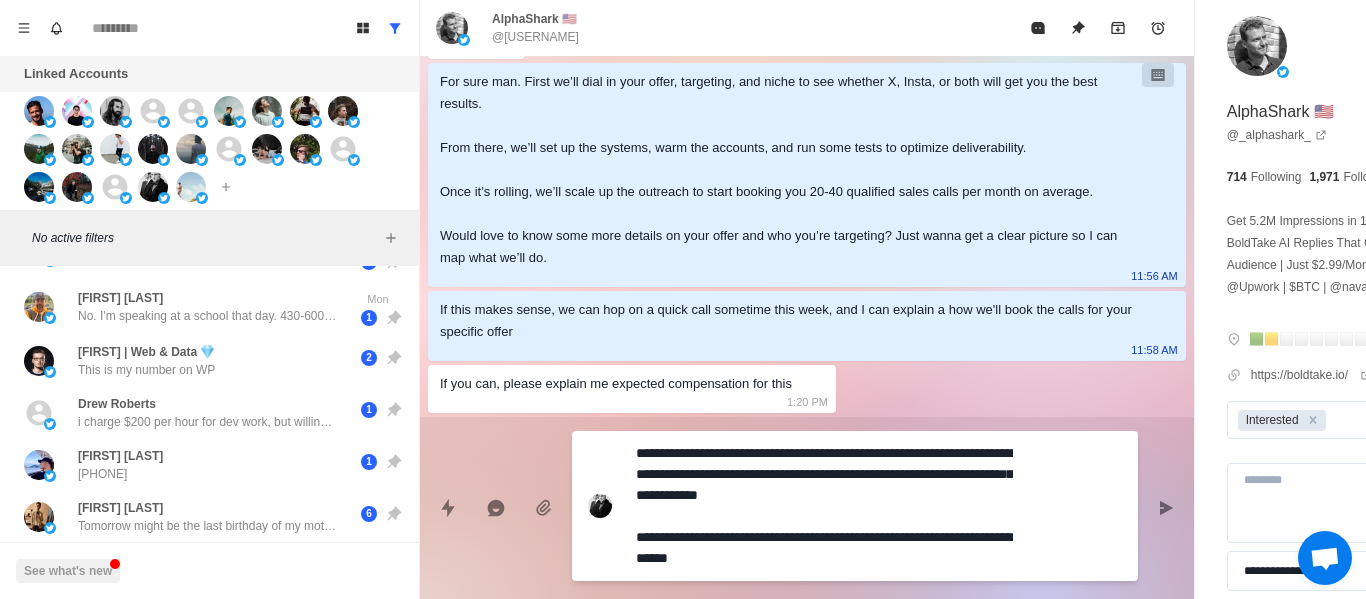 scroll, scrollTop: 385, scrollLeft: 0, axis: vertical 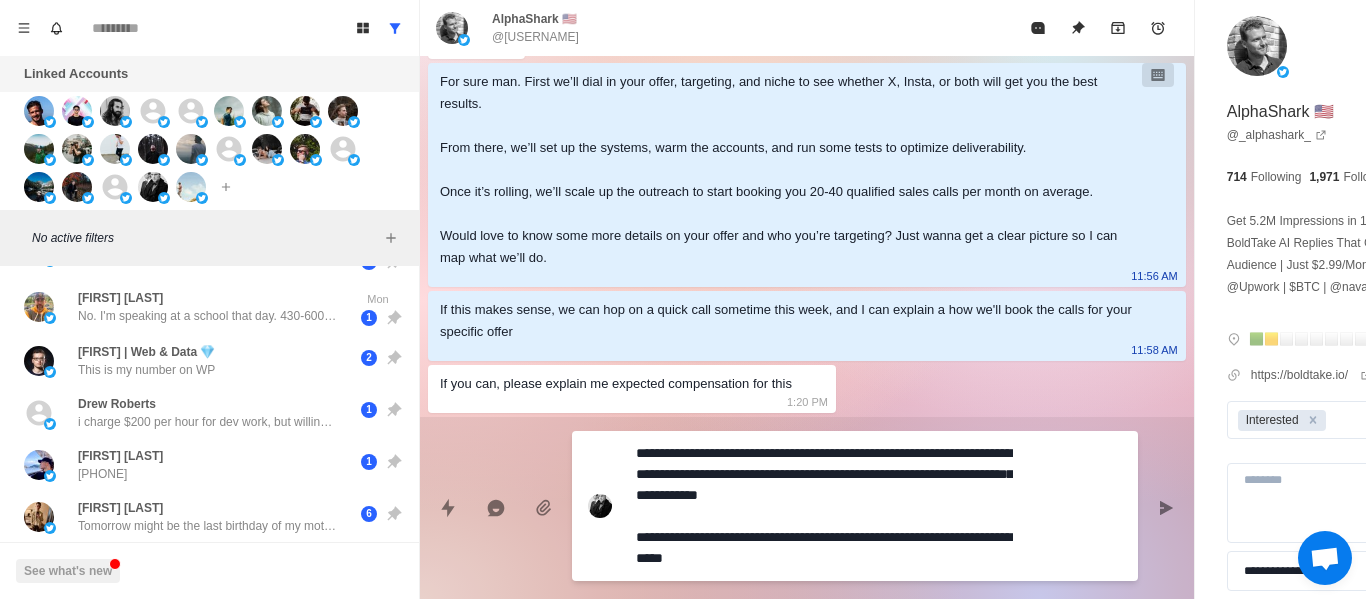 click on "**********" at bounding box center (824, 506) 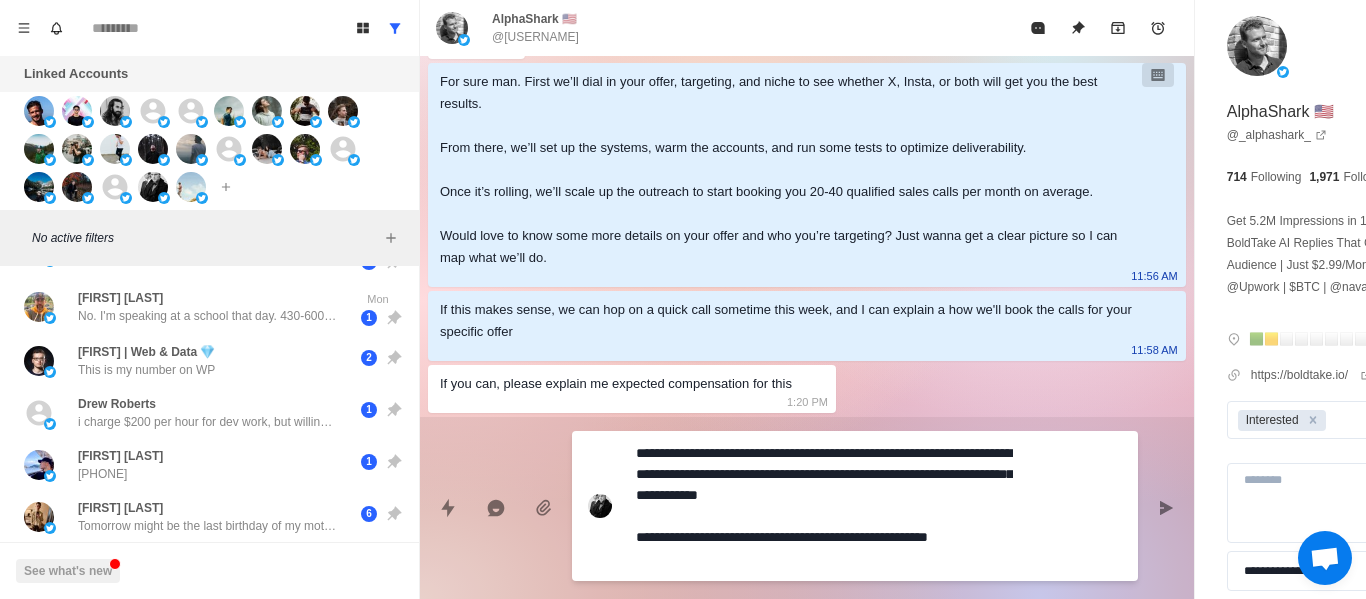 scroll, scrollTop: 364, scrollLeft: 0, axis: vertical 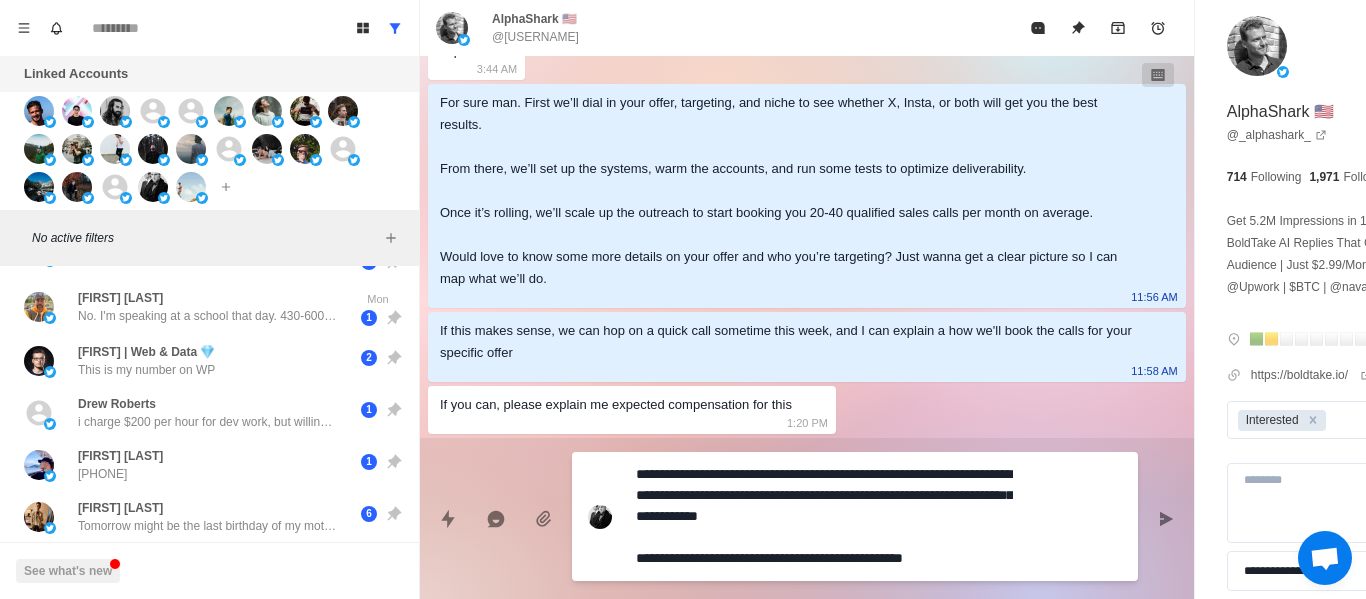 click on "**********" at bounding box center [824, 516] 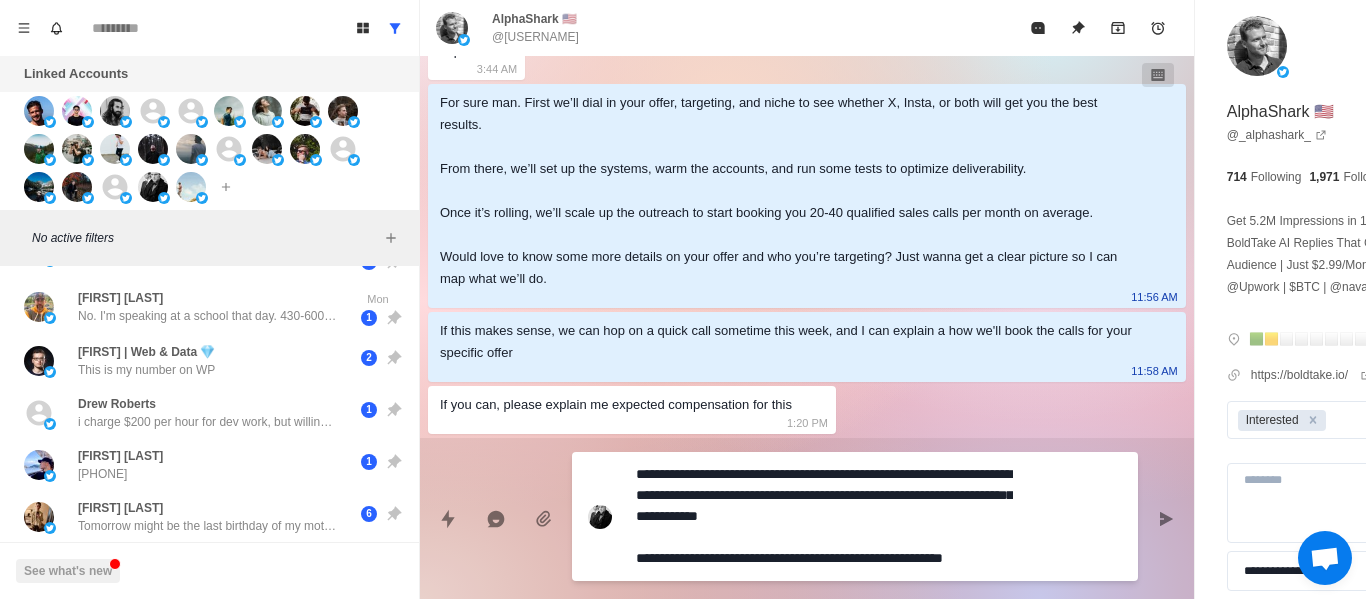 scroll, scrollTop: 385, scrollLeft: 0, axis: vertical 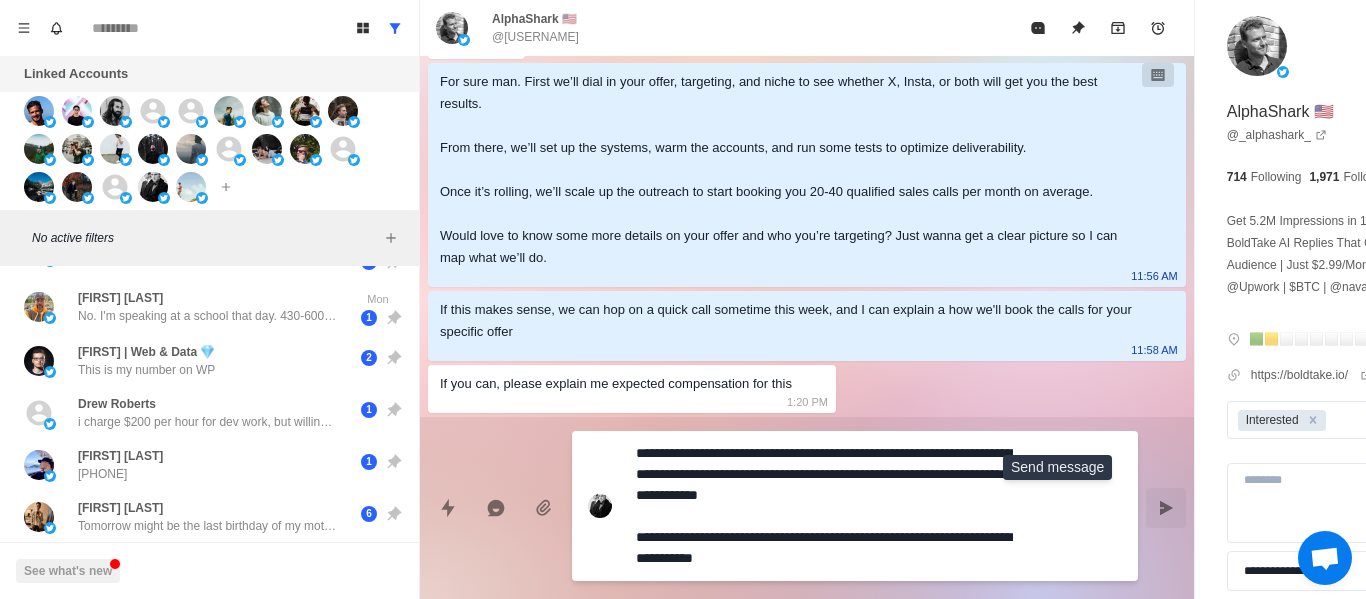 click at bounding box center [1166, 508] 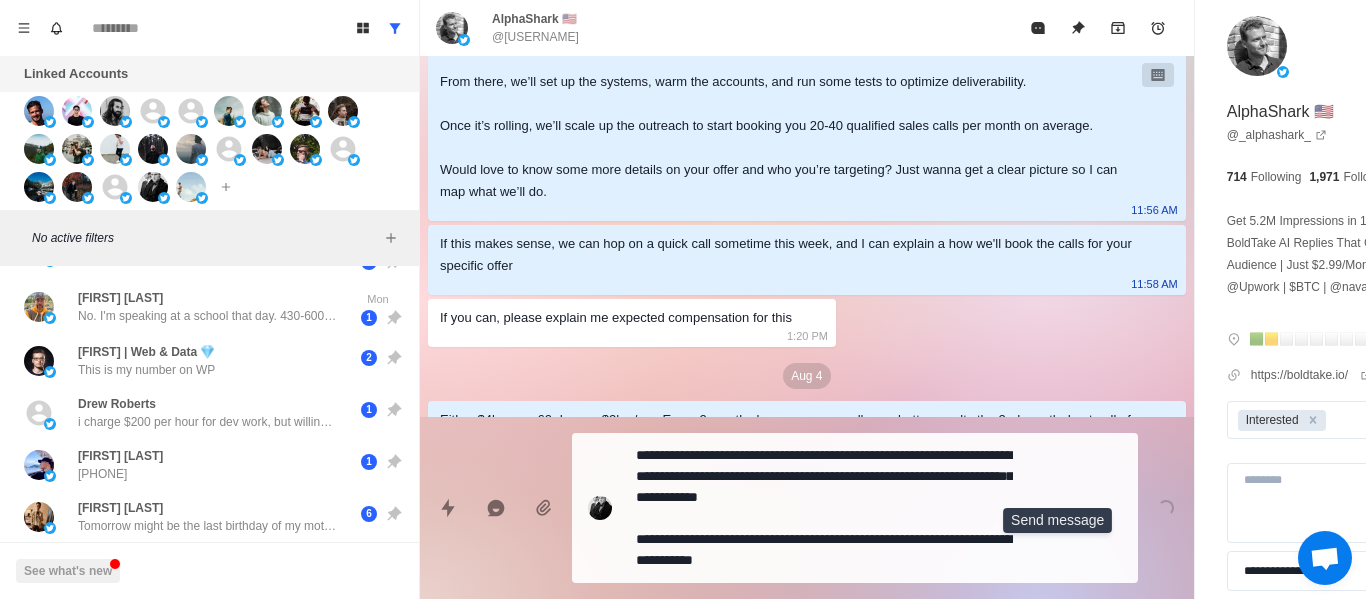 scroll, scrollTop: 448, scrollLeft: 0, axis: vertical 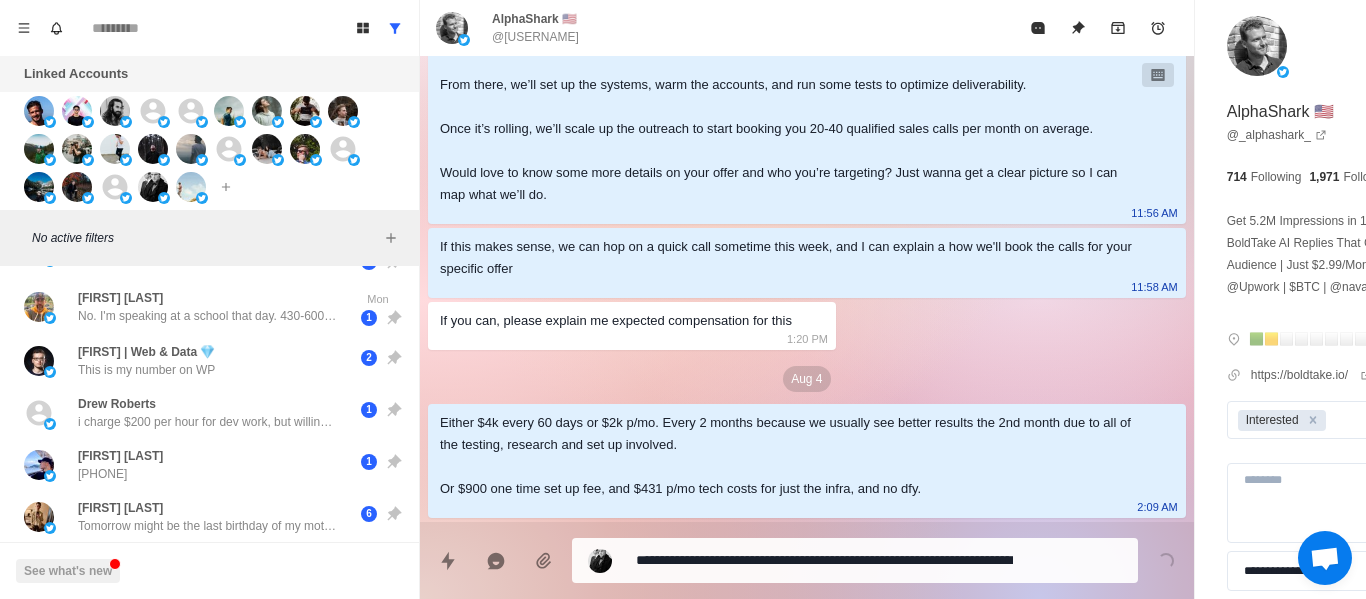 click on "**********" at bounding box center (855, 560) 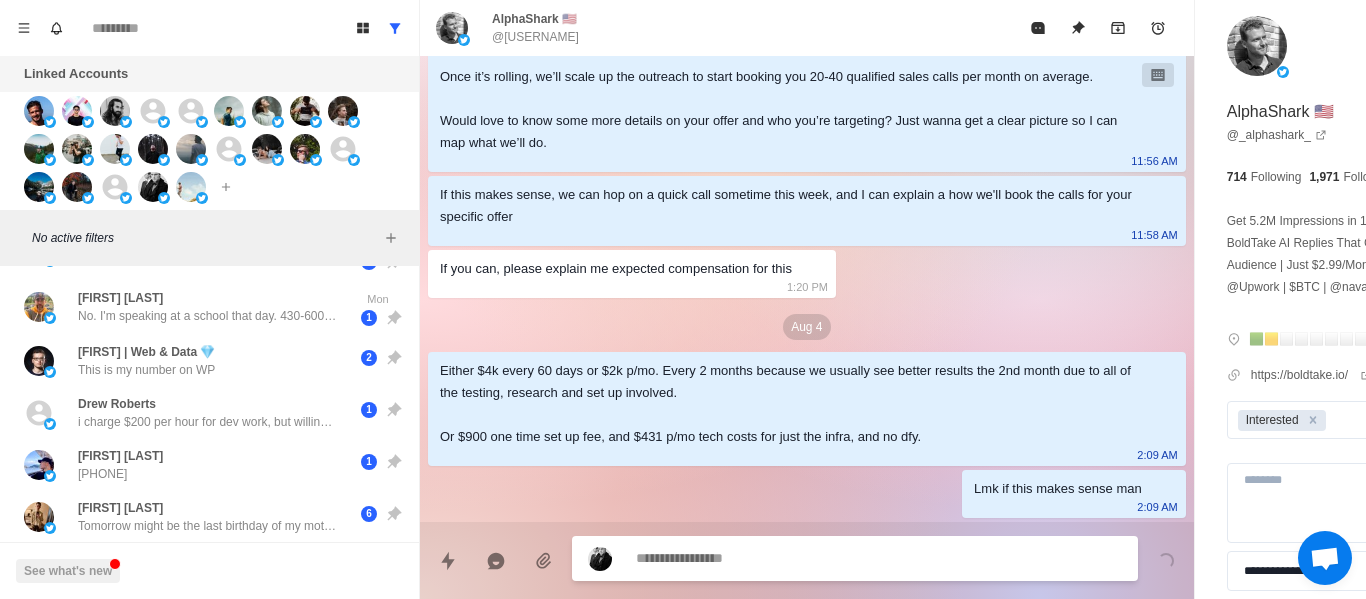 scroll, scrollTop: 500, scrollLeft: 0, axis: vertical 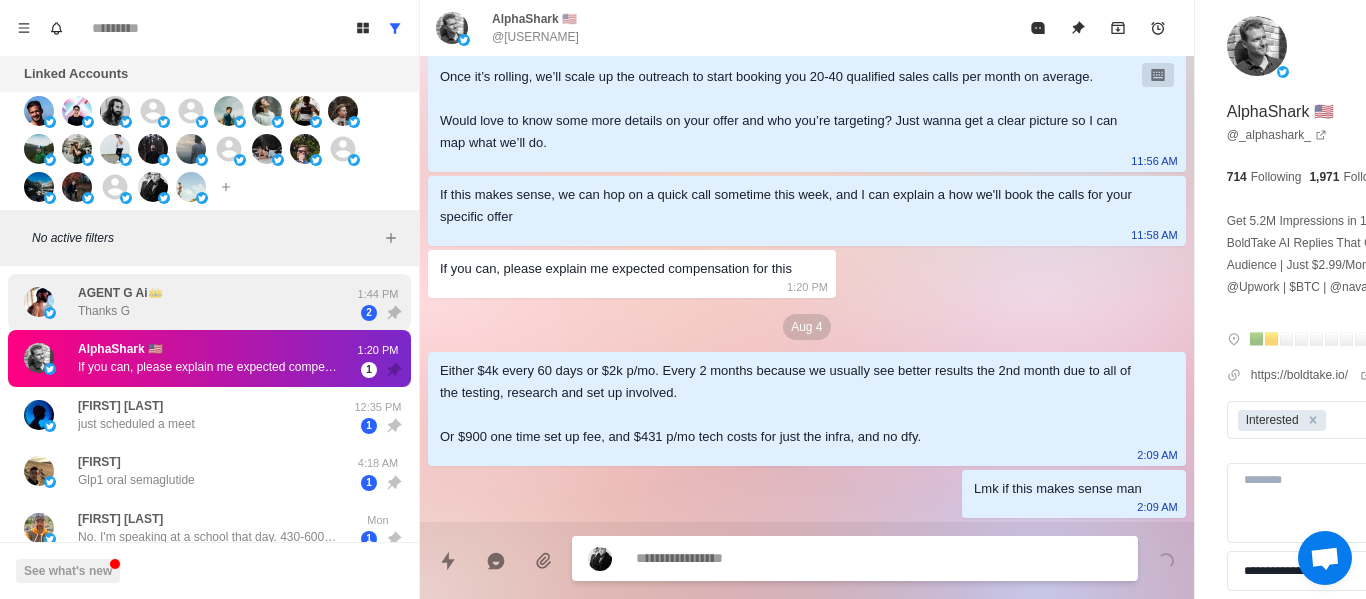 click on "AGENT G Ai👑" at bounding box center (120, 293) 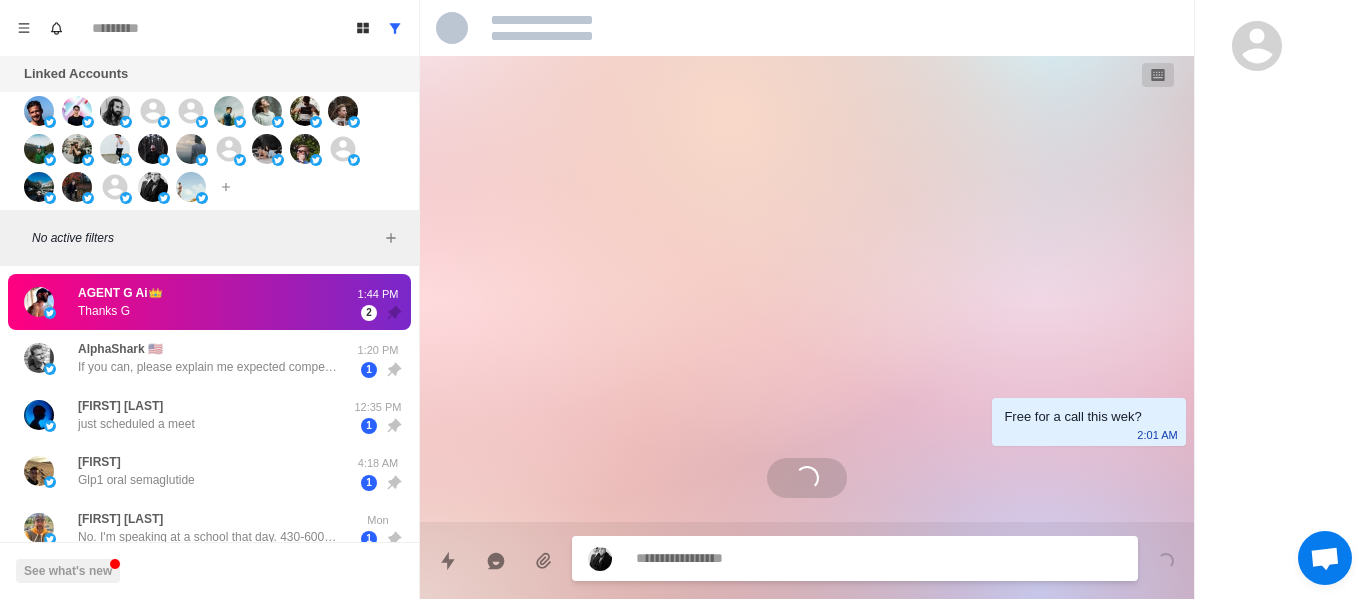 scroll, scrollTop: 3098, scrollLeft: 0, axis: vertical 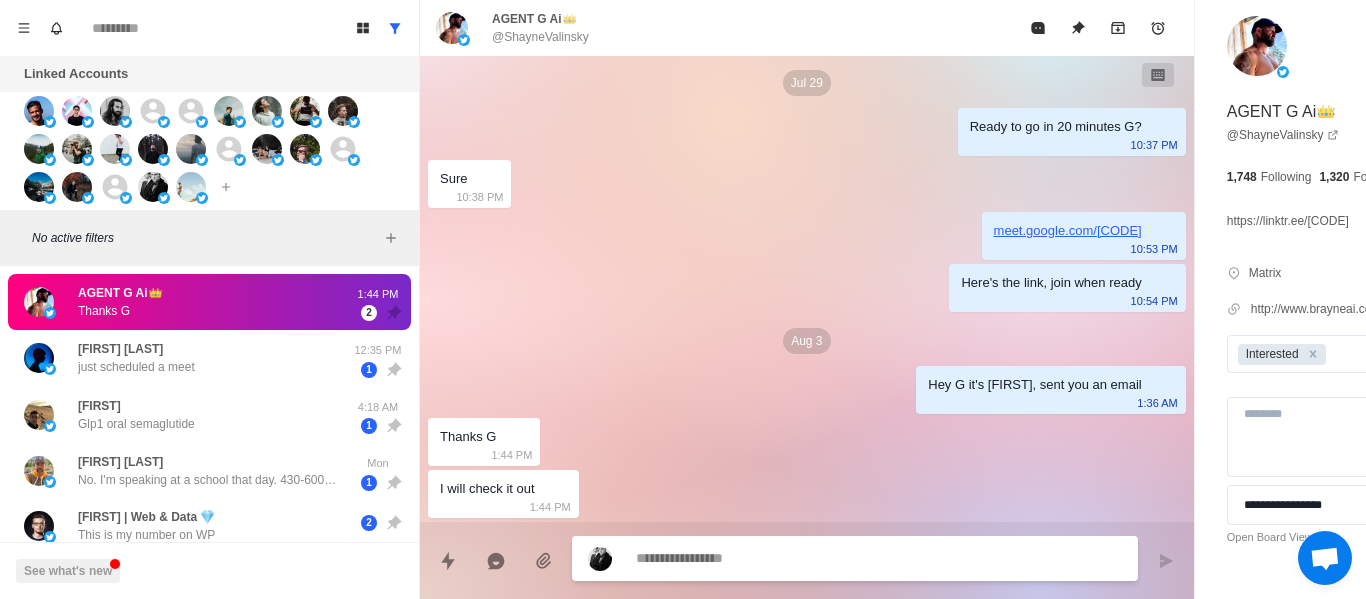 click at bounding box center (824, 558) 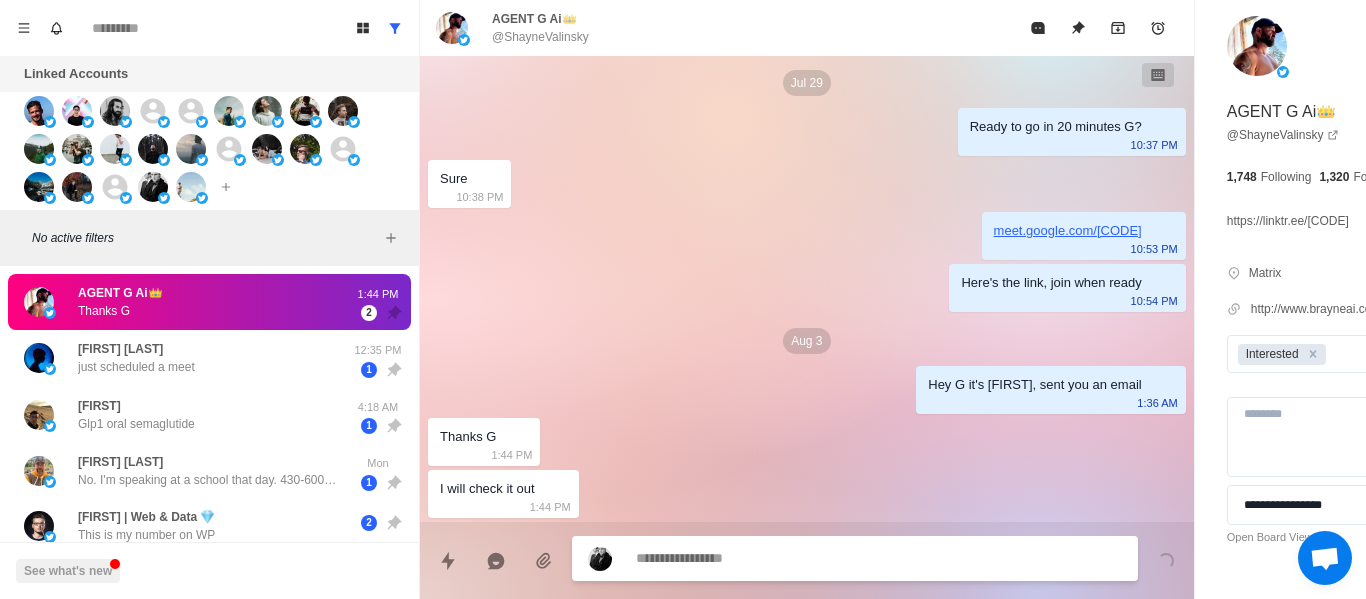 scroll, scrollTop: 3200, scrollLeft: 0, axis: vertical 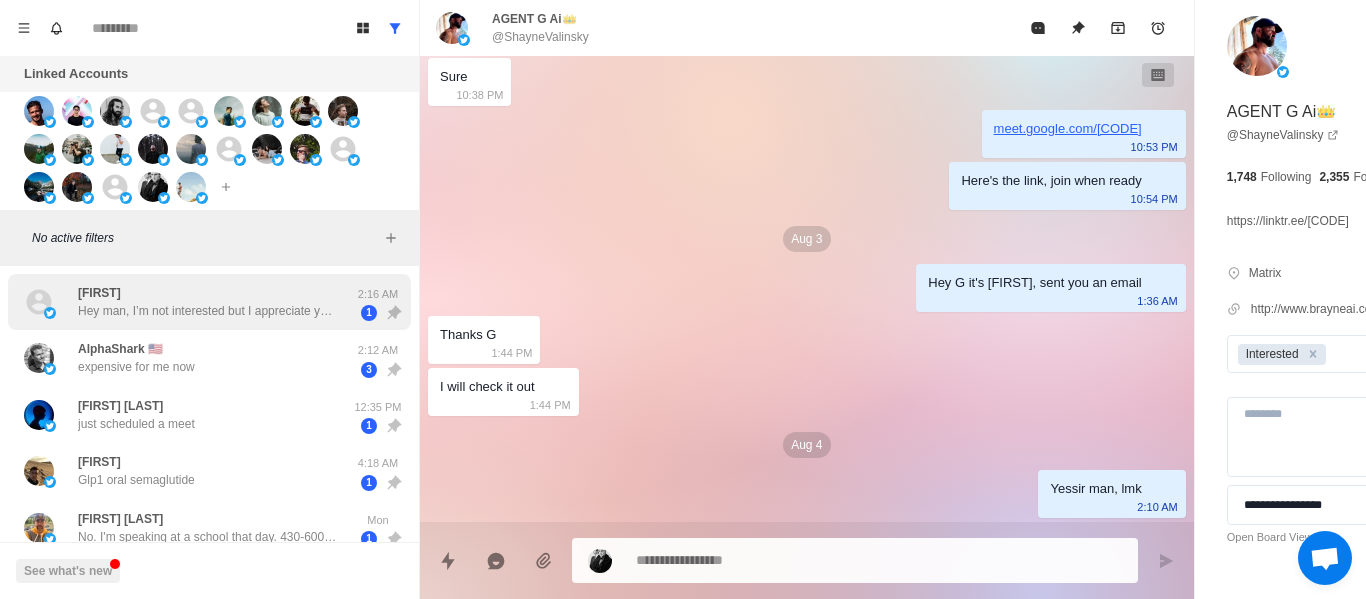 click on "Hey man, I’m not interested but I appreciate you reaching out. Keep up the hustle🫡🫡🫡" at bounding box center [208, 311] 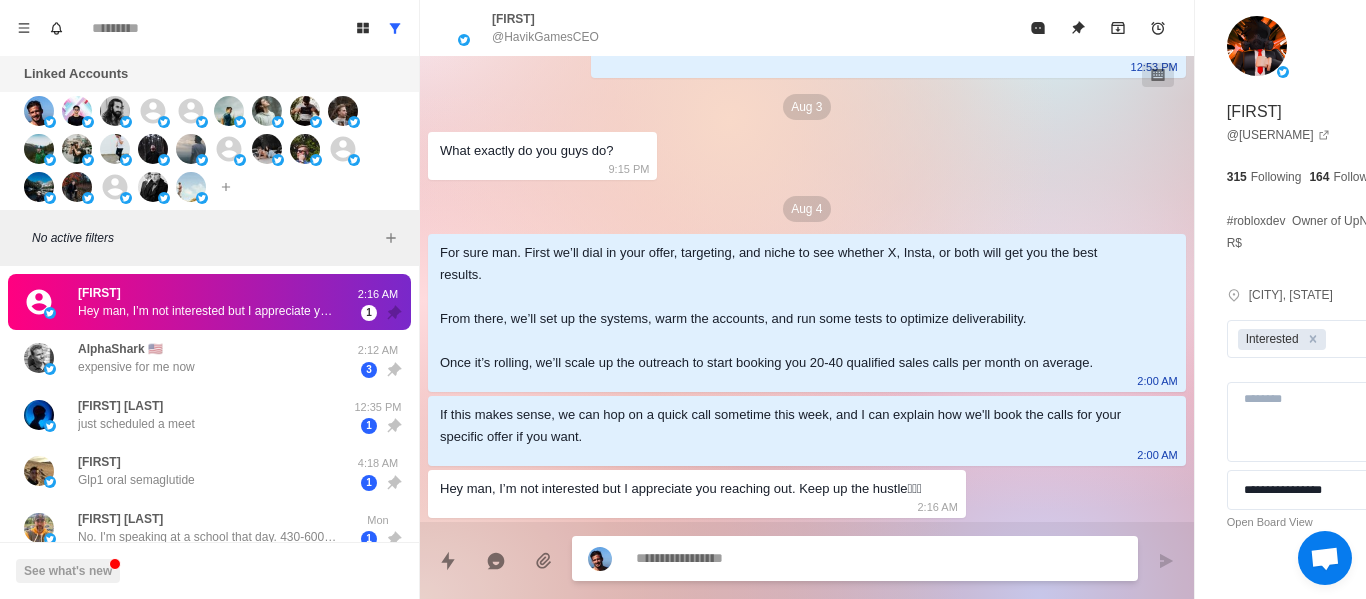 scroll, scrollTop: 210, scrollLeft: 0, axis: vertical 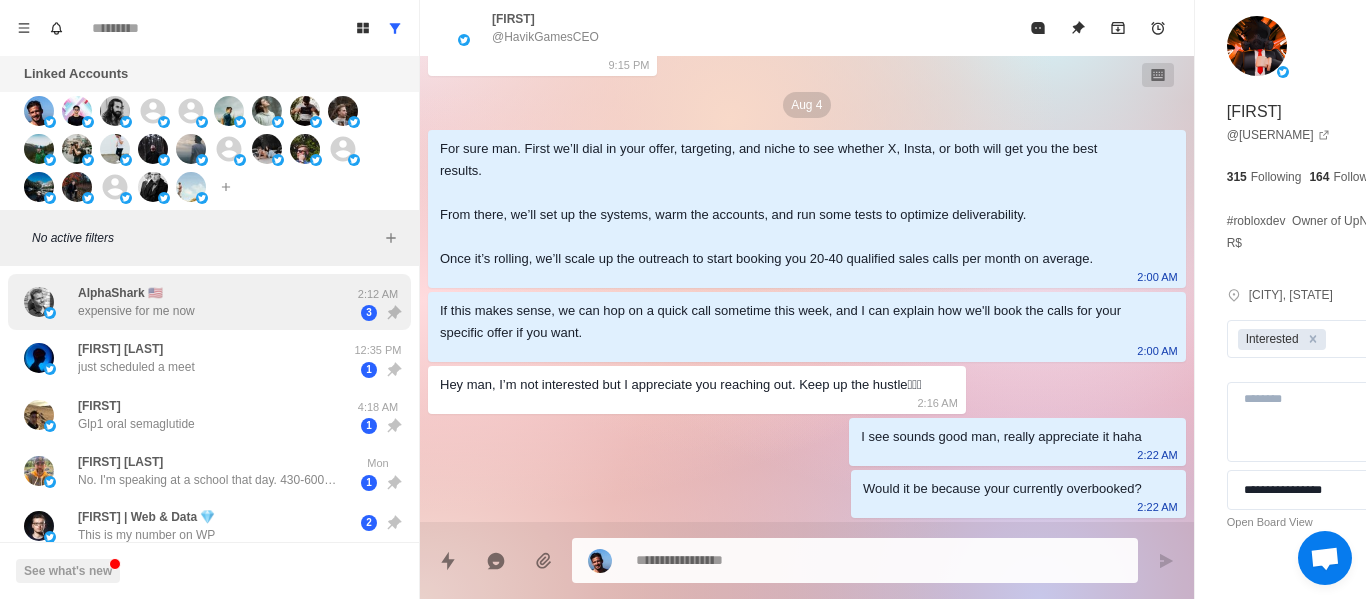 drag, startPoint x: 165, startPoint y: 310, endPoint x: 176, endPoint y: 305, distance: 12.083046 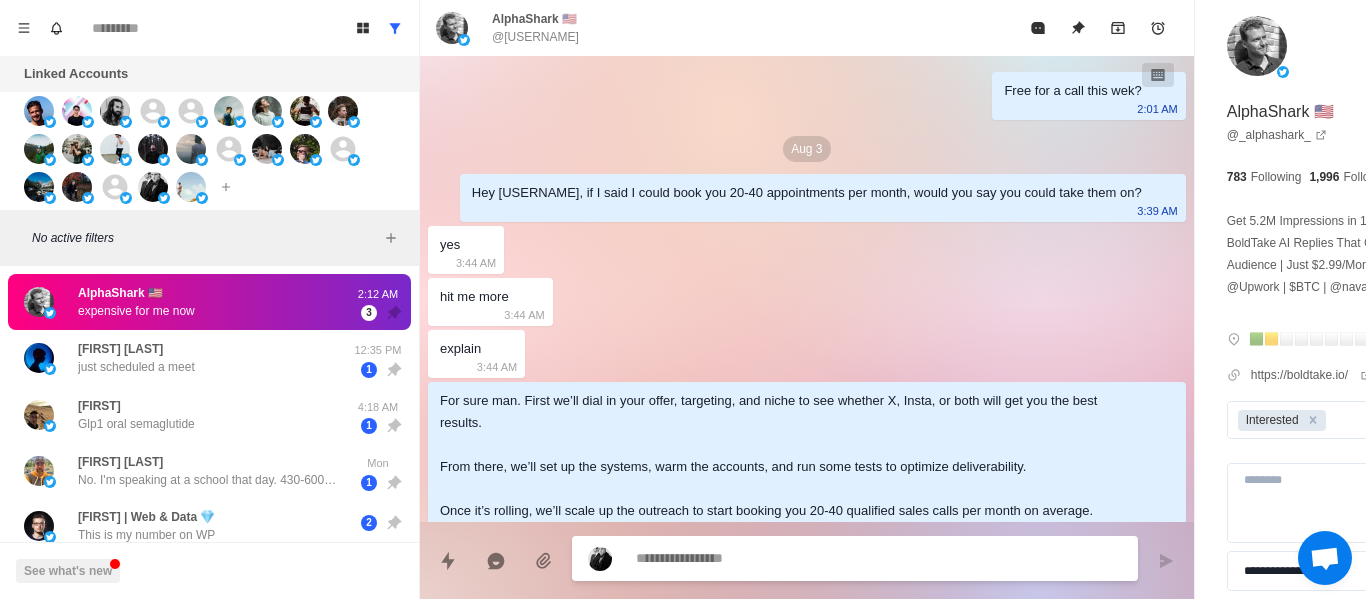 scroll, scrollTop: 656, scrollLeft: 0, axis: vertical 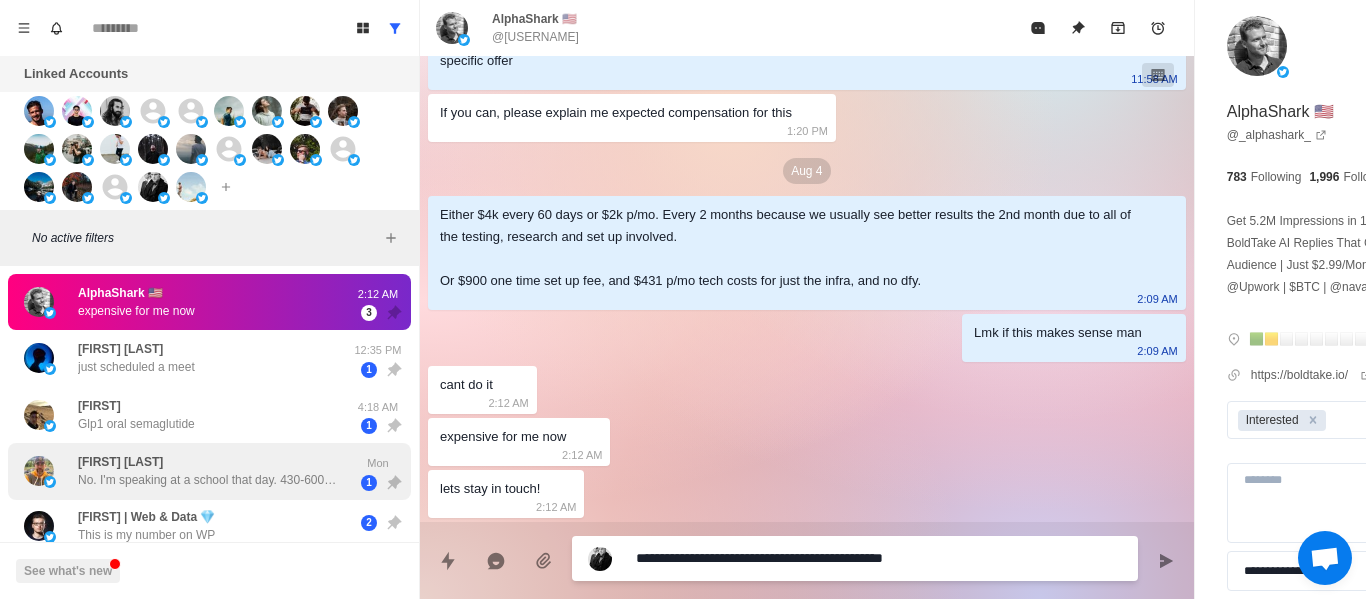 drag, startPoint x: 972, startPoint y: 568, endPoint x: 316, endPoint y: 451, distance: 666.352 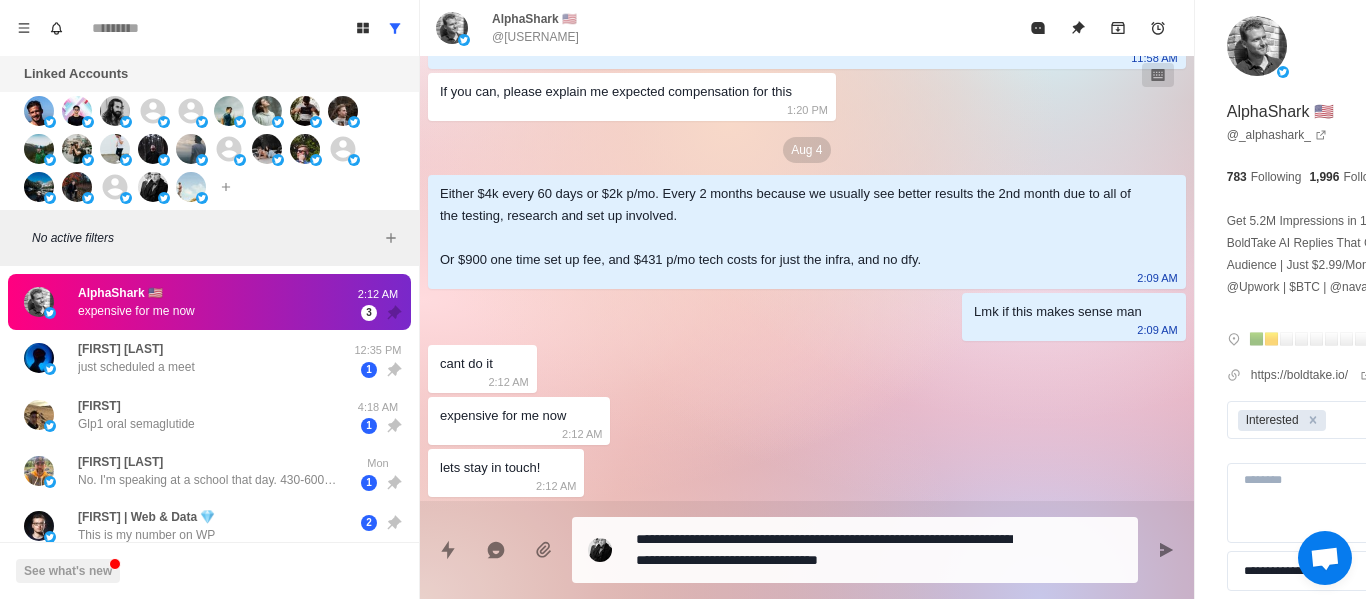 drag, startPoint x: 848, startPoint y: 514, endPoint x: 827, endPoint y: 542, distance: 35 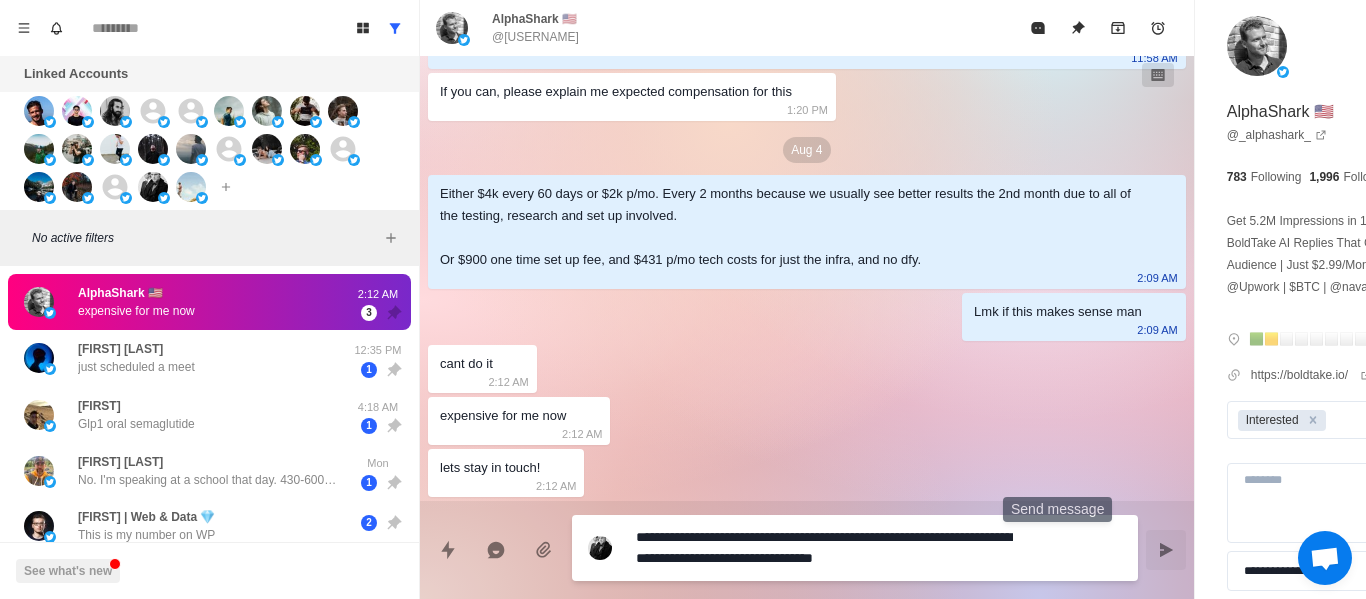 click 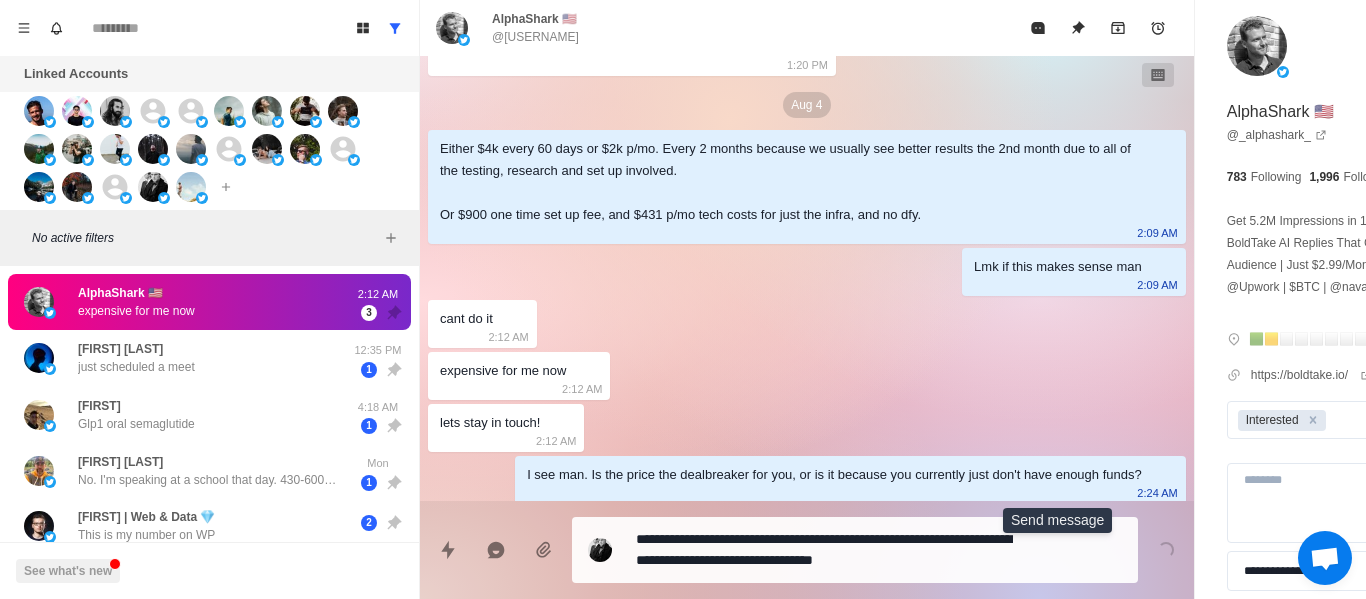 scroll, scrollTop: 730, scrollLeft: 0, axis: vertical 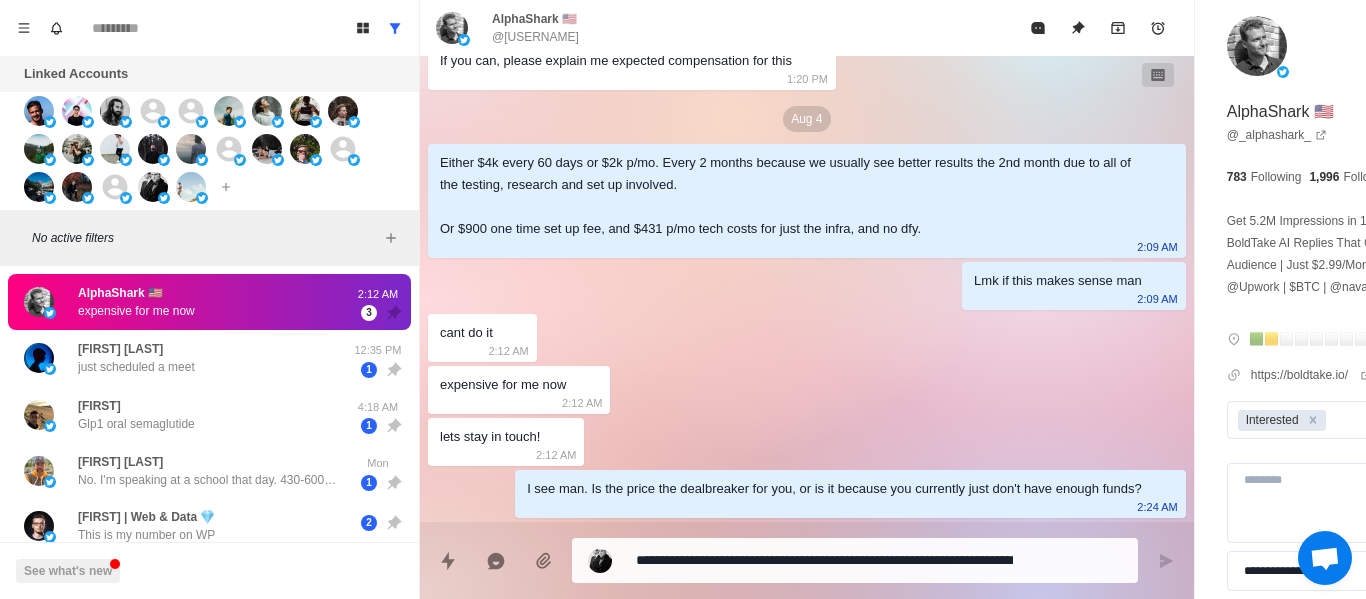 click on "**********" at bounding box center (824, 560) 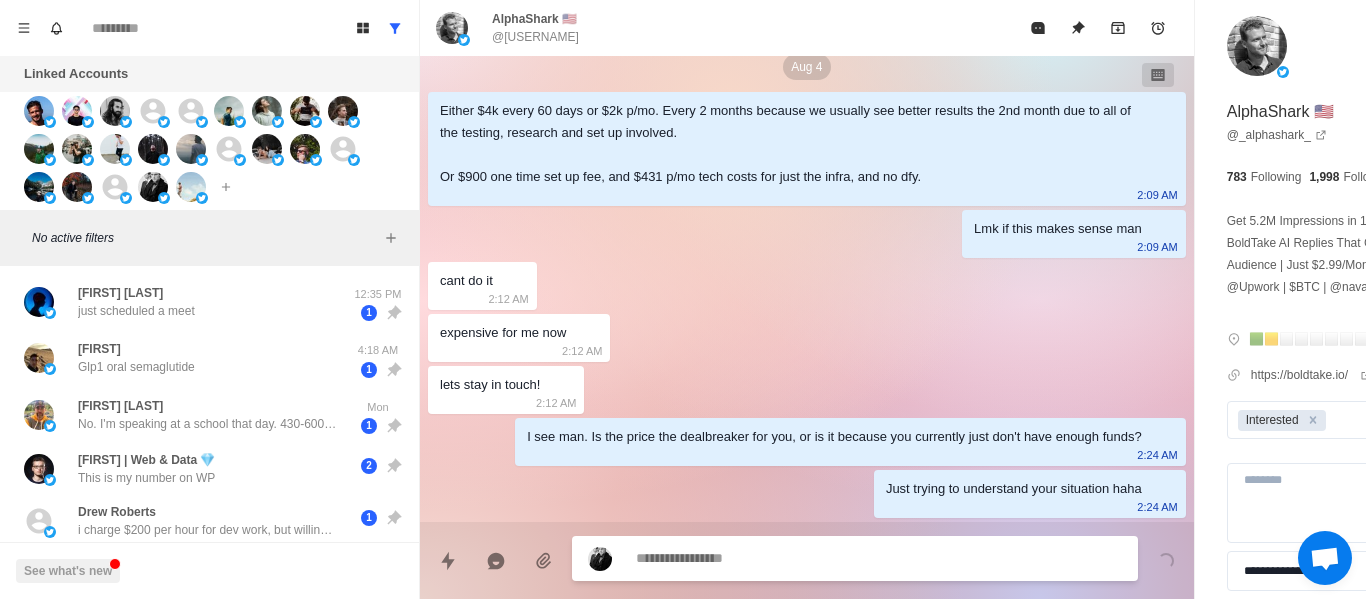 scroll, scrollTop: 782, scrollLeft: 0, axis: vertical 